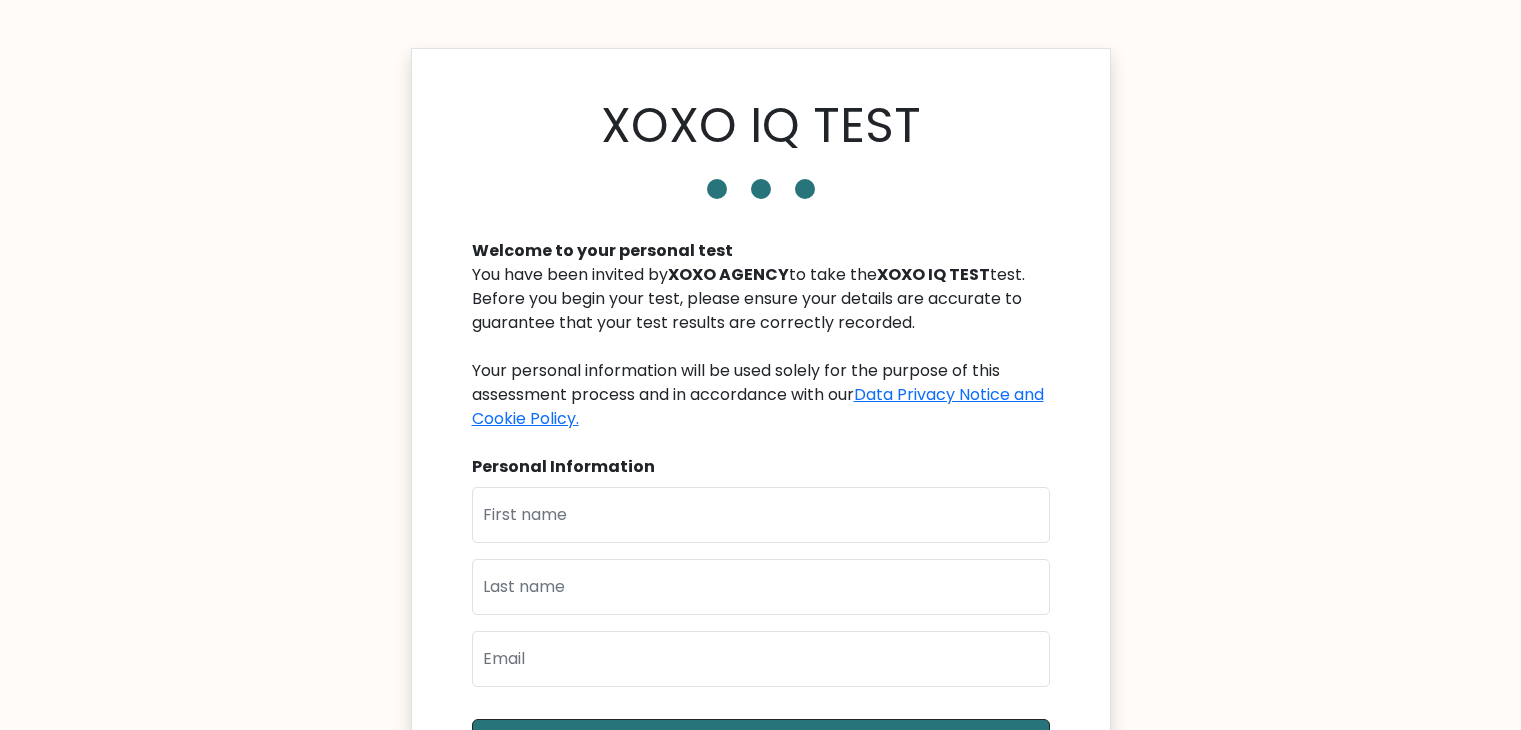 scroll, scrollTop: 0, scrollLeft: 0, axis: both 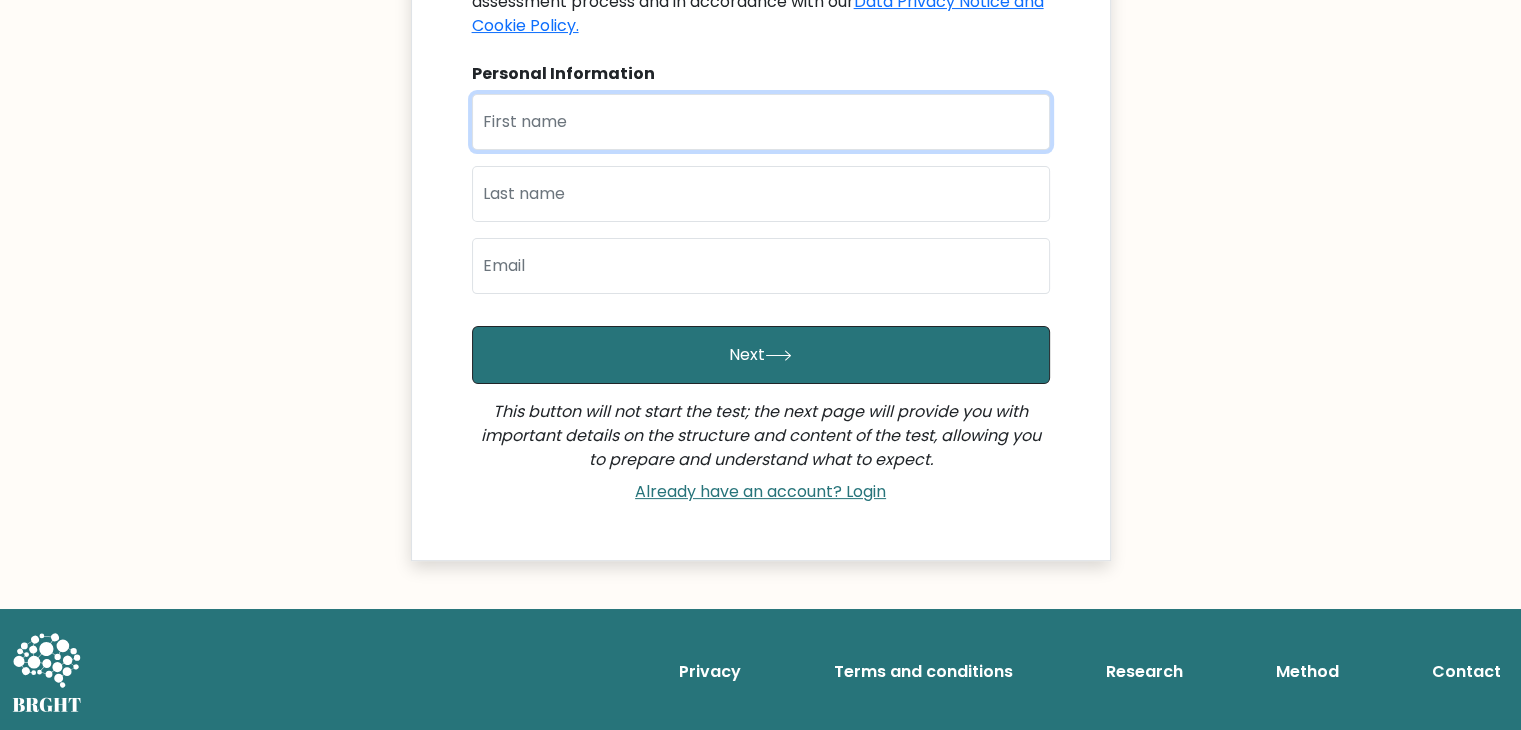 click at bounding box center [761, 122] 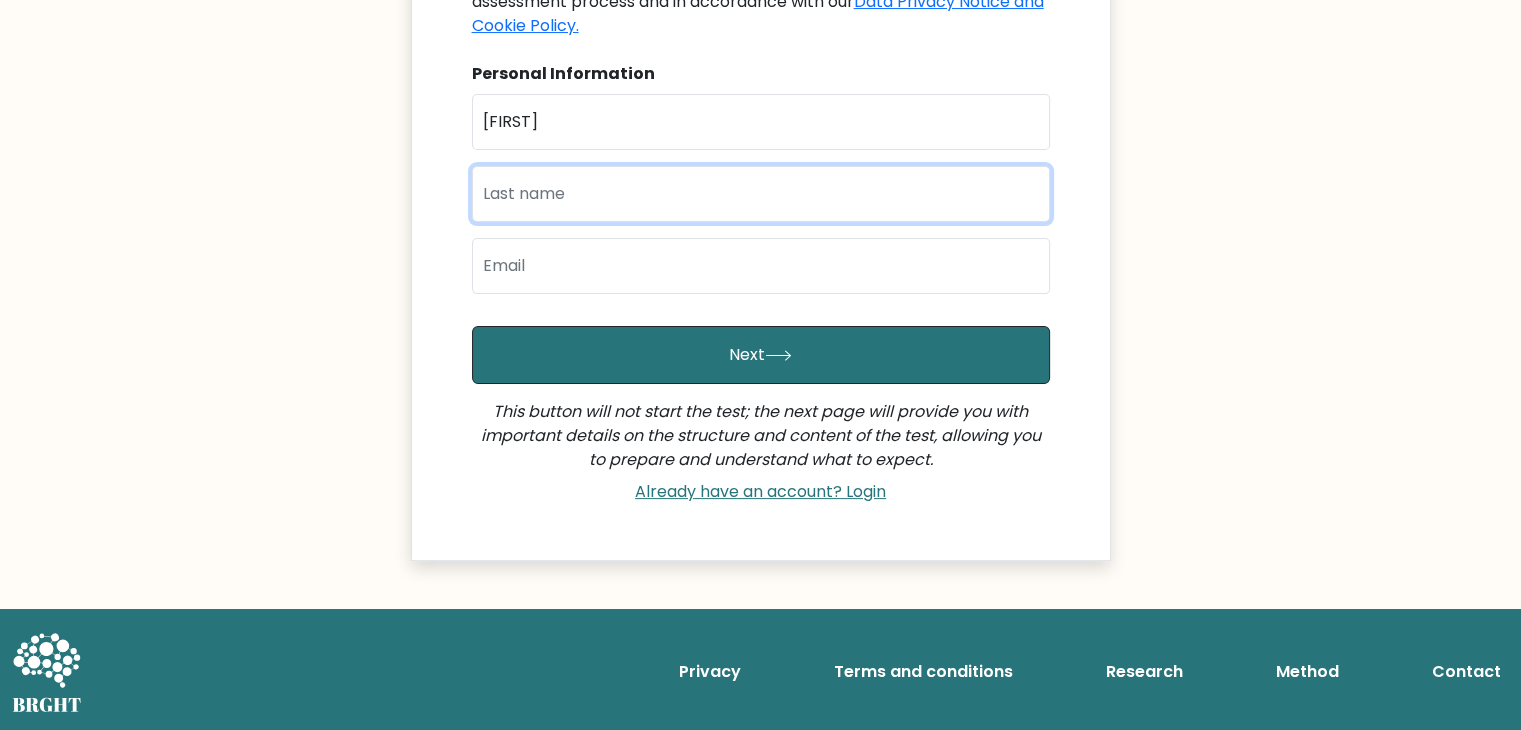 type on "kiplangat" 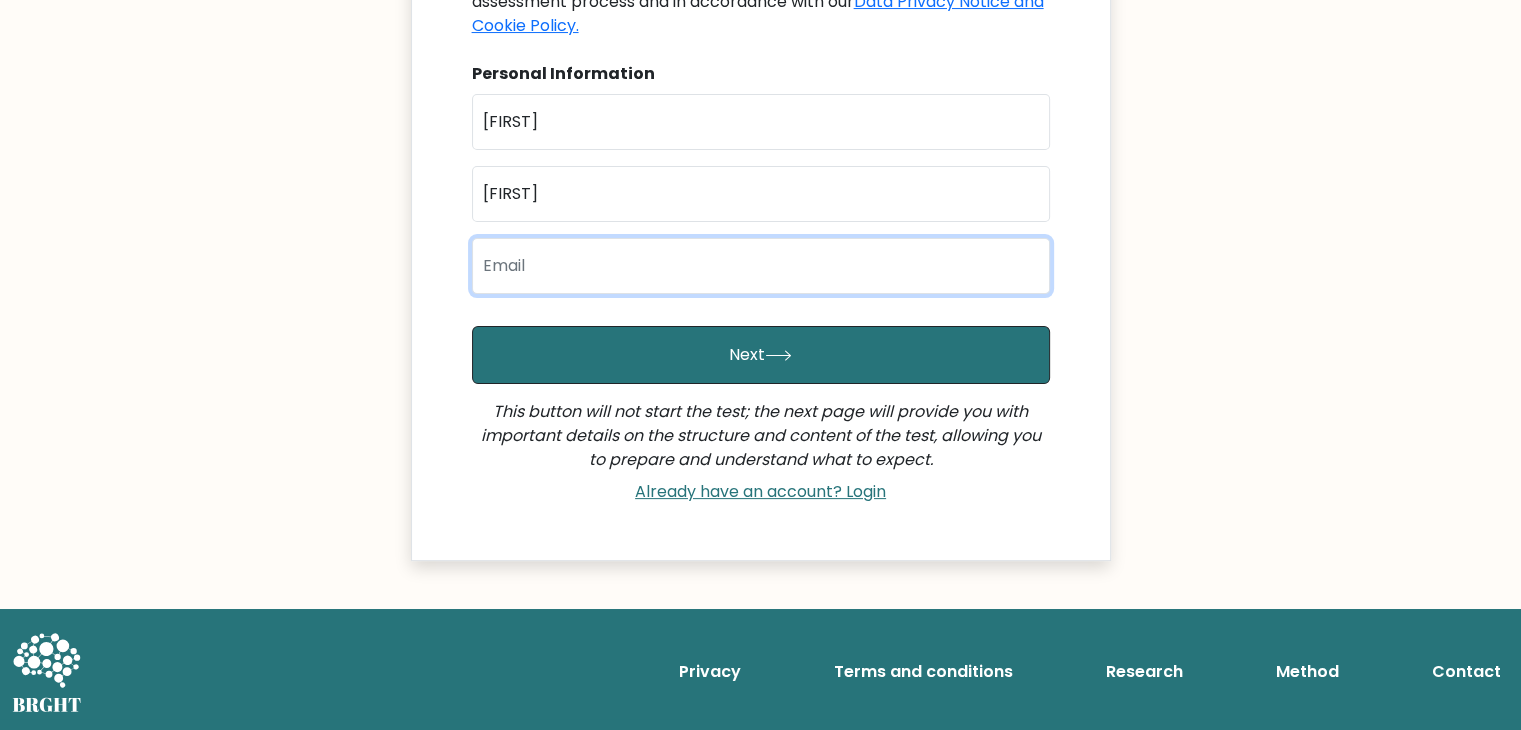 click at bounding box center (761, 266) 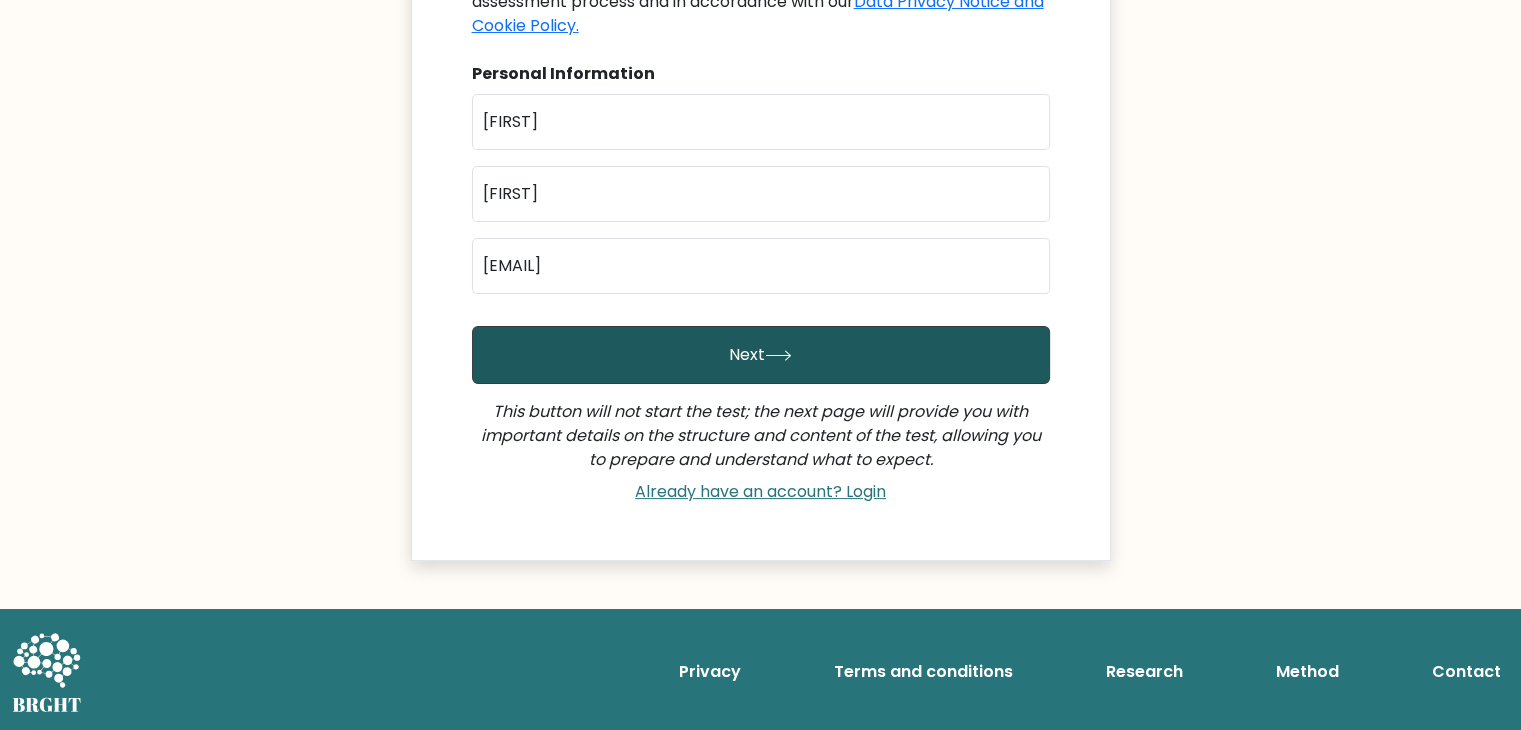 click on "Next" at bounding box center [761, 355] 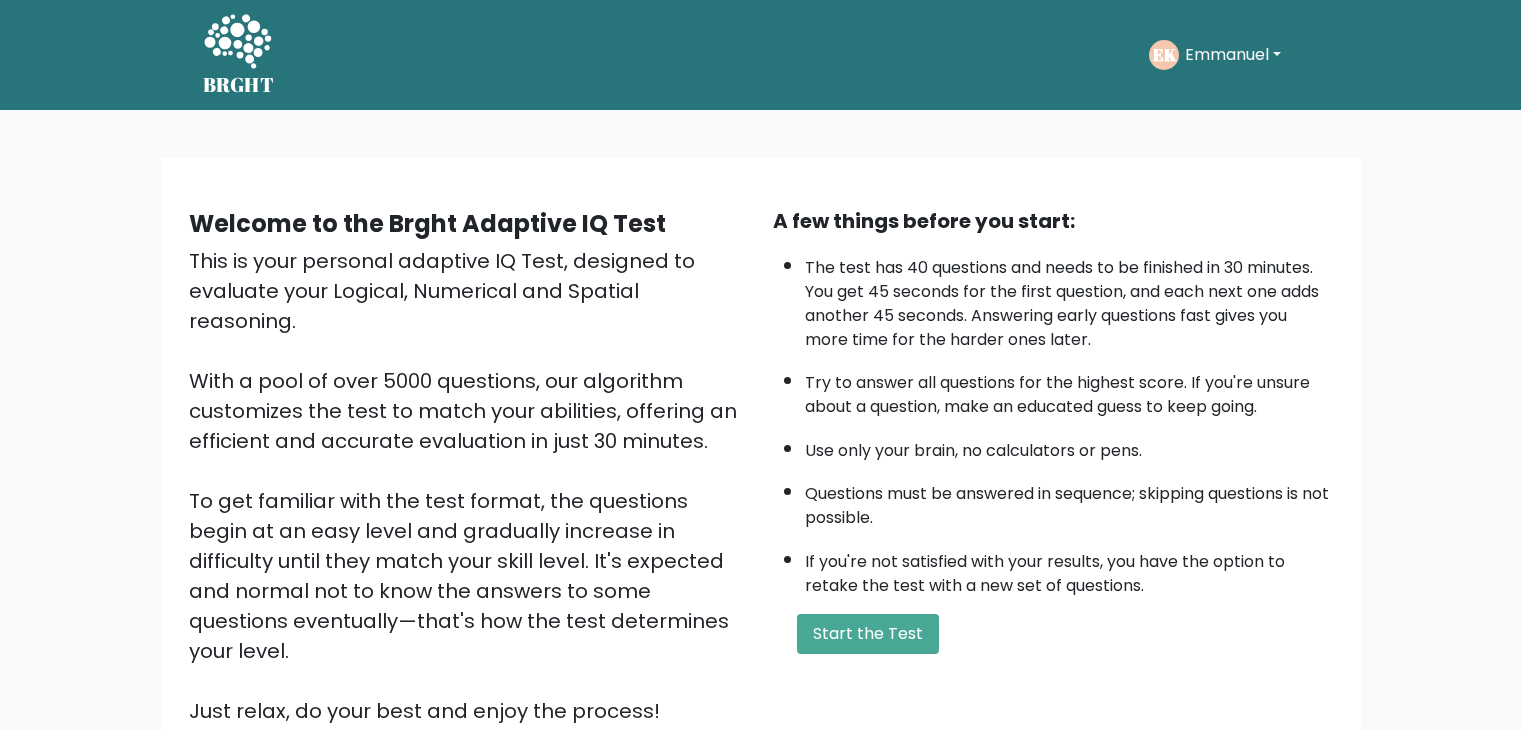 scroll, scrollTop: 0, scrollLeft: 0, axis: both 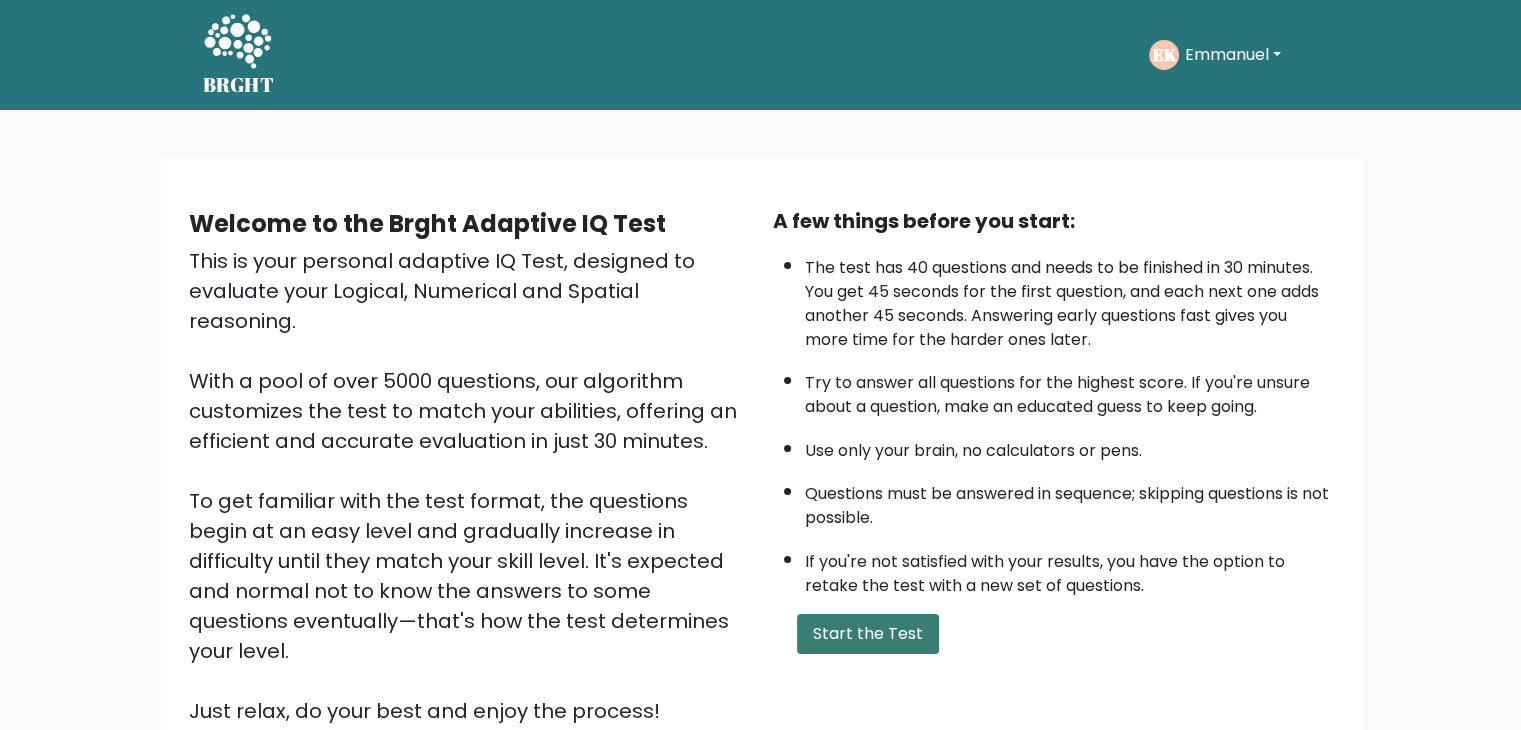 click on "Start the Test" at bounding box center [868, 634] 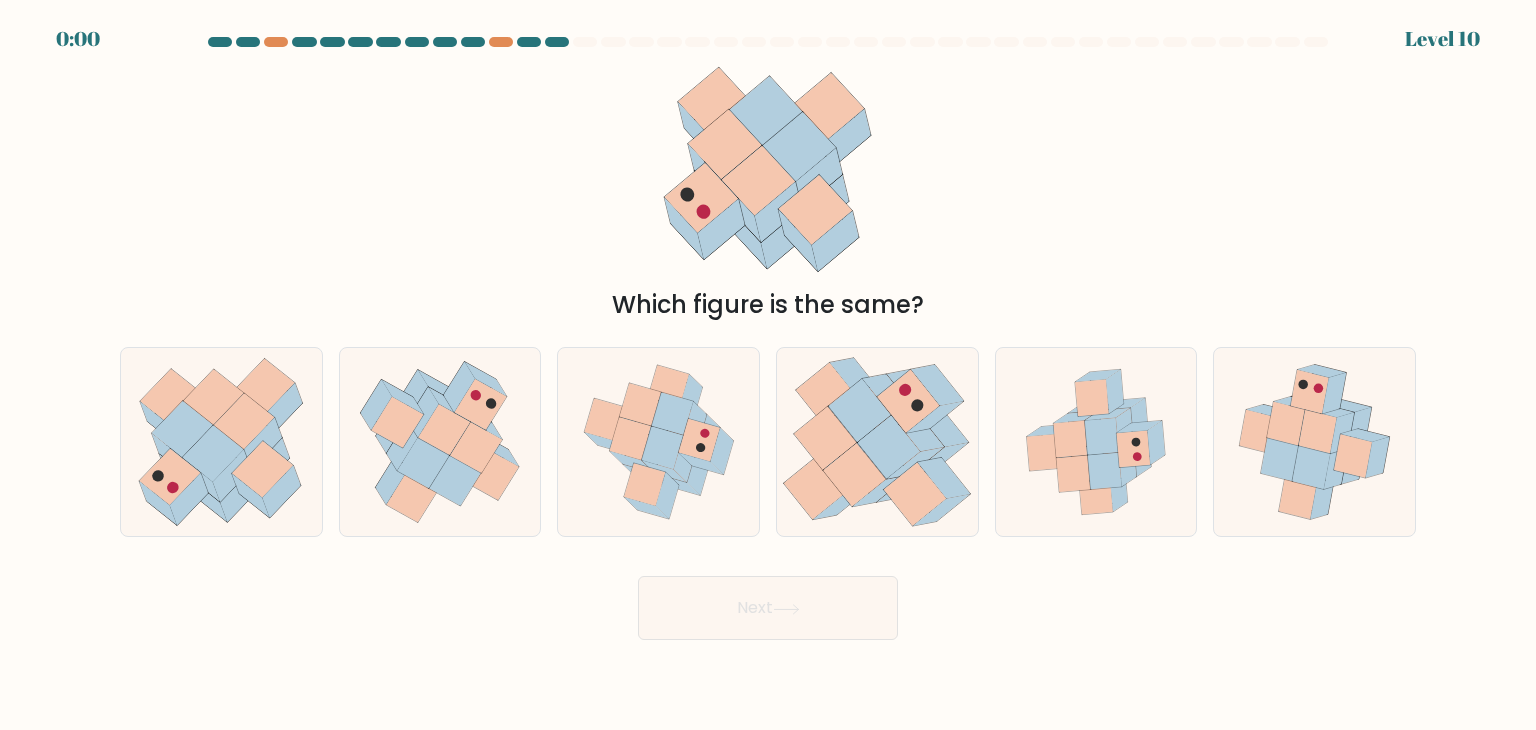 scroll, scrollTop: 0, scrollLeft: 0, axis: both 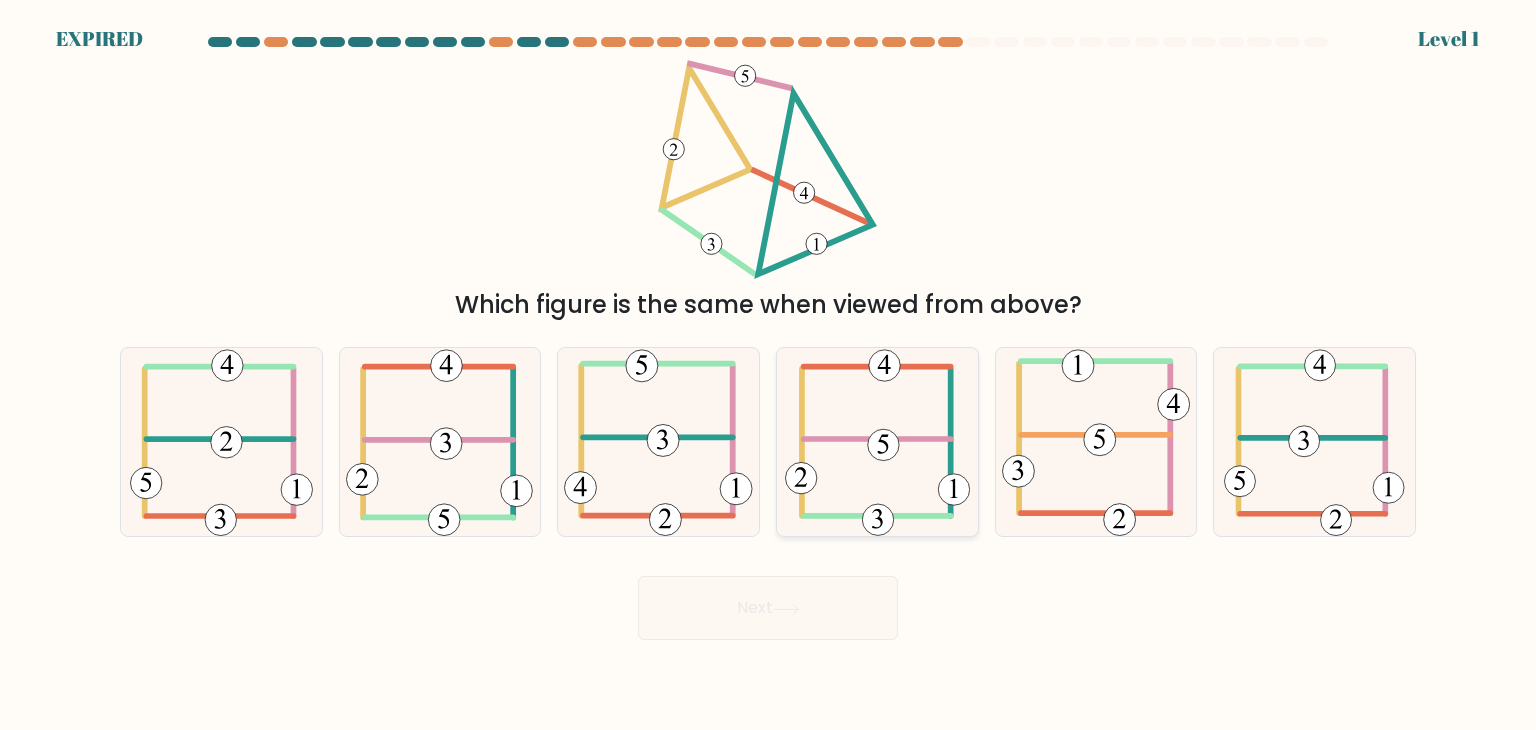 click 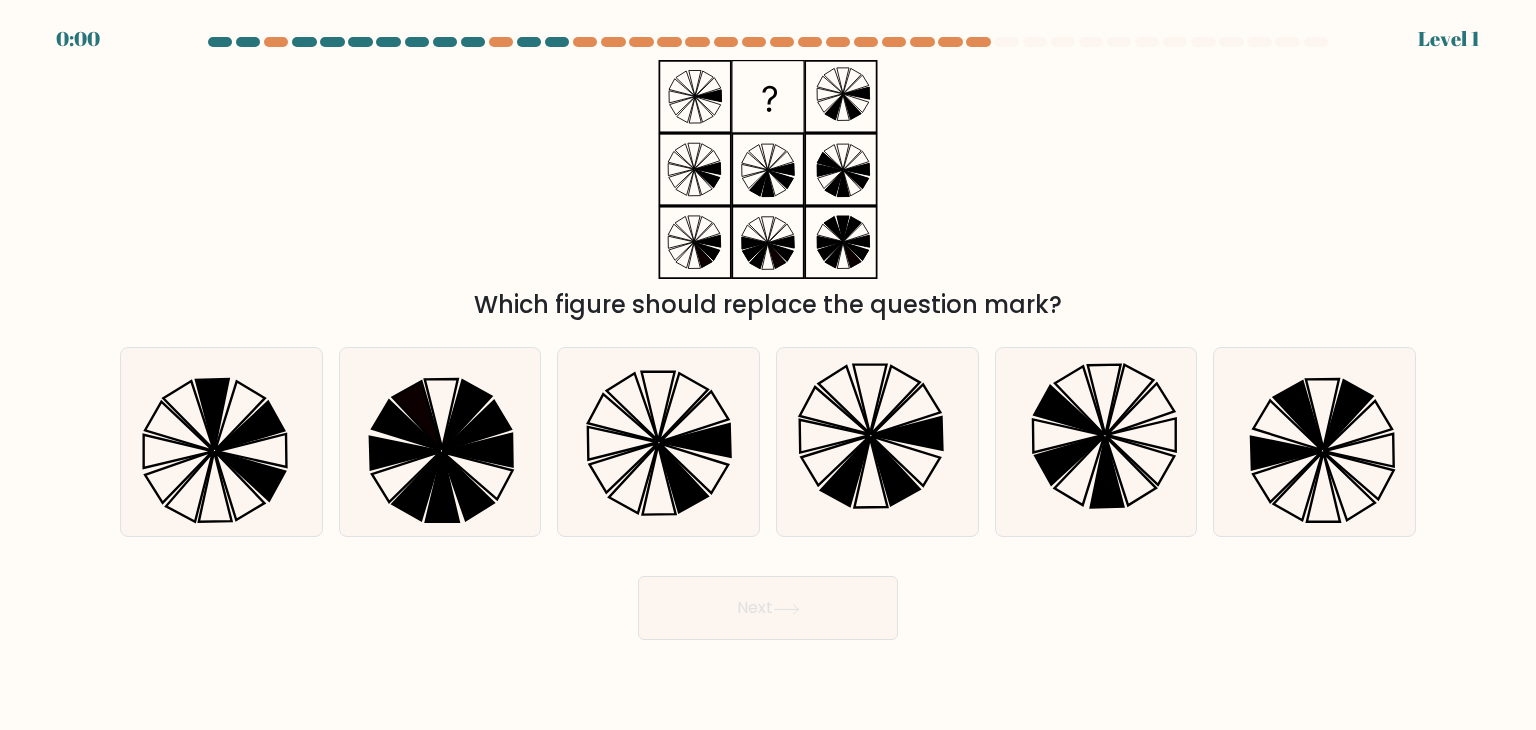 scroll, scrollTop: 0, scrollLeft: 0, axis: both 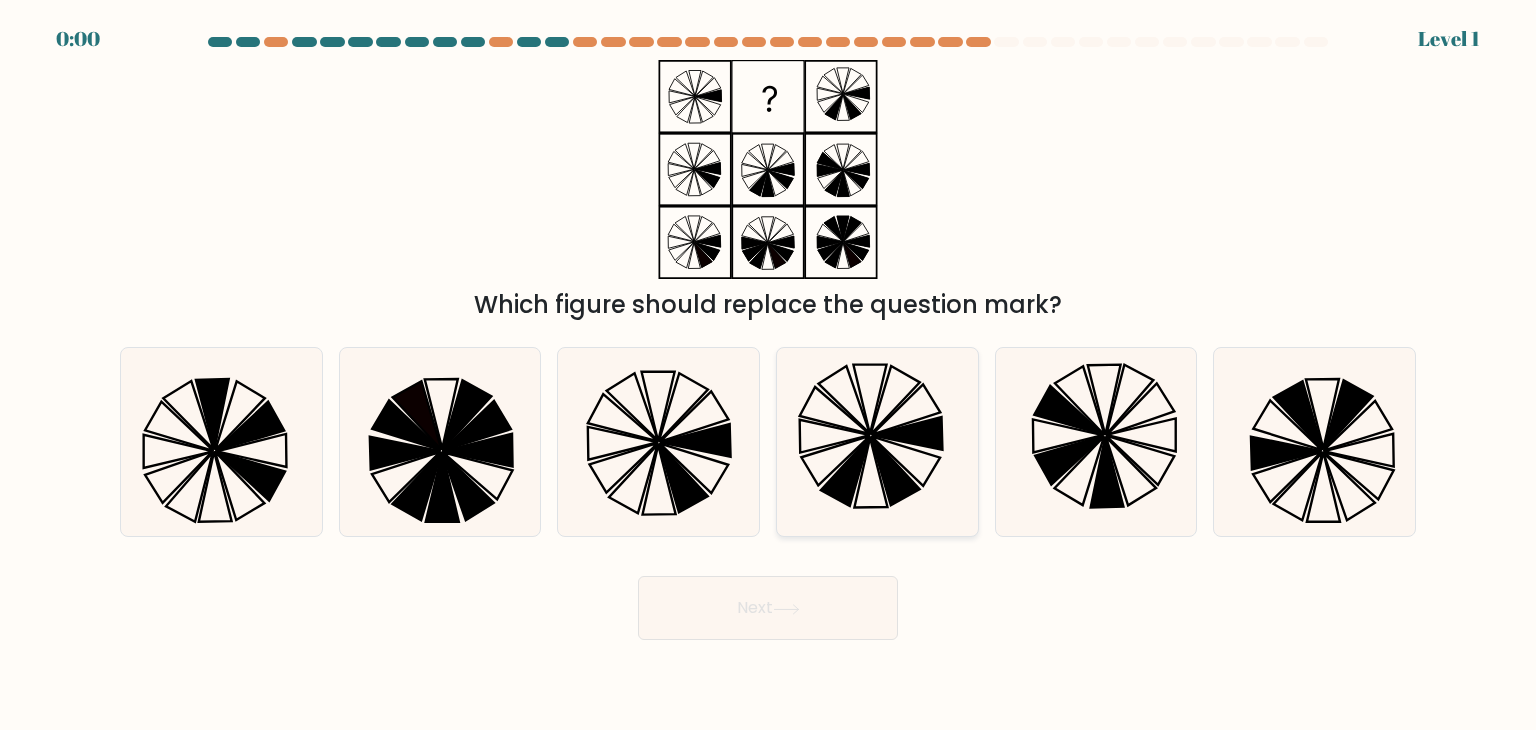 drag, startPoint x: 0, startPoint y: 0, endPoint x: 836, endPoint y: 442, distance: 945.6532 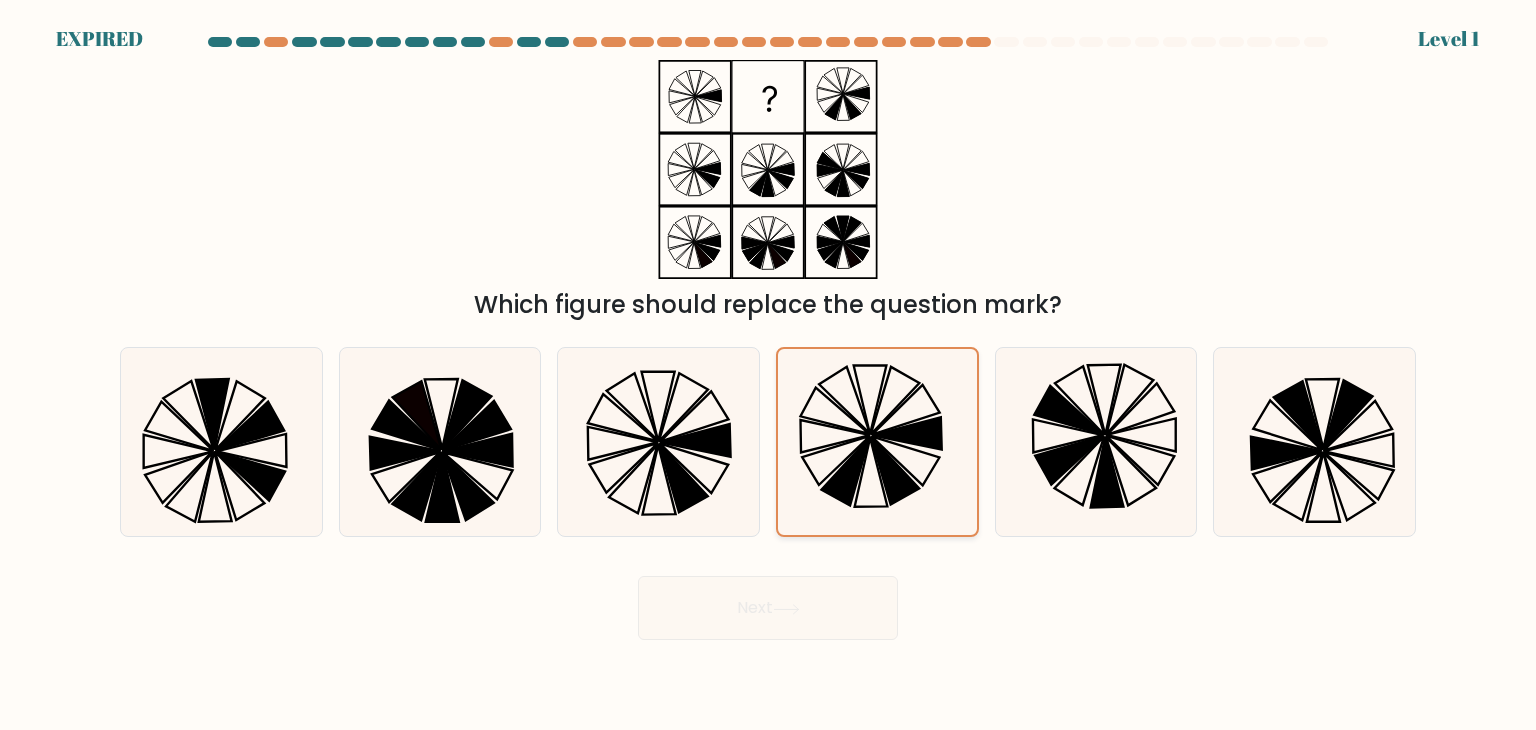 click 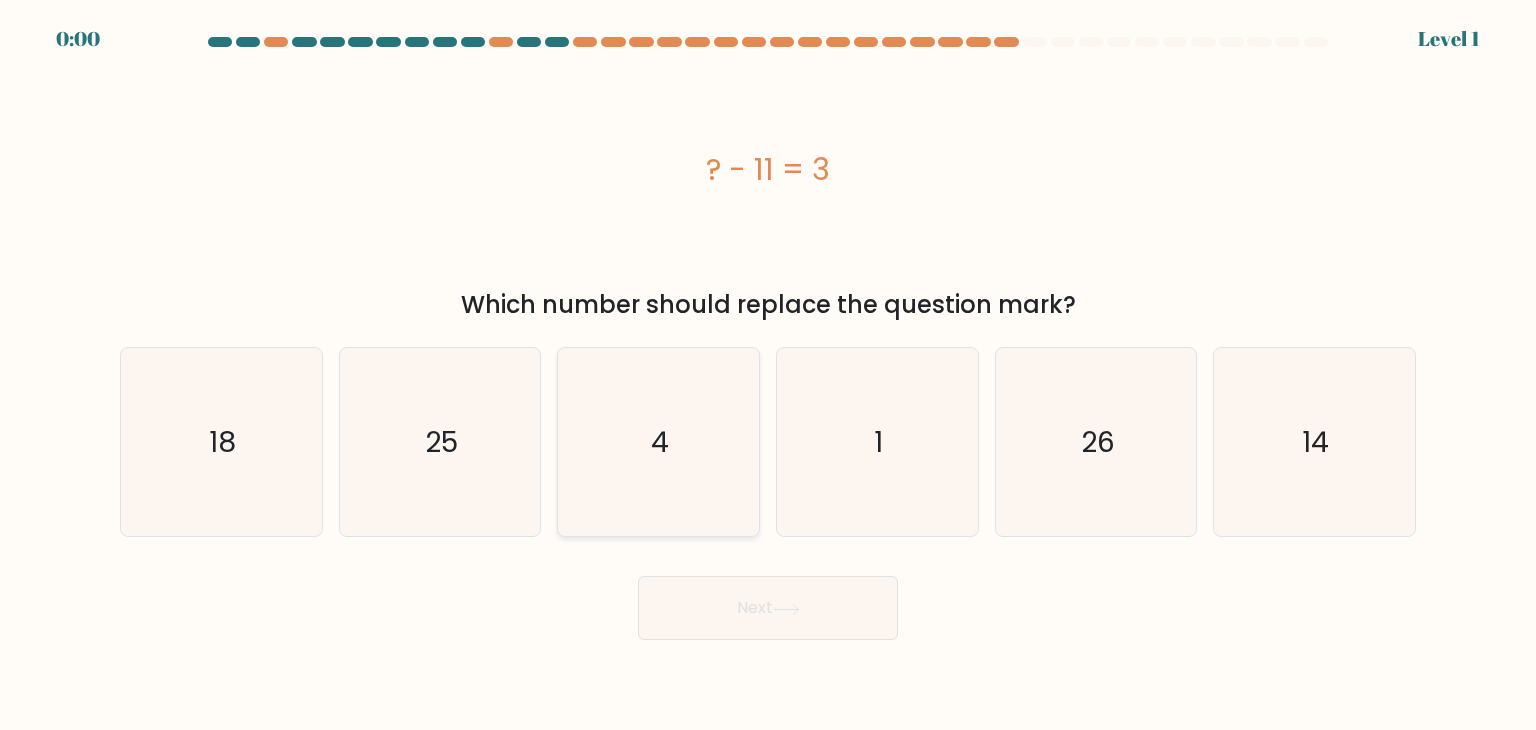 scroll, scrollTop: 0, scrollLeft: 0, axis: both 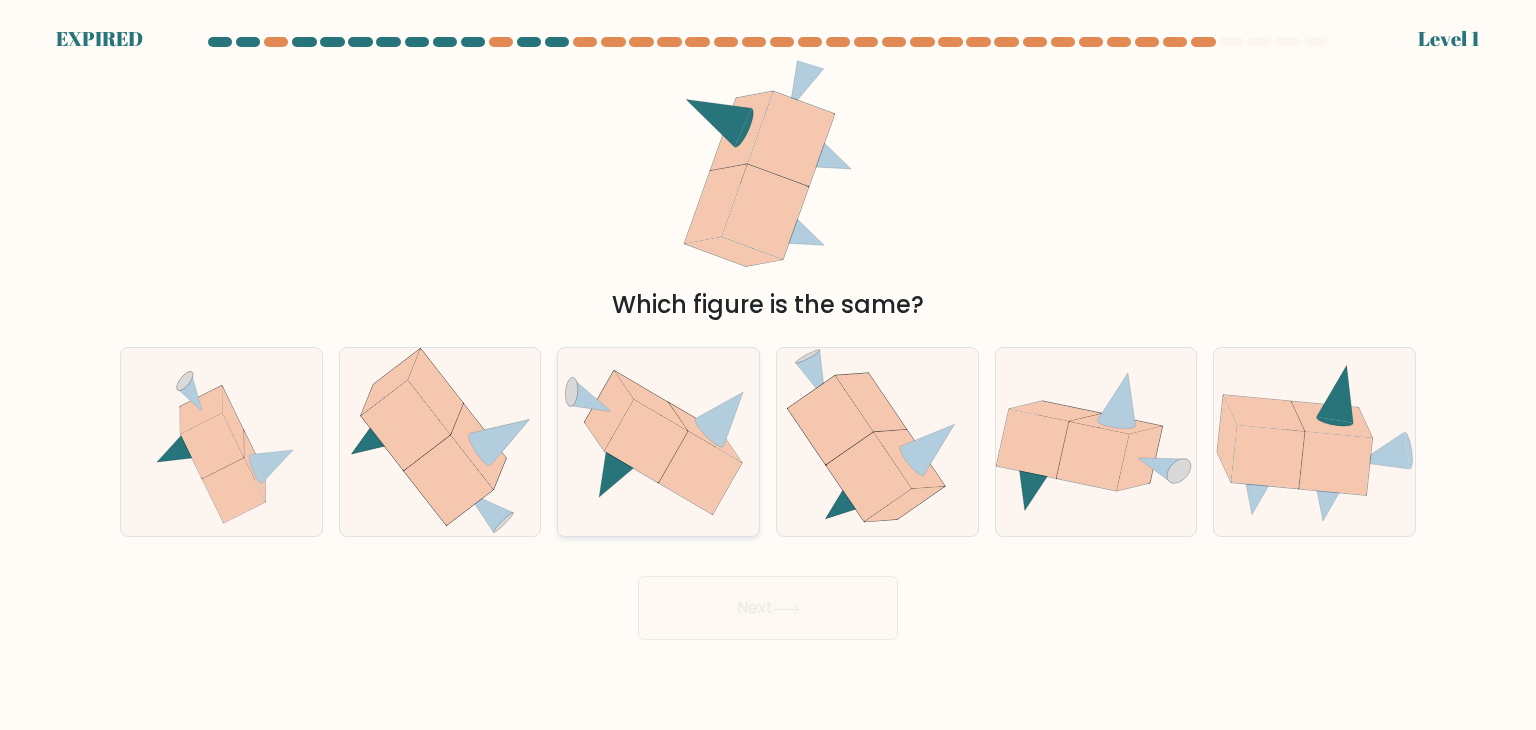 click 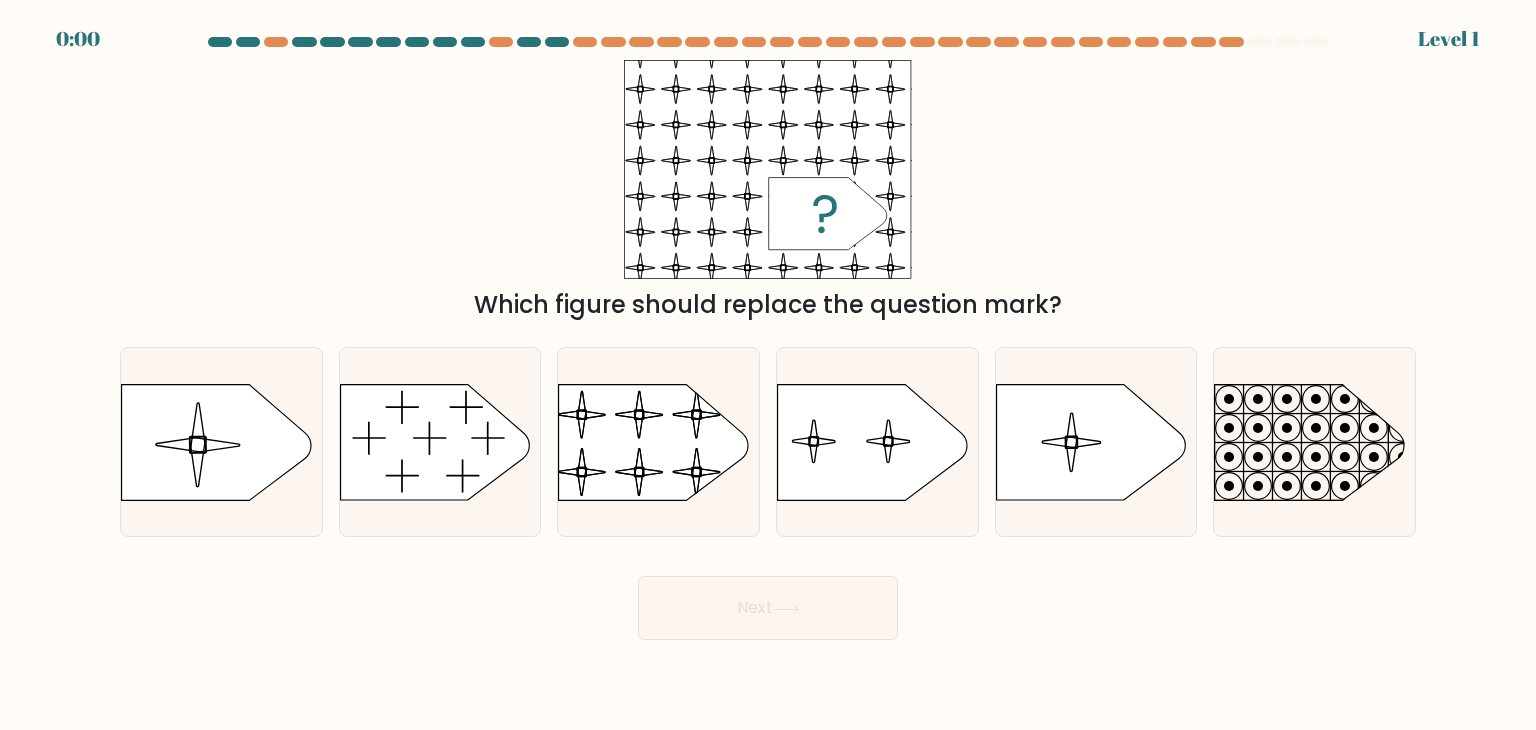scroll, scrollTop: 0, scrollLeft: 0, axis: both 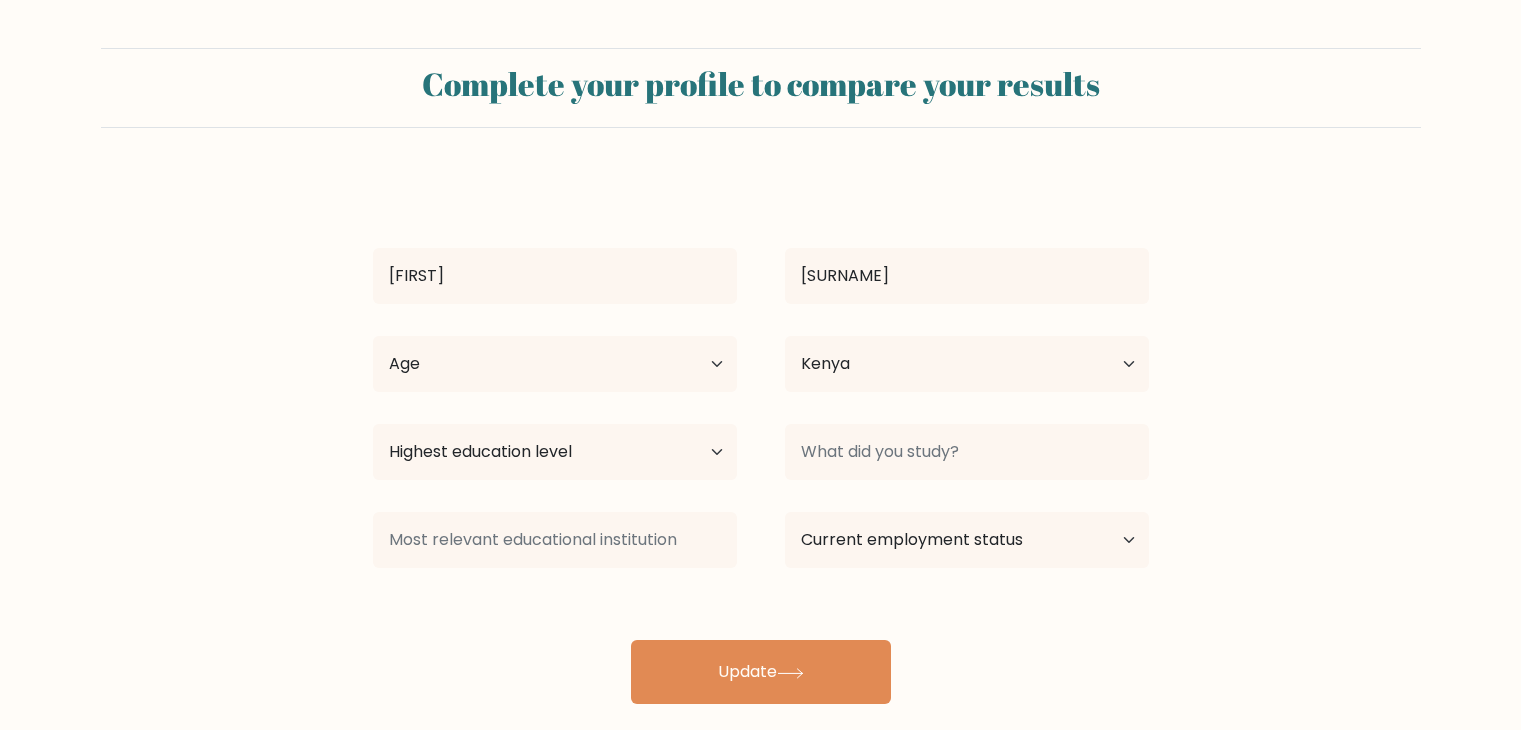 select on "KE" 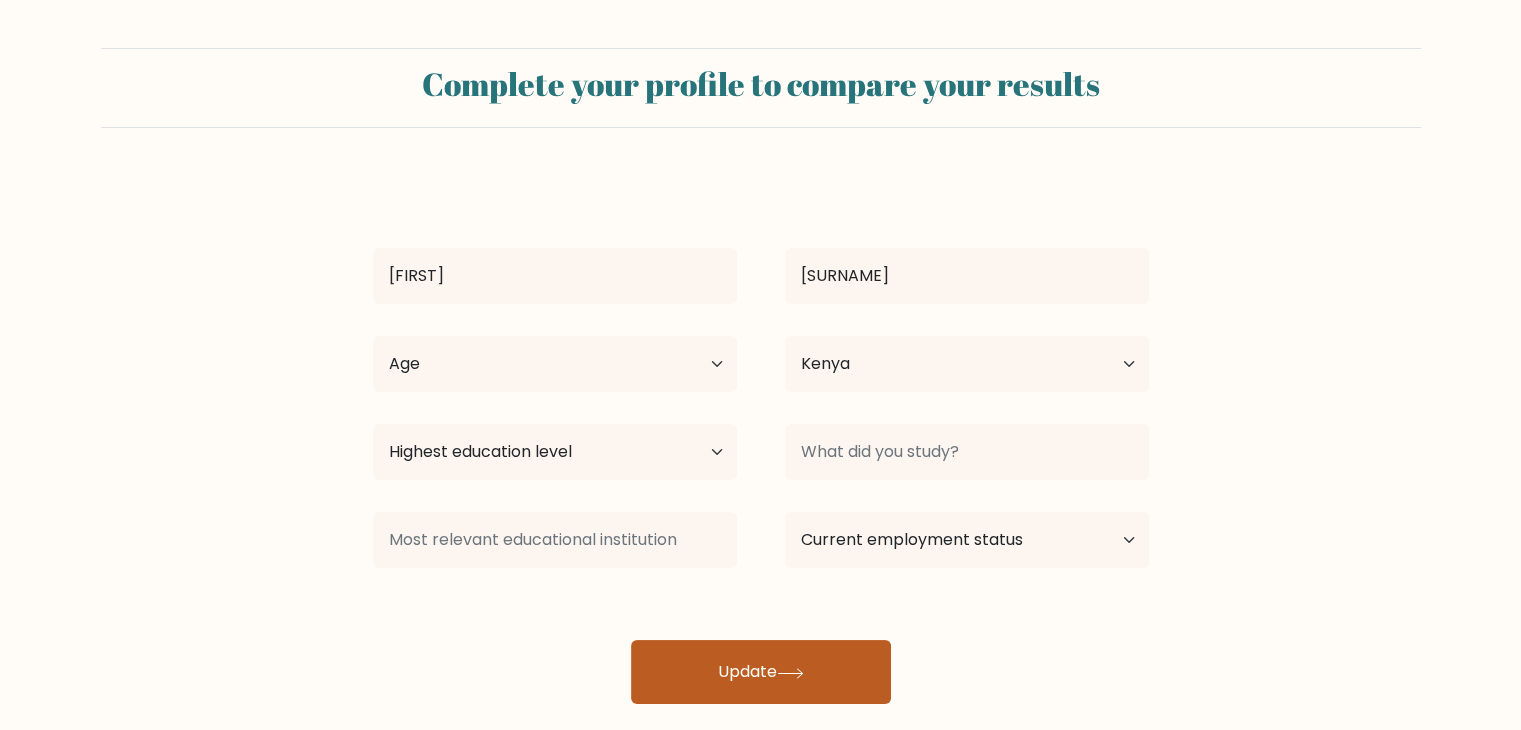 click on "Update" at bounding box center [761, 672] 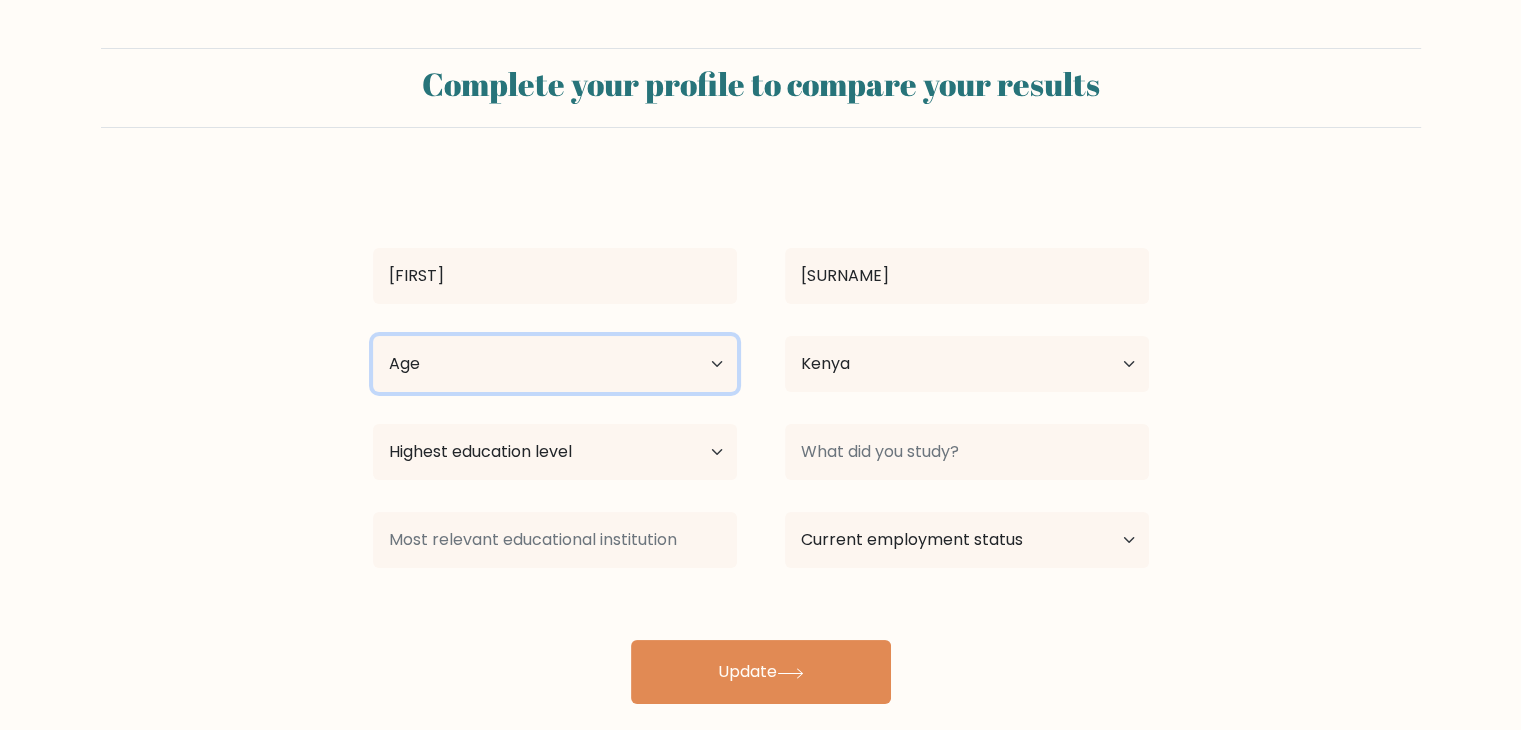 click on "Age
Under 18 years old
18-24 years old
25-34 years old
35-44 years old
45-54 years old
55-64 years old
65 years old and above" at bounding box center (555, 364) 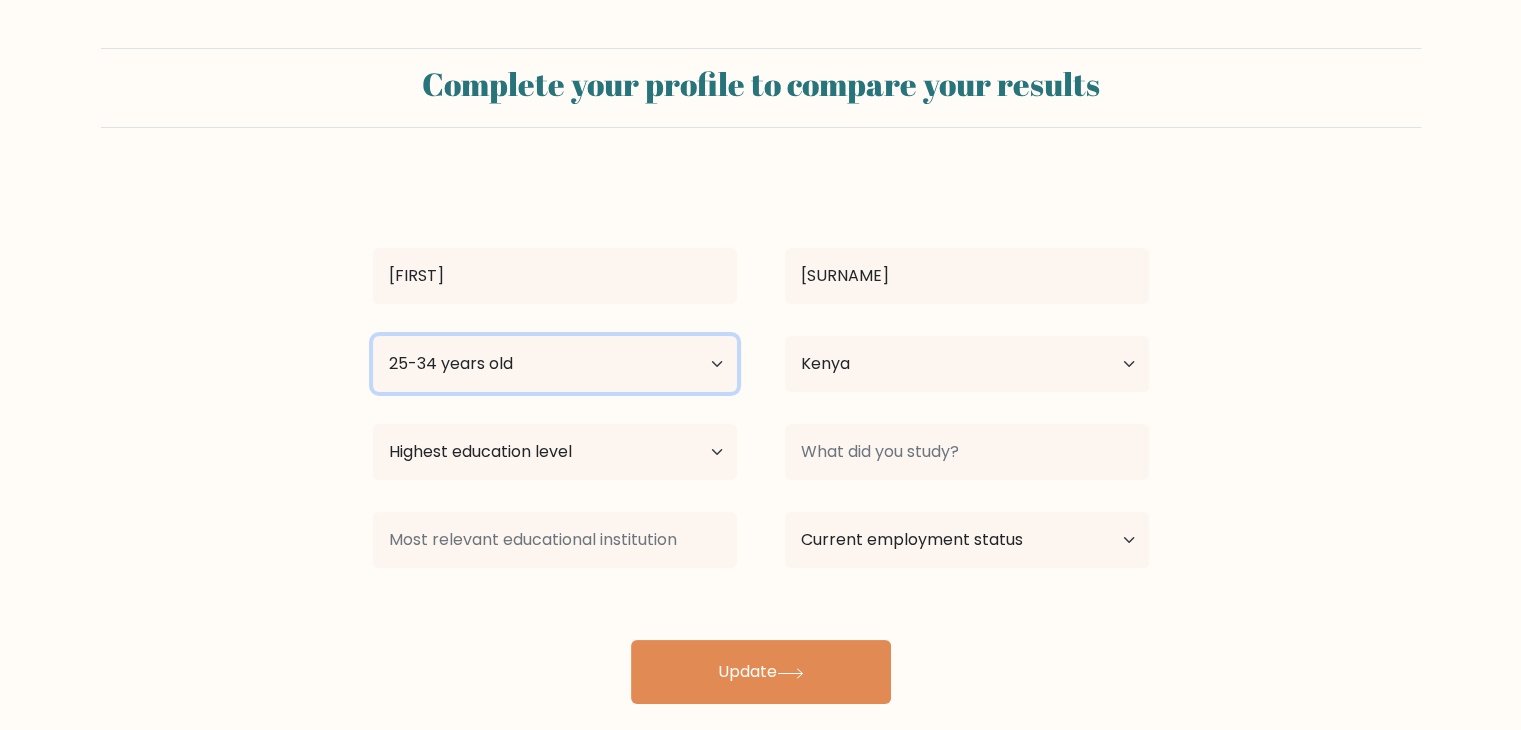 click on "Age
Under 18 years old
18-24 years old
25-34 years old
35-44 years old
45-54 years old
55-64 years old
65 years old and above" at bounding box center (555, 364) 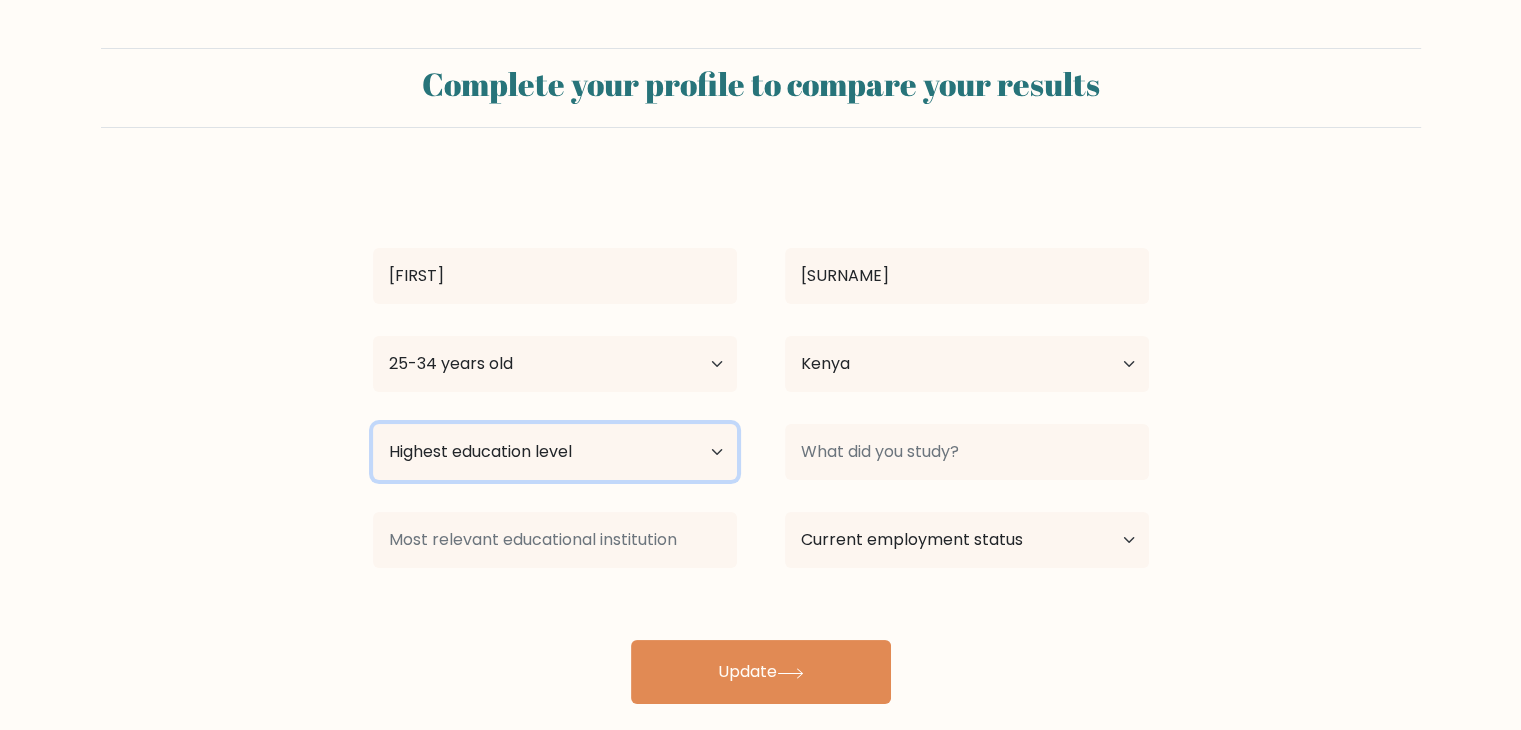click on "Highest education level
No schooling
Primary
Lower Secondary
Upper Secondary
Occupation Specific
Bachelor's degree
Master's degree
Doctoral degree" at bounding box center (555, 452) 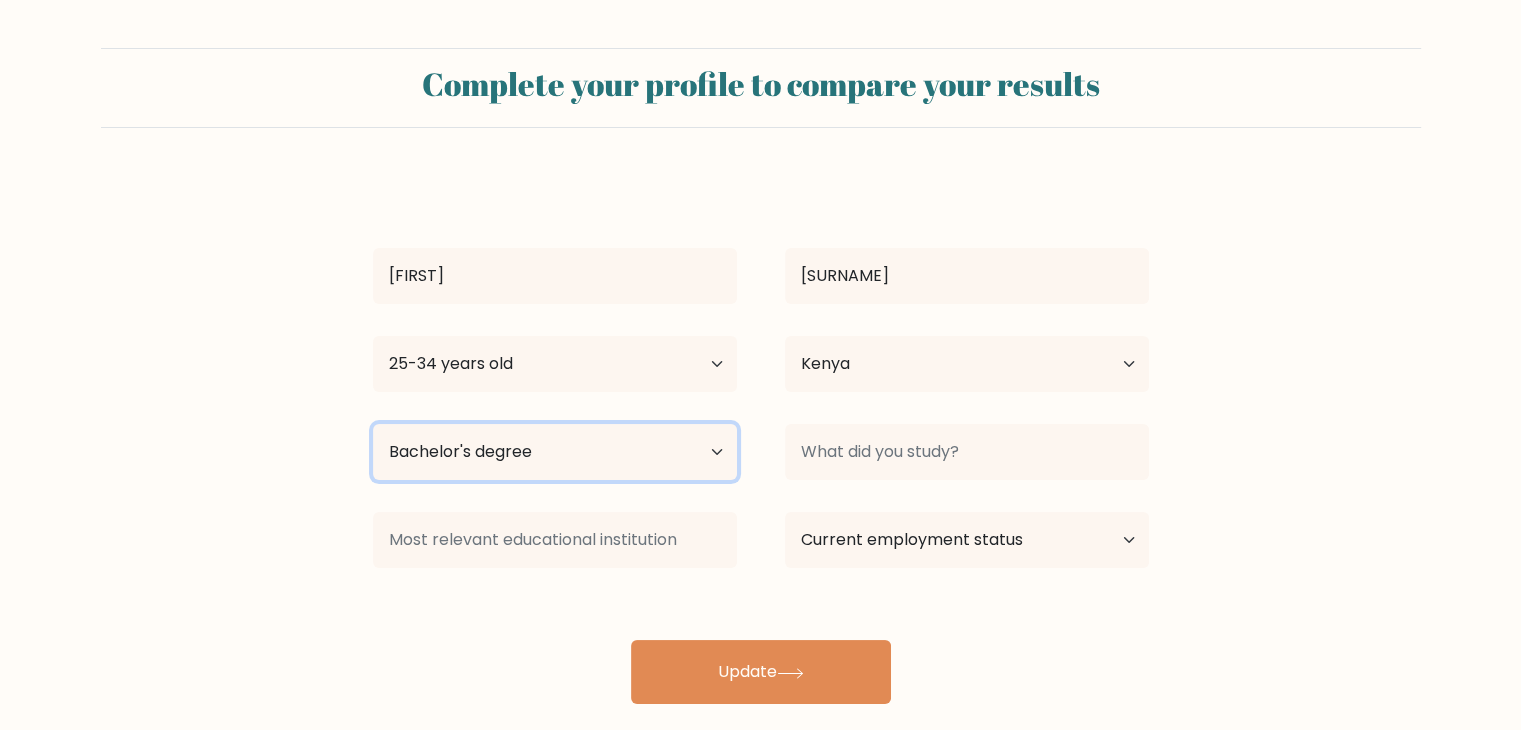 click on "Highest education level
No schooling
Primary
Lower Secondary
Upper Secondary
Occupation Specific
Bachelor's degree
Master's degree
Doctoral degree" at bounding box center [555, 452] 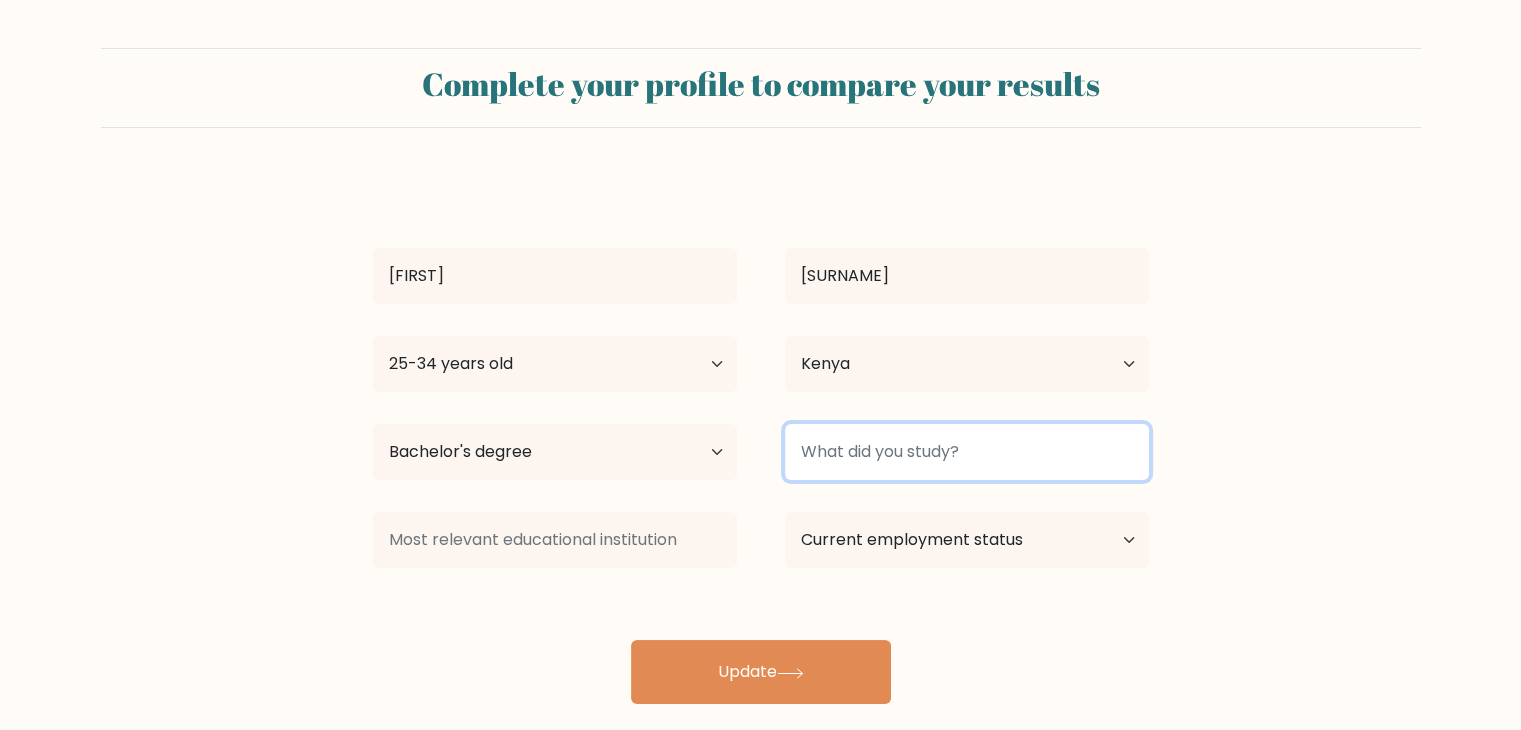 click at bounding box center (967, 452) 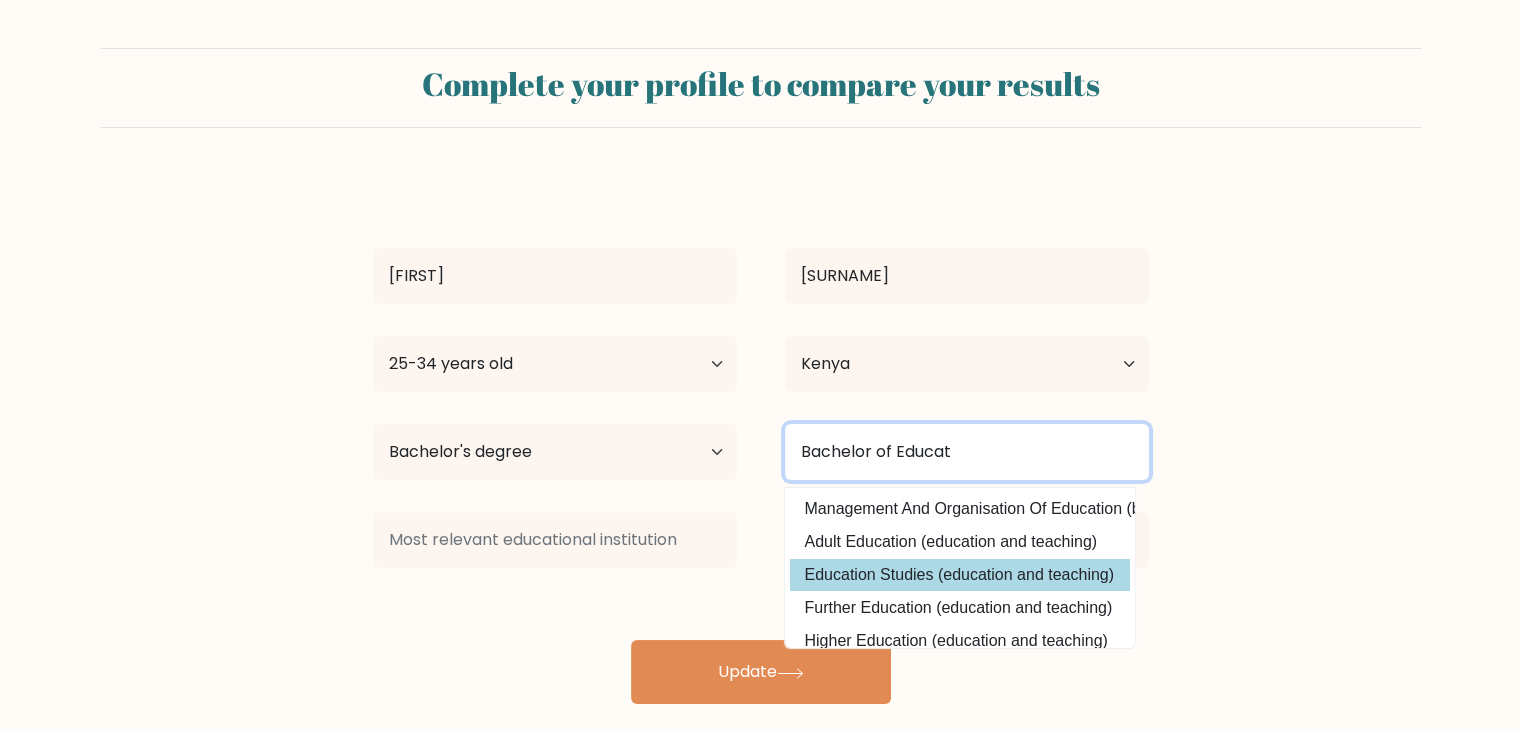type on "Bachelor of Educat" 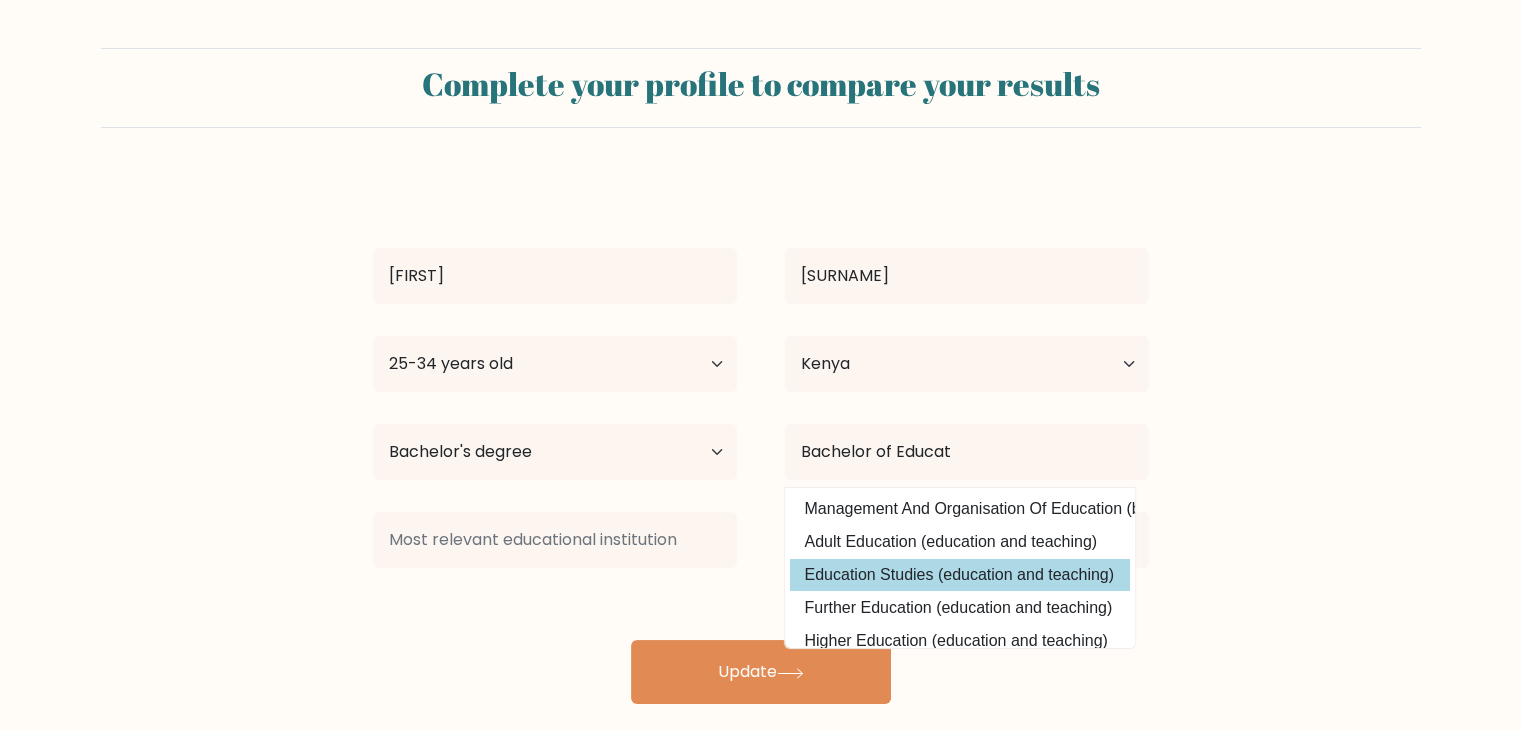 click on "emmanuel
kiplangat
Age
Under 18 years old
18-24 years old
25-34 years old
35-44 years old
45-54 years old
55-64 years old
65 years old and above
Country
Afghanistan
Albania
Algeria
American Samoa
Andorra
Angola
Anguilla
Antarctica
Antigua and Barbuda
Argentina
Armenia
Aruba
Australia
Austria
Azerbaijan
Bahamas
Bahrain
Bangladesh
Barbados
Belarus
Belgium
Belize
Benin
Bermuda
Bhutan" at bounding box center (761, 440) 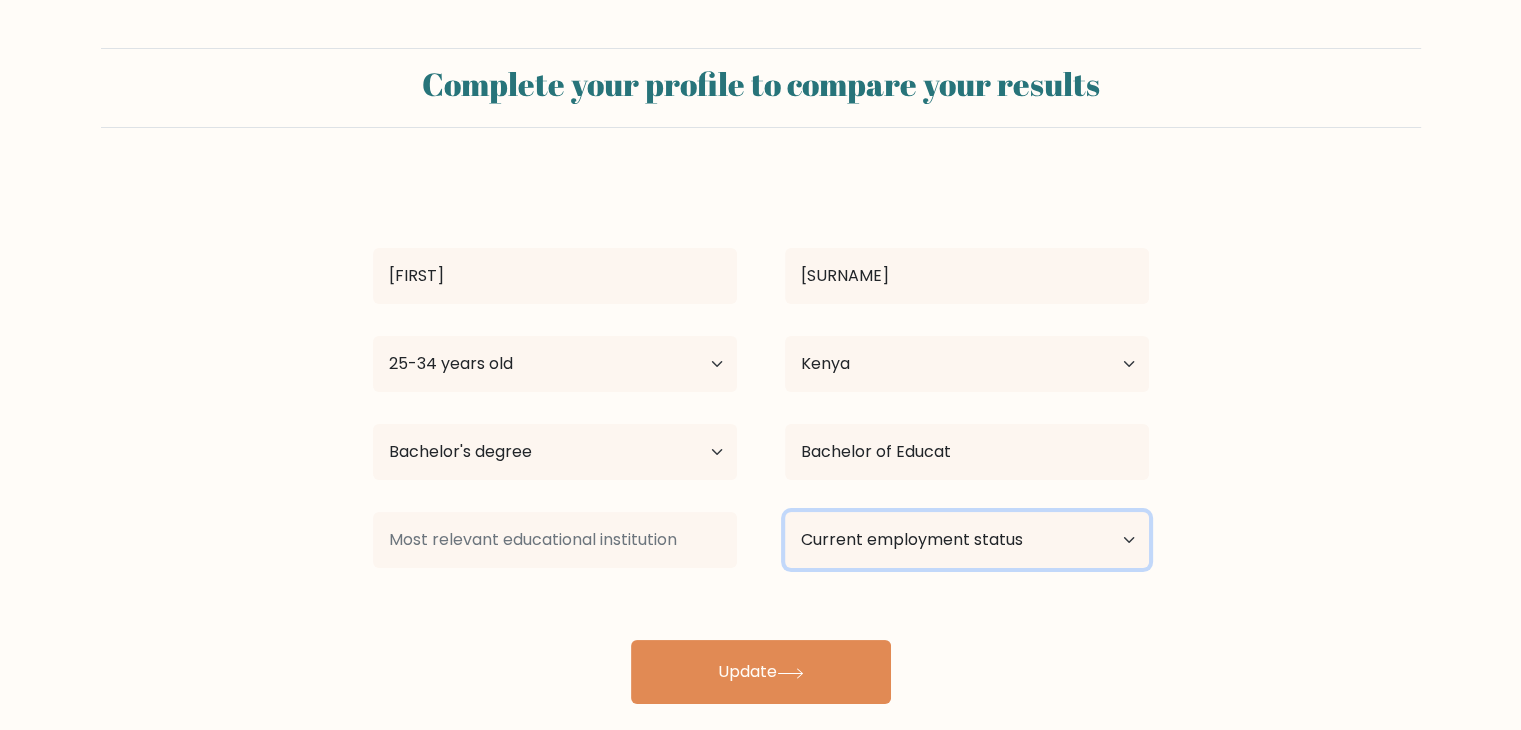 click on "Current employment status
Employed
Student
Retired
Other / prefer not to answer" at bounding box center [967, 540] 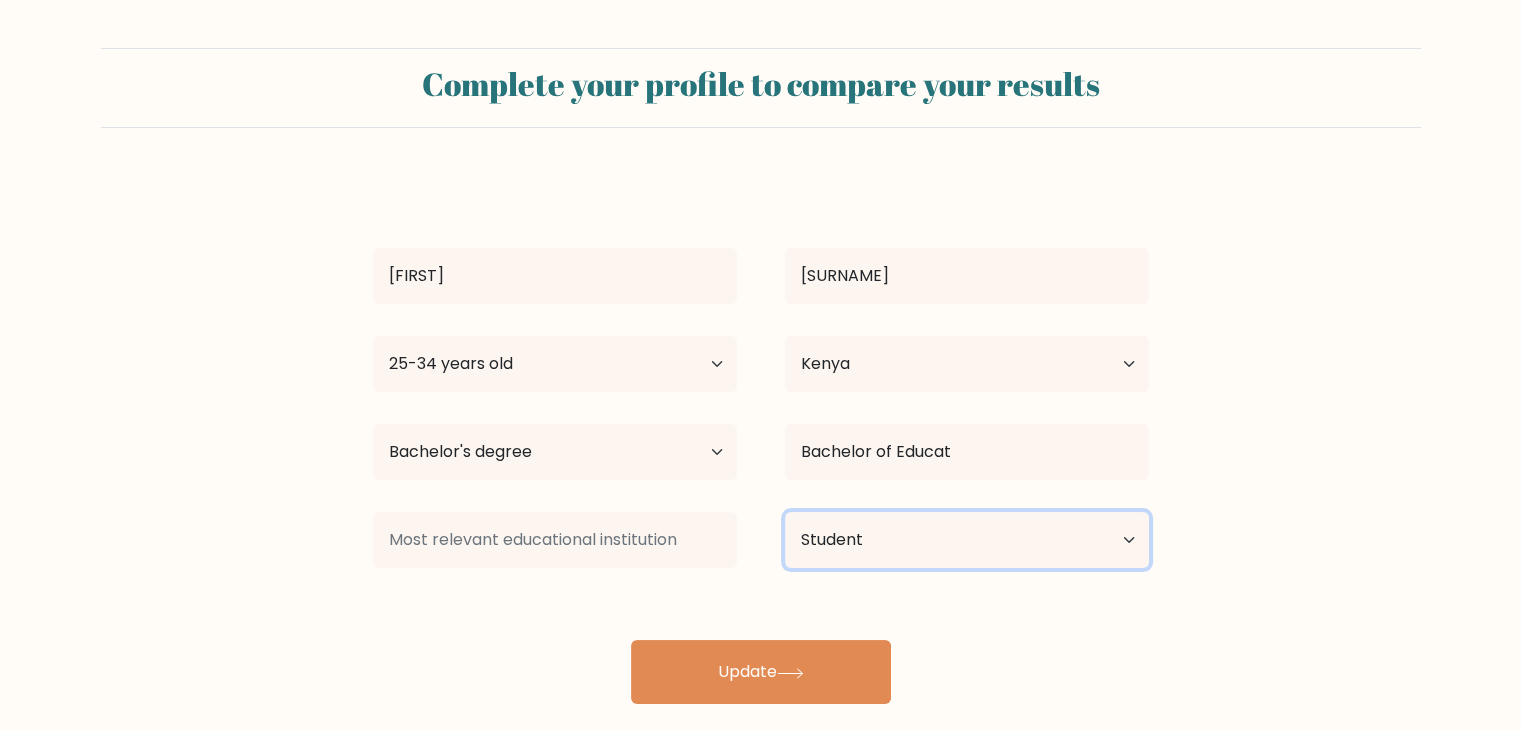 click on "Current employment status
Employed
Student
Retired
Other / prefer not to answer" at bounding box center [967, 540] 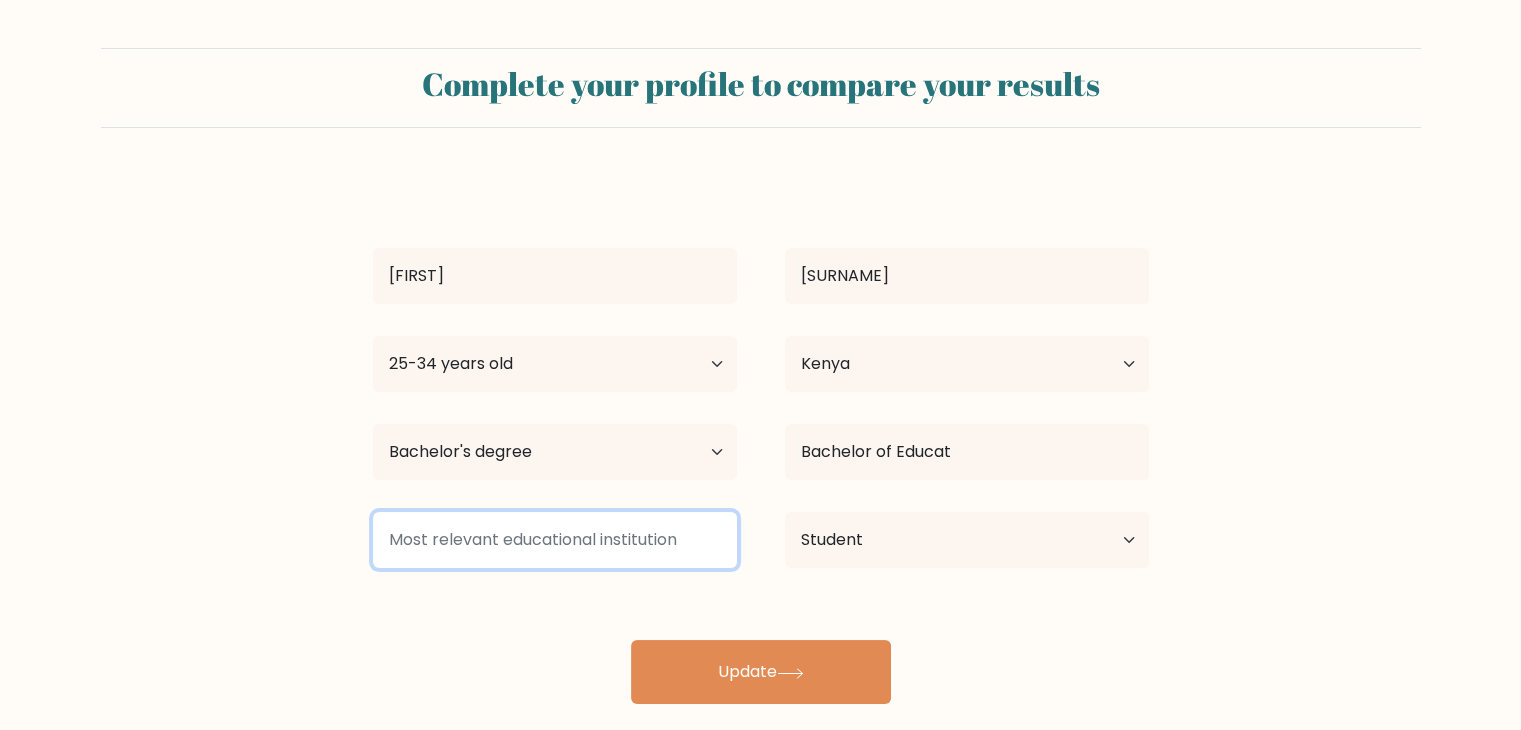 click at bounding box center [555, 540] 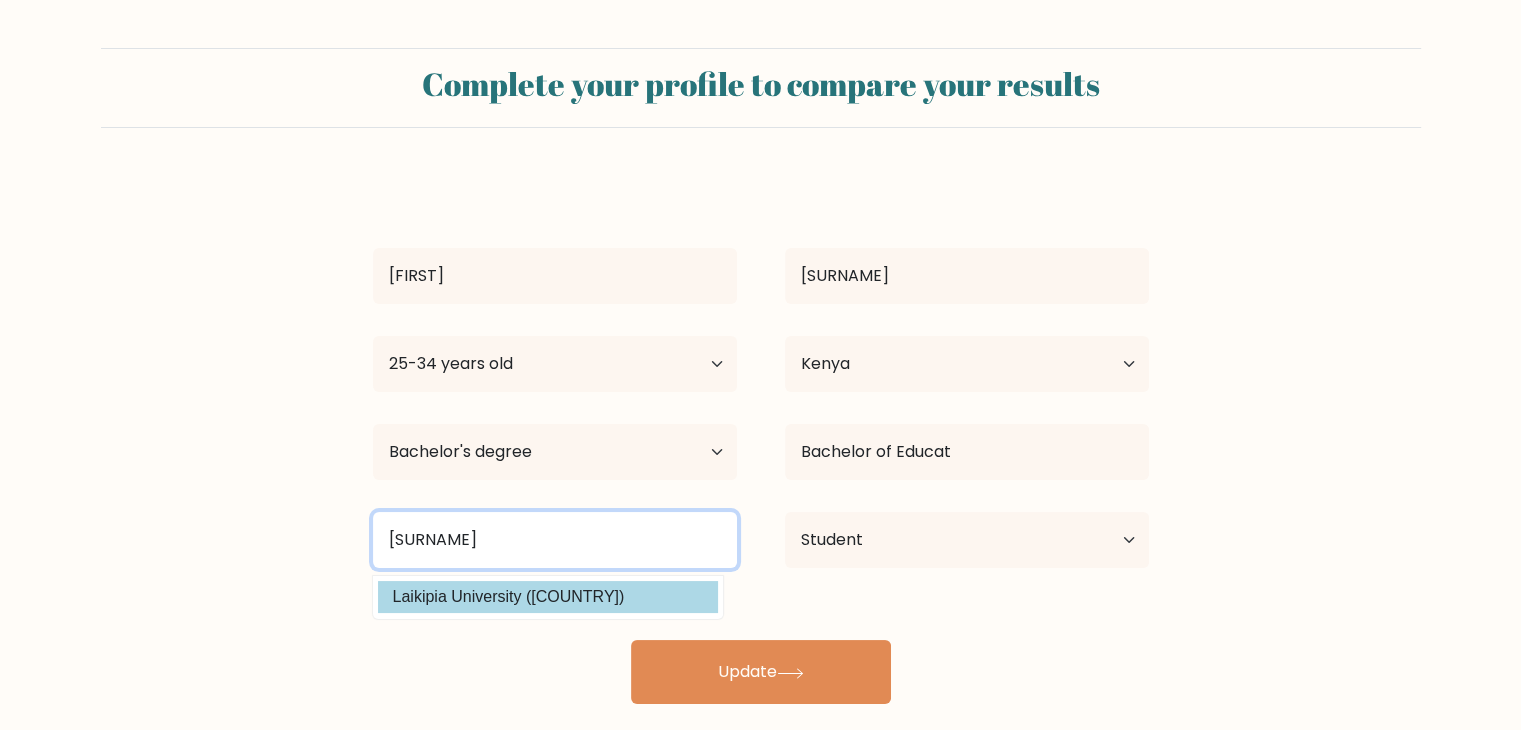 type on "Laiki" 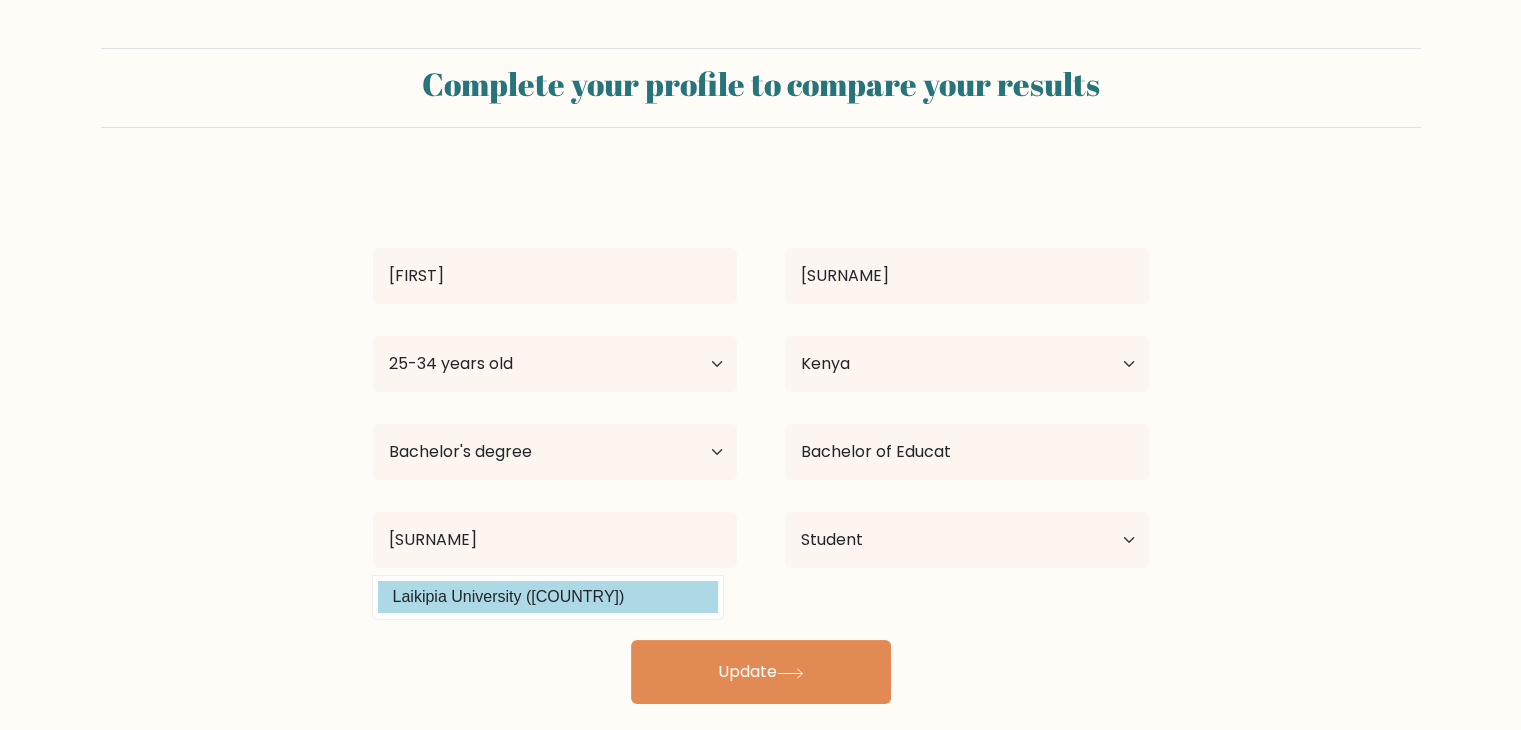 click on "emmanuel
kiplangat
Age
Under 18 years old
18-24 years old
25-34 years old
35-44 years old
45-54 years old
55-64 years old
65 years old and above
Country
Afghanistan
Albania
Algeria
American Samoa
Andorra
Angola
Anguilla
Antarctica
Antigua and Barbuda
Argentina
Armenia
Aruba
Australia
Austria
Azerbaijan
Bahamas
Bahrain
Bangladesh
Barbados
Belarus
Belgium
Belize
Benin
Bermuda
Bhutan" at bounding box center (761, 440) 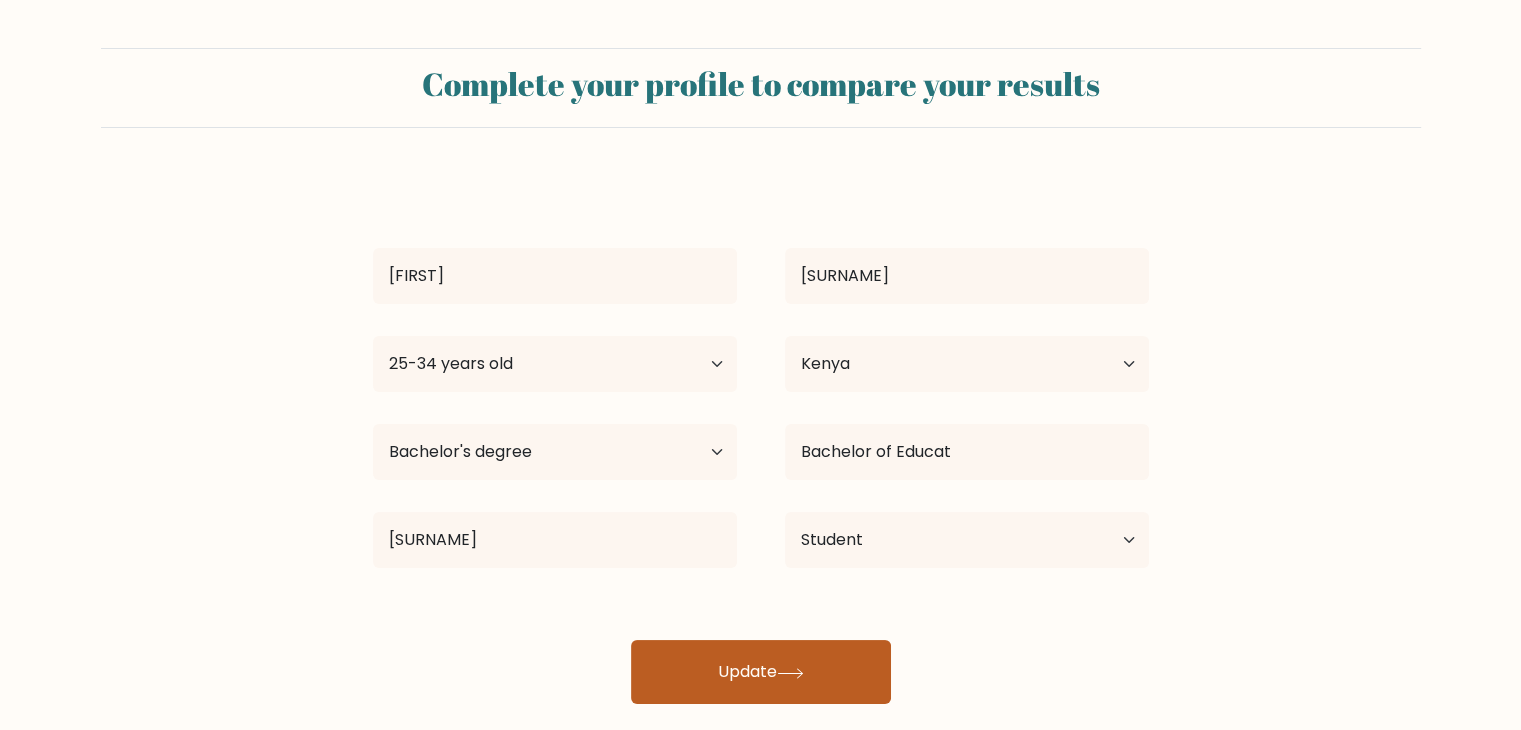 click on "Update" at bounding box center [761, 672] 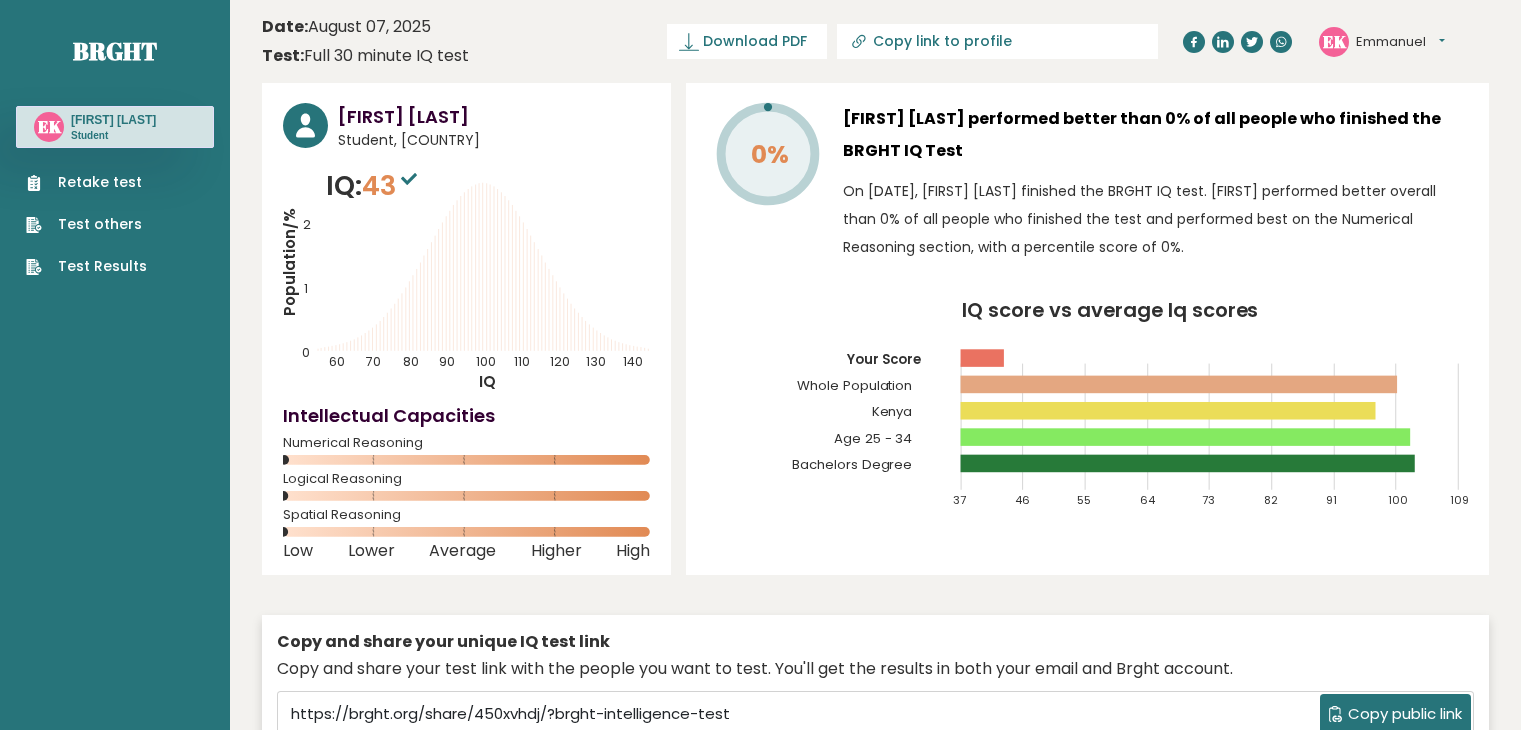 scroll, scrollTop: 0, scrollLeft: 0, axis: both 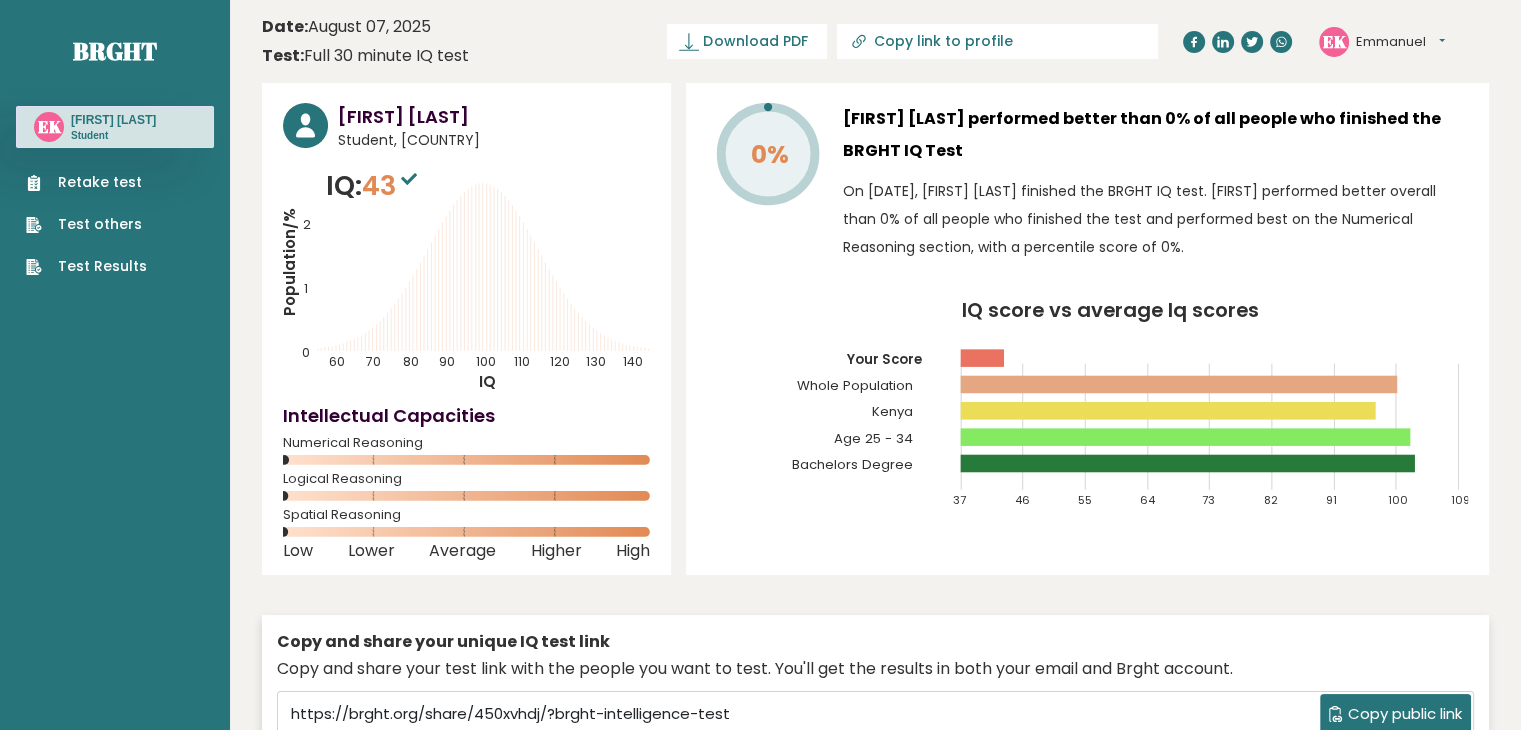 click on "Retake test" at bounding box center (86, 182) 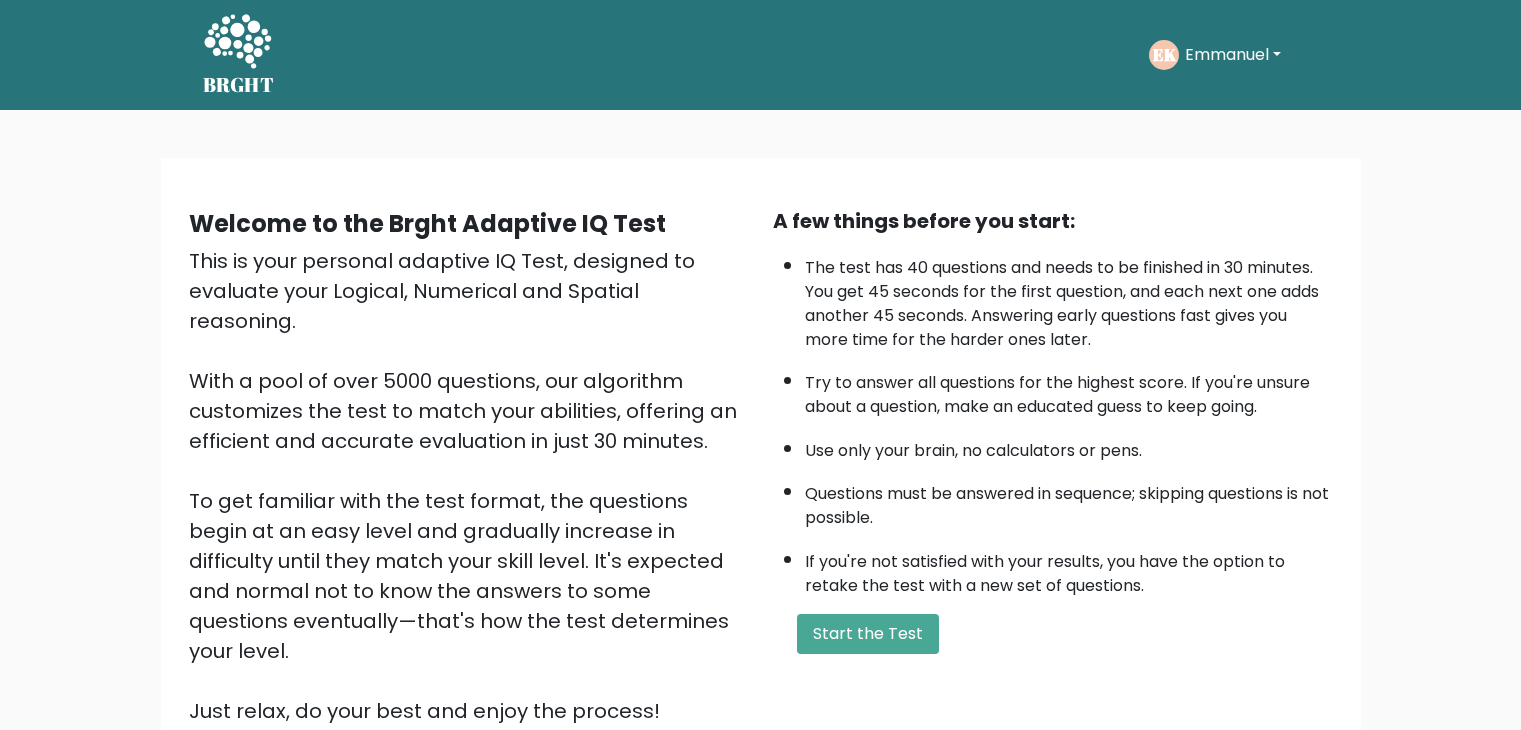 scroll, scrollTop: 0, scrollLeft: 0, axis: both 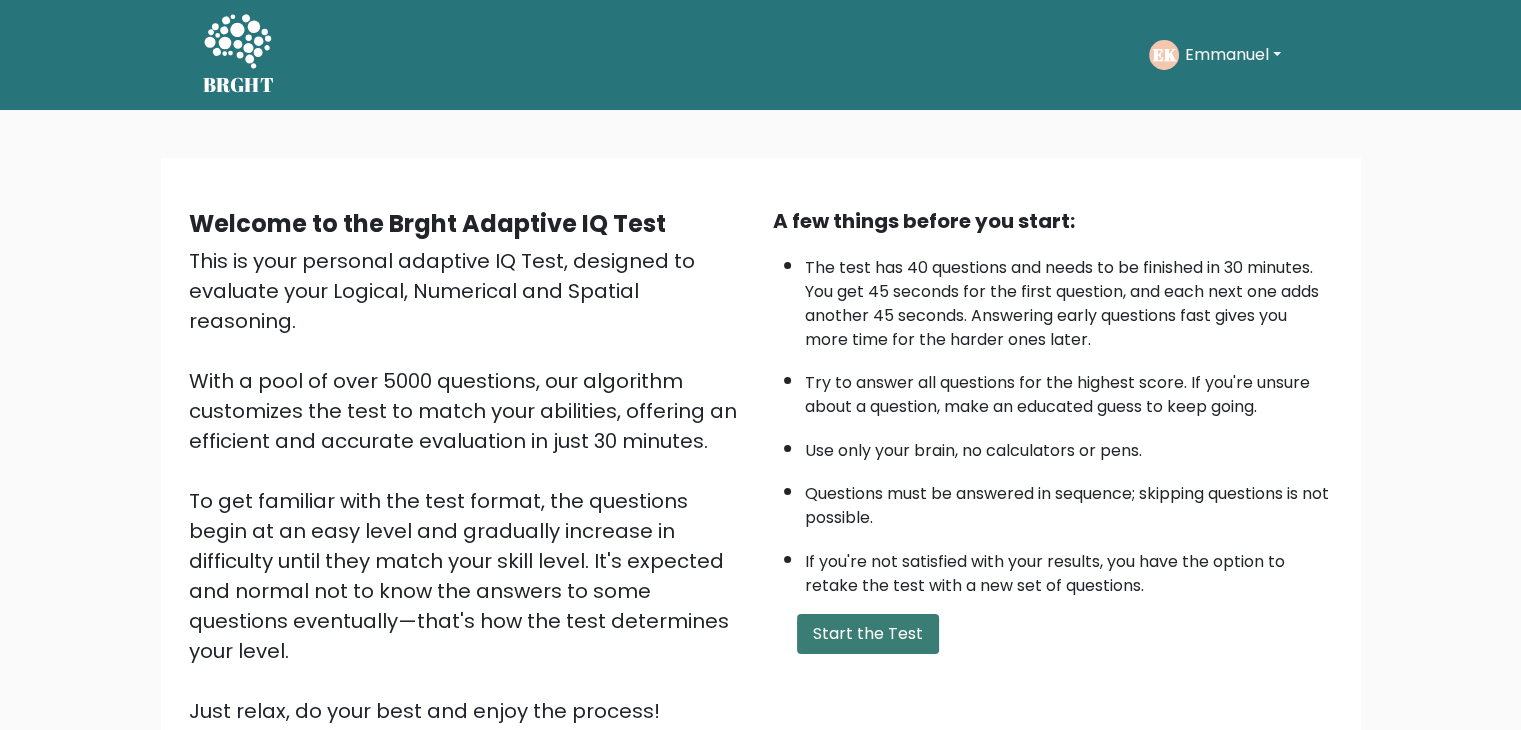 click on "Start the Test" at bounding box center (868, 634) 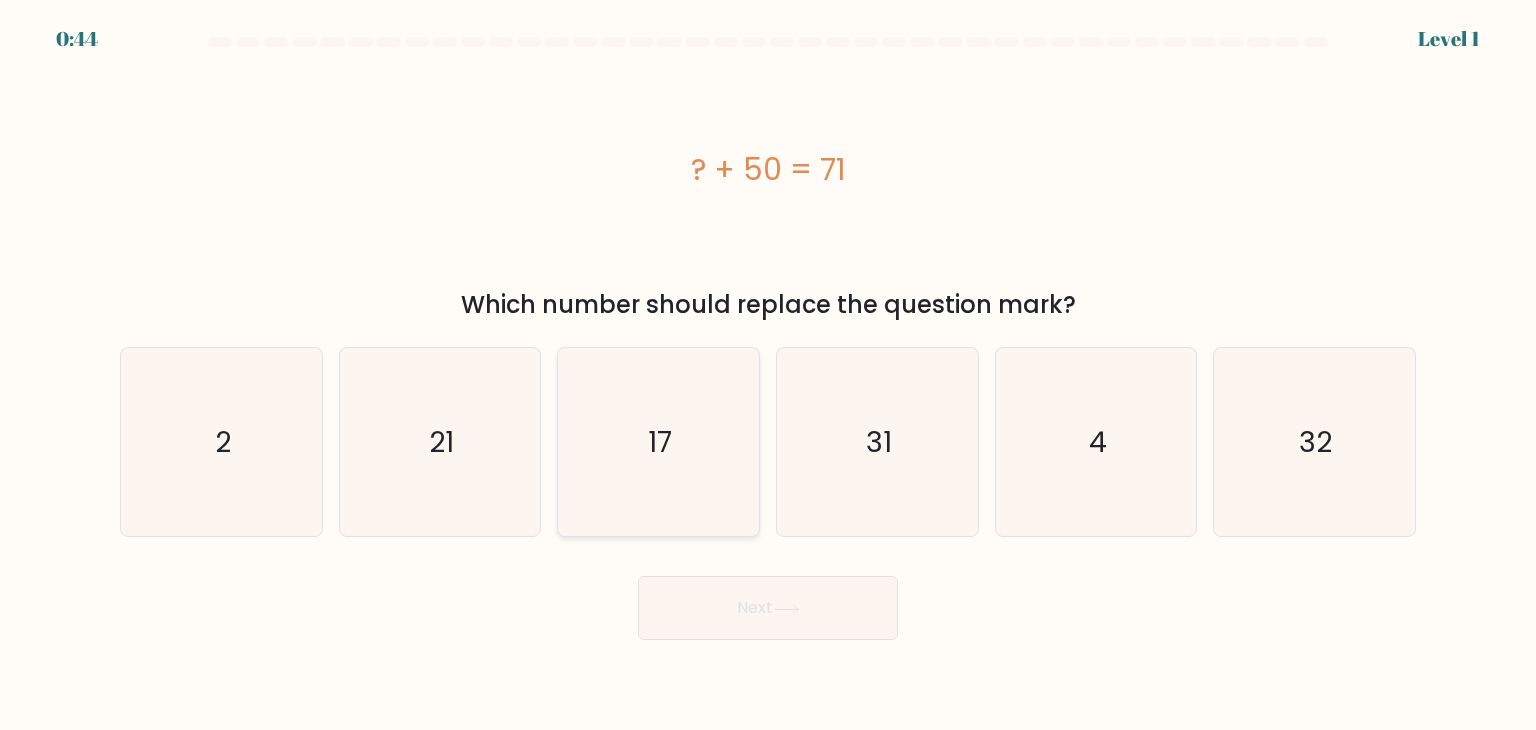scroll, scrollTop: 0, scrollLeft: 0, axis: both 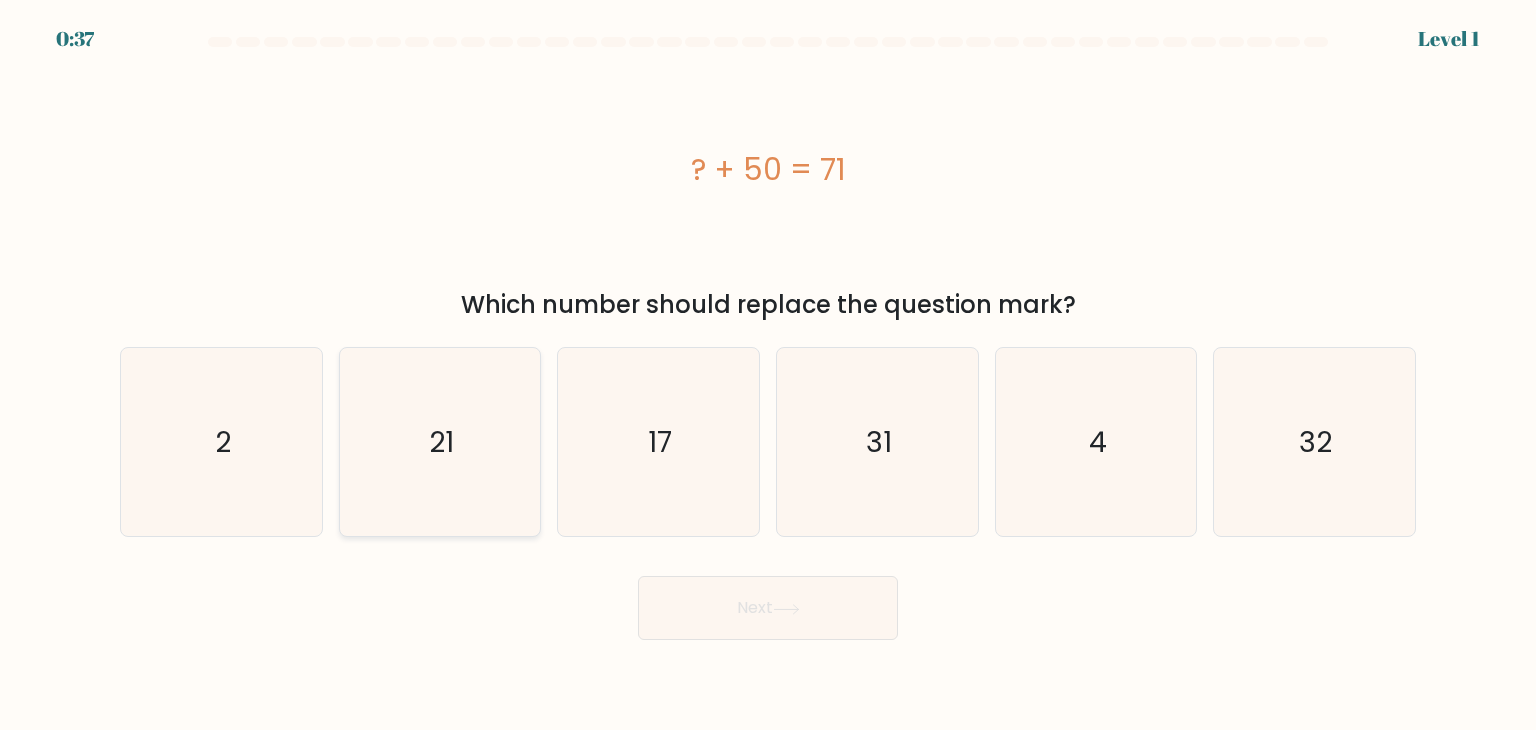 click on "21" 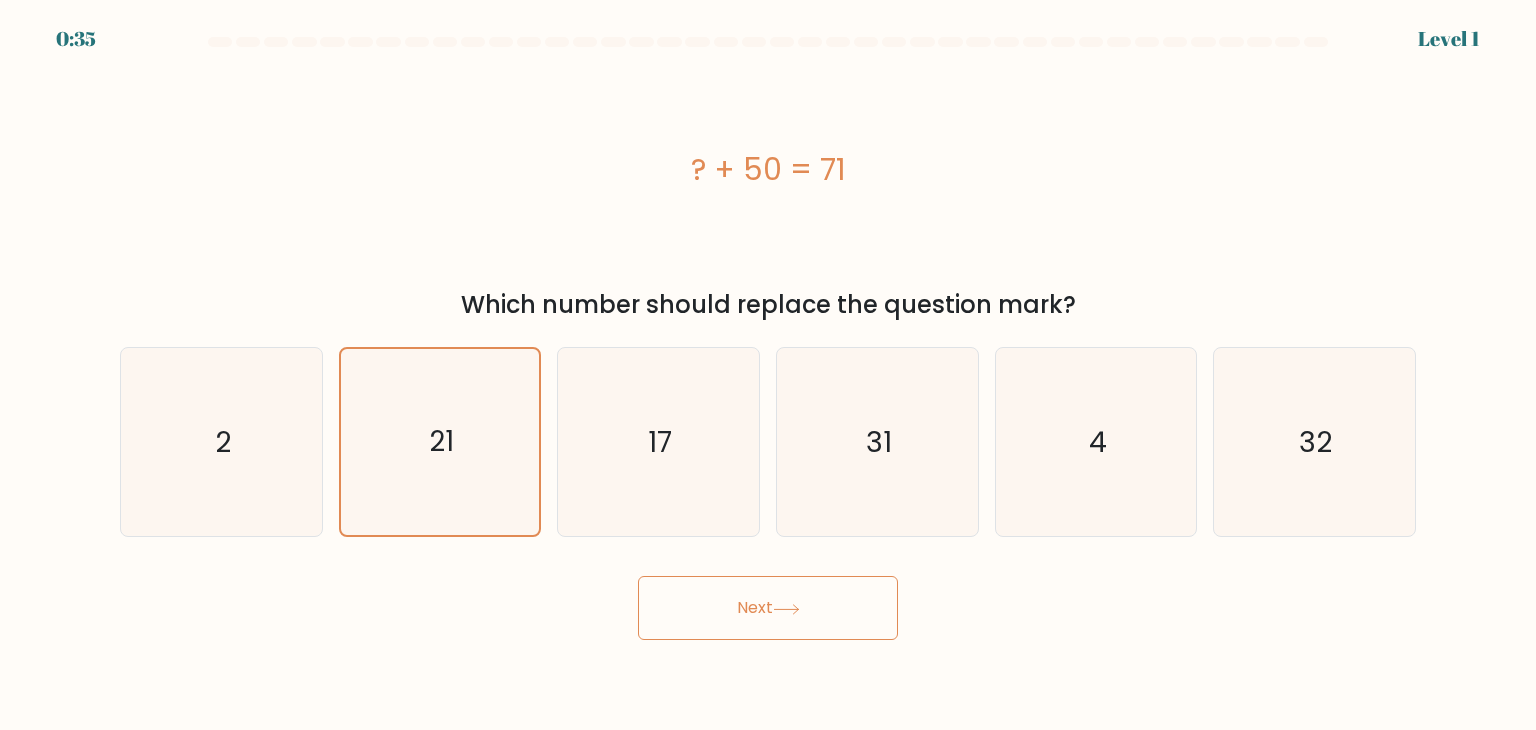 click on "Next" at bounding box center [768, 608] 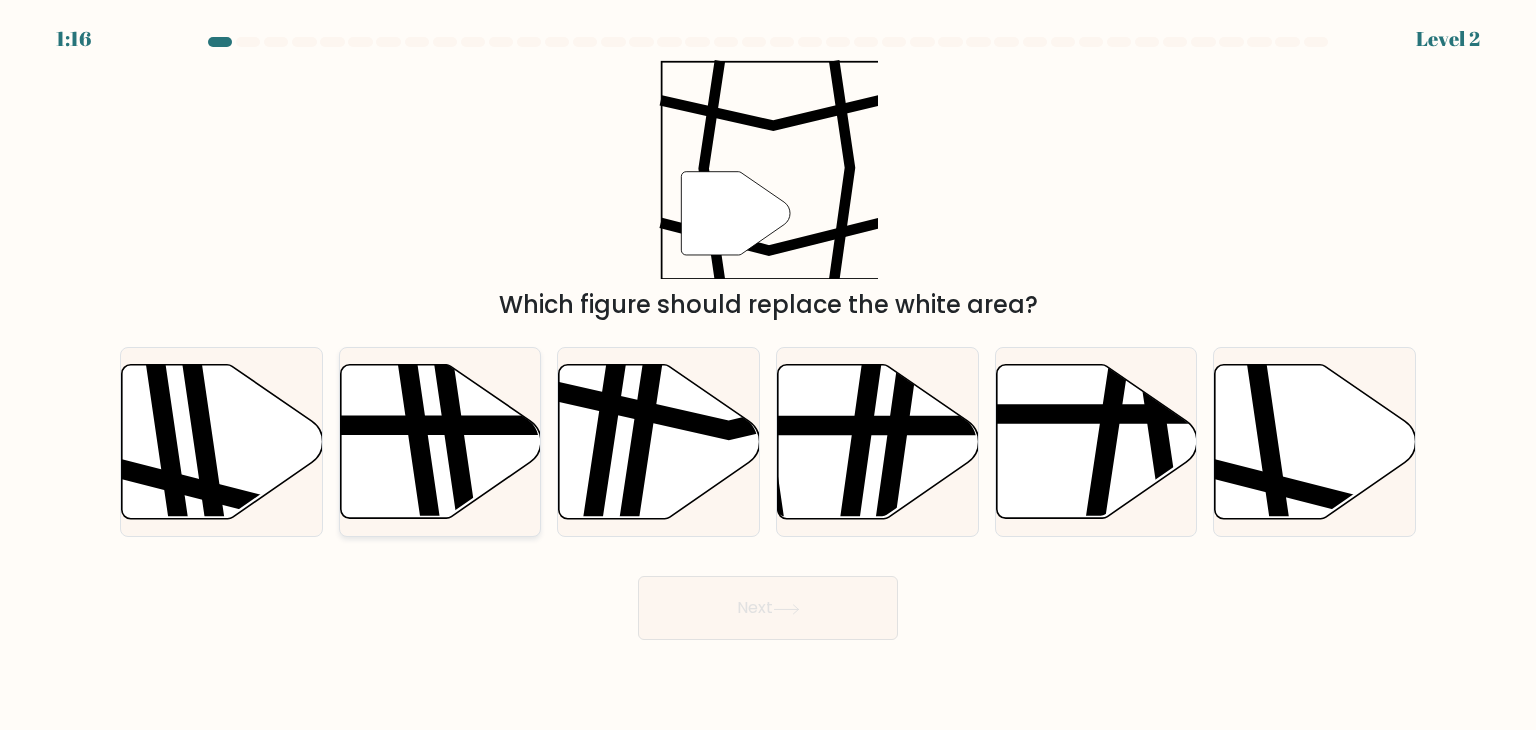 click 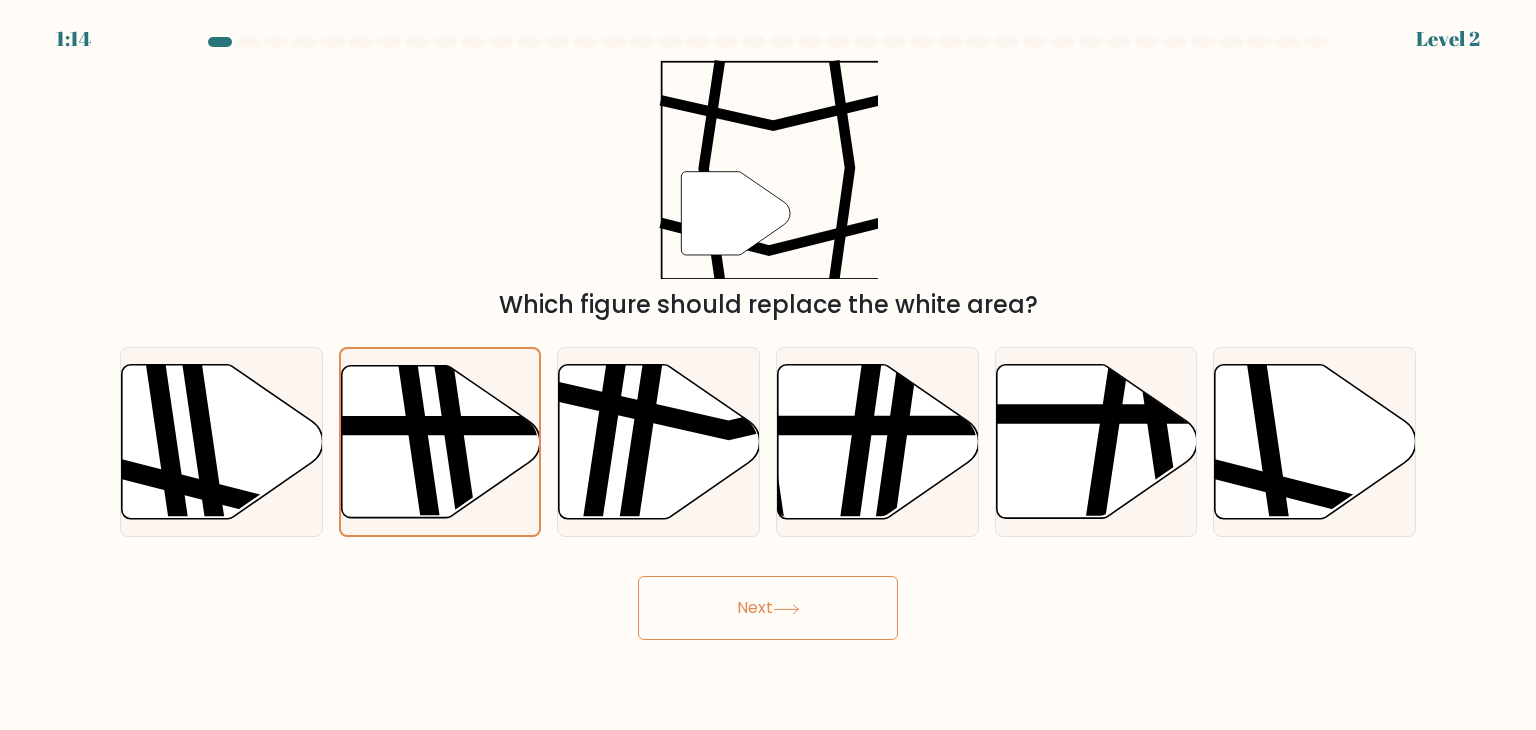 click on "Next" at bounding box center (768, 608) 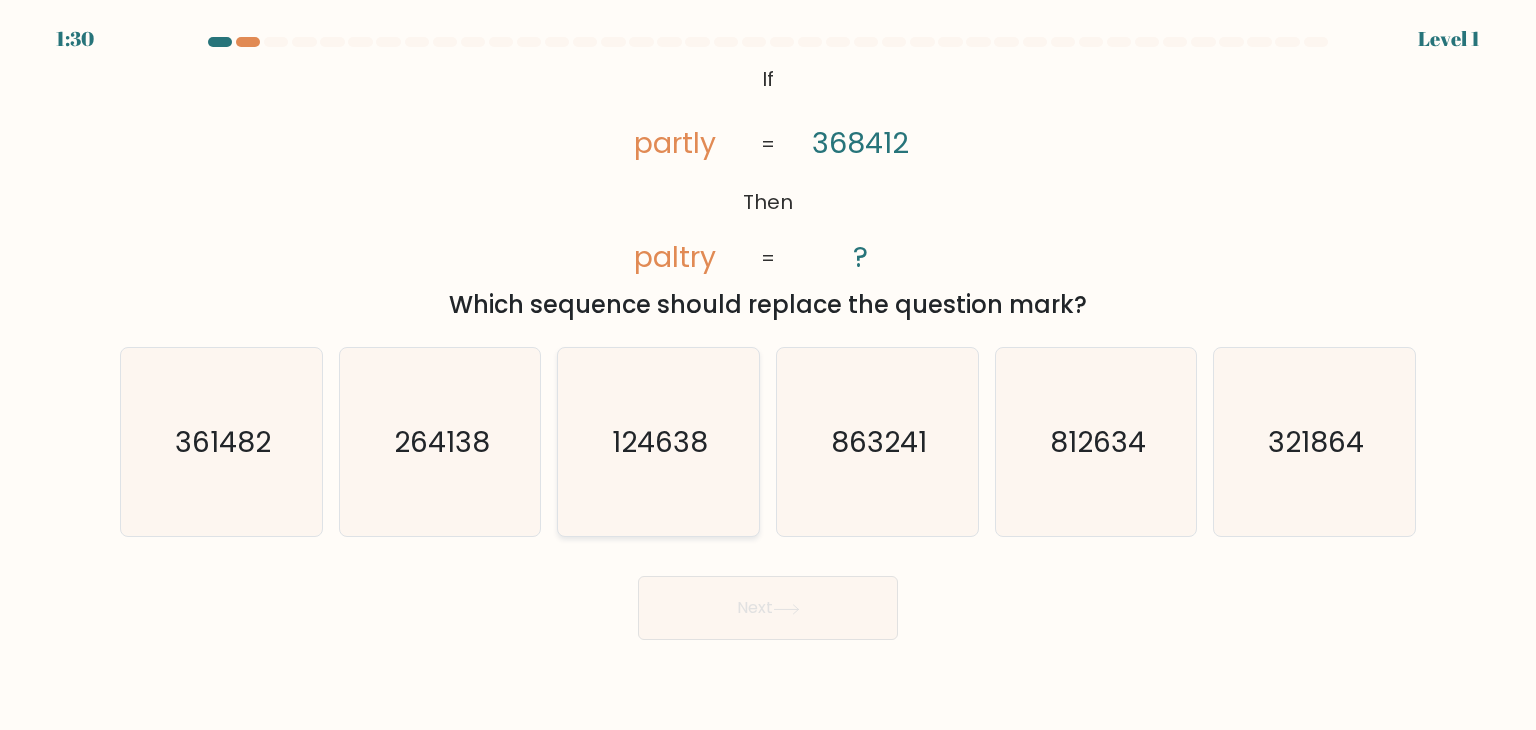 click on "124638" 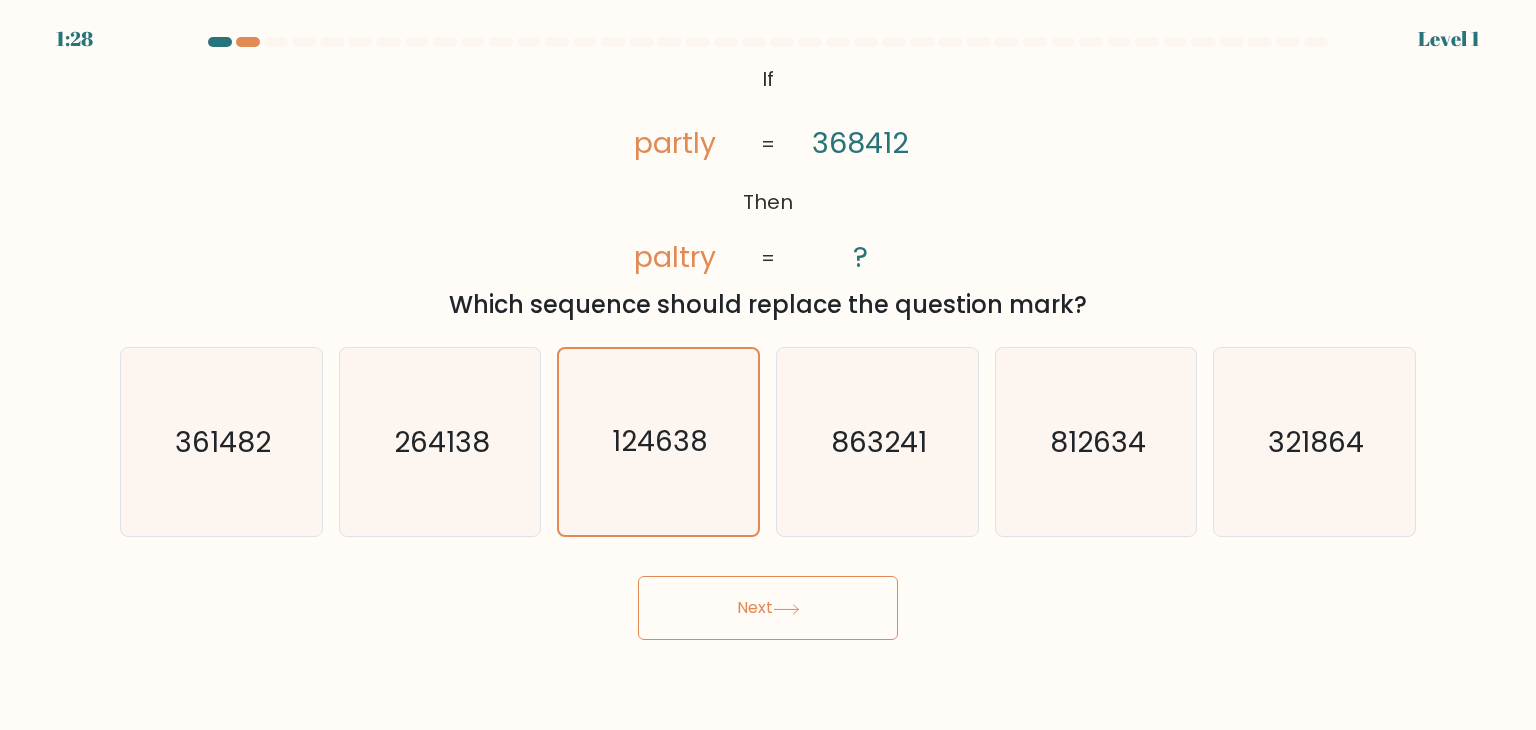 click on "Next" at bounding box center [768, 608] 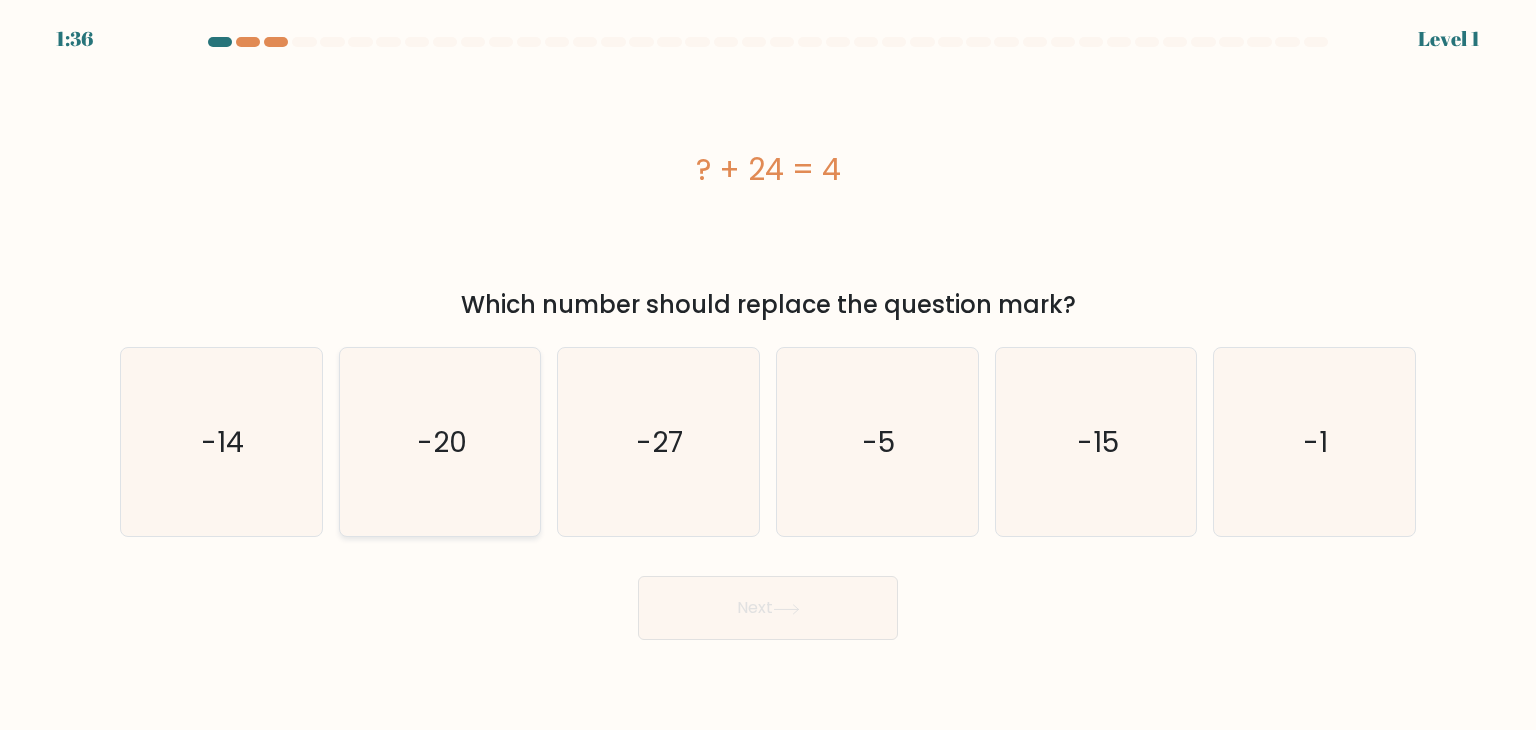 click on "-20" 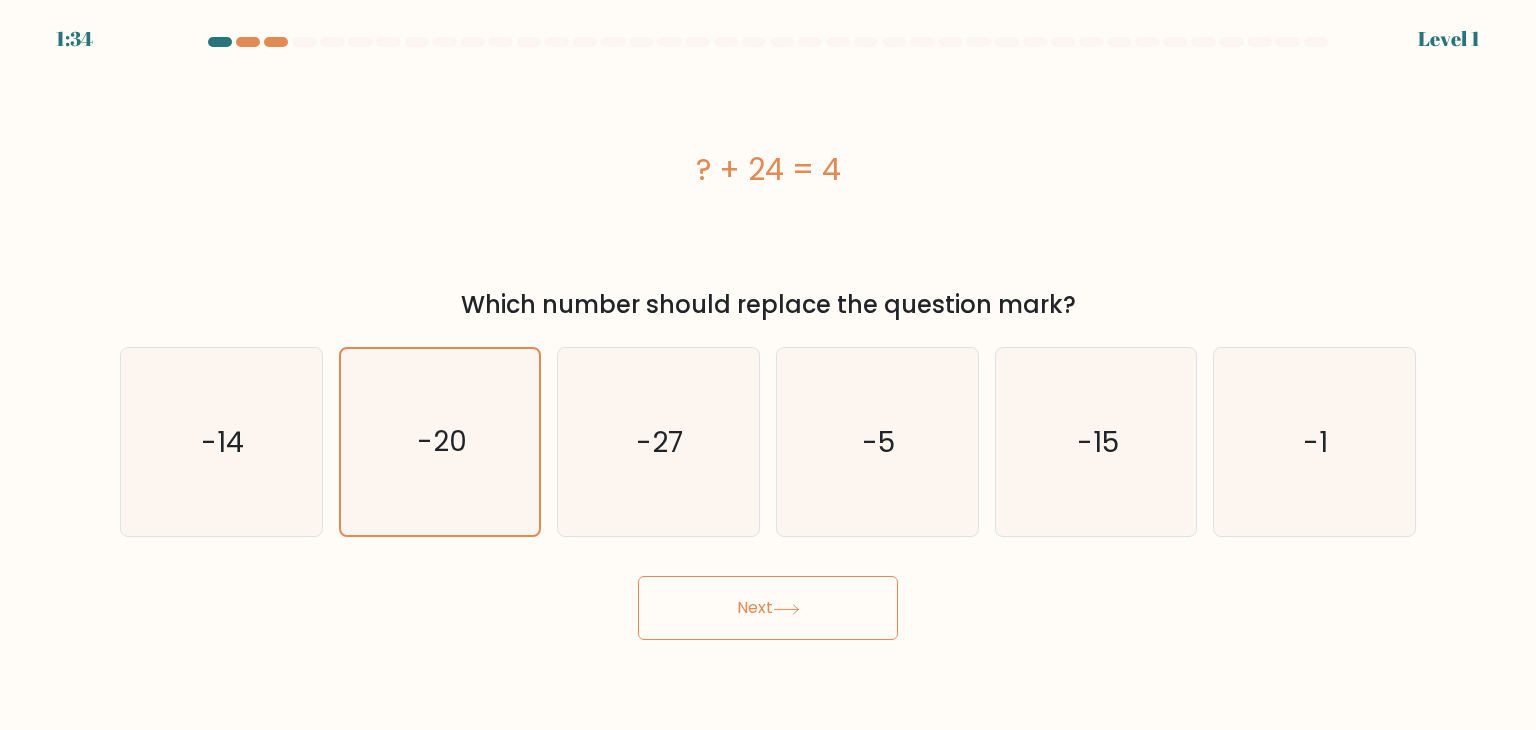 click on "Next" at bounding box center [768, 608] 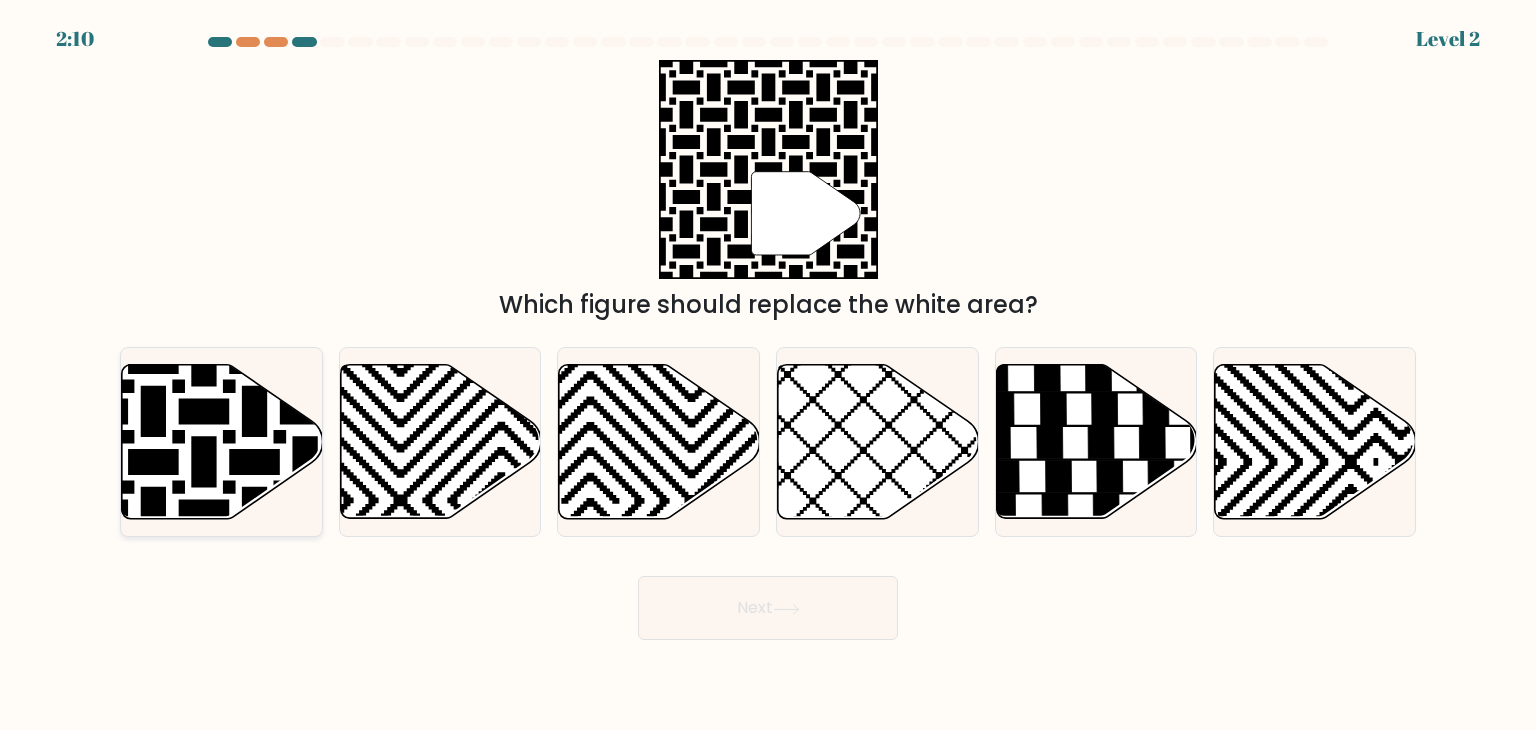 click 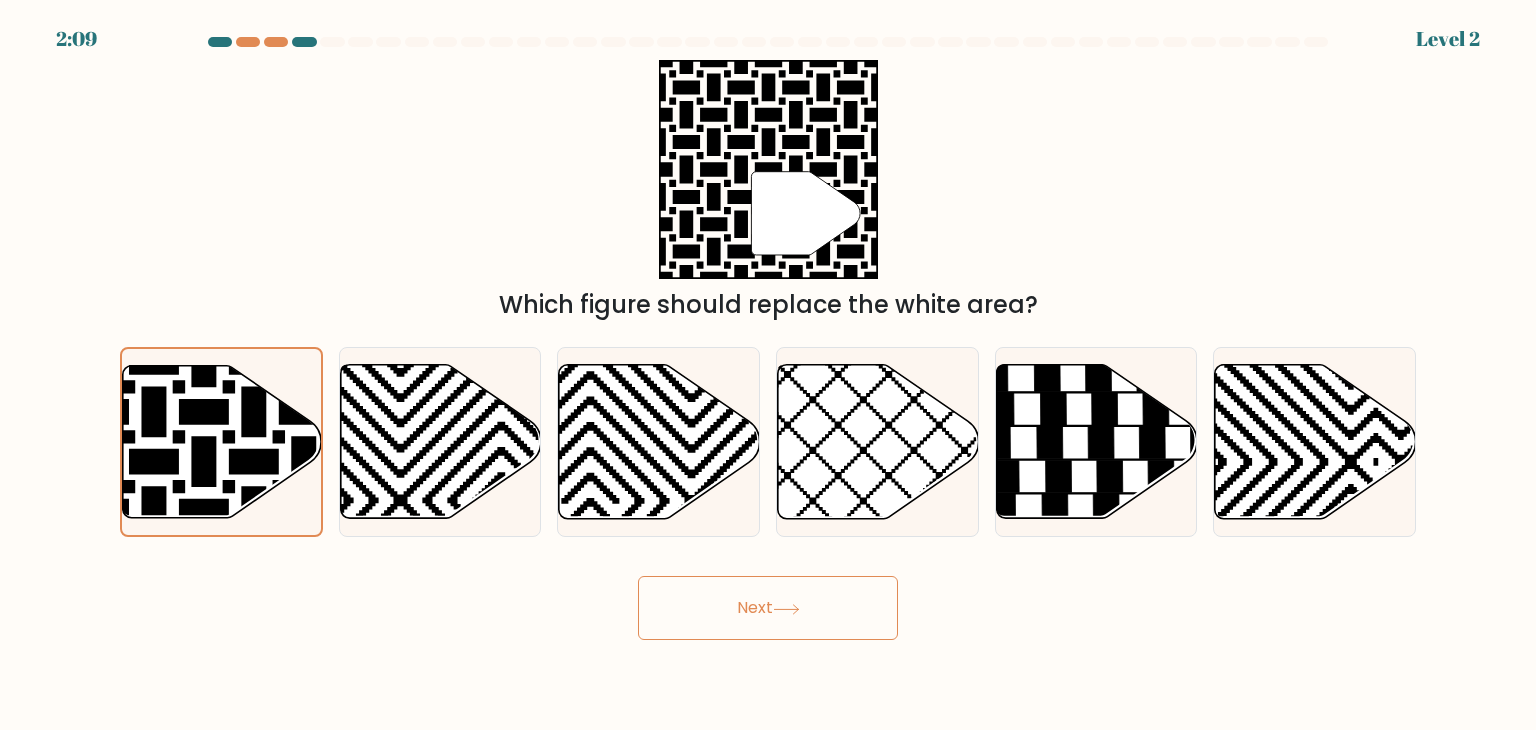 click on "Next" at bounding box center [768, 608] 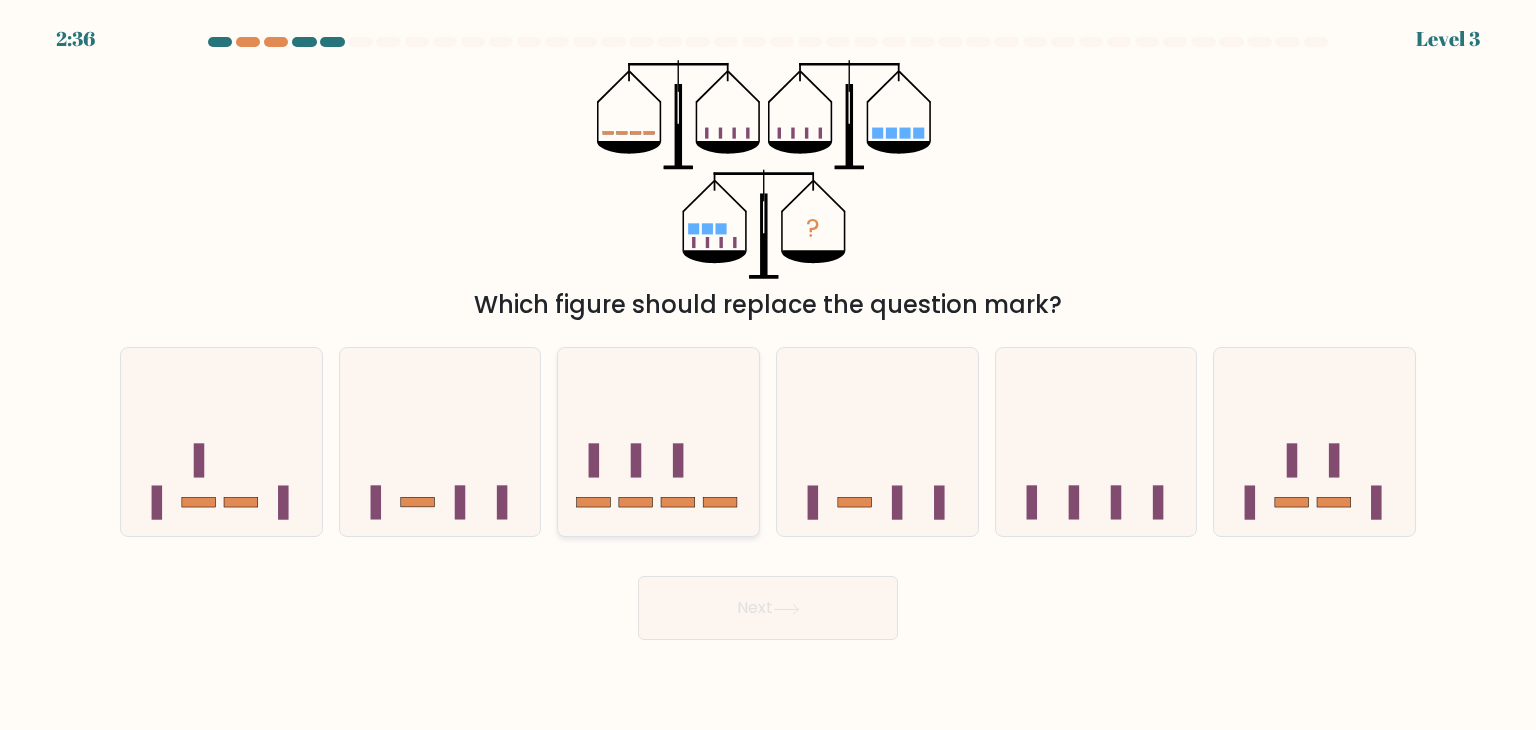 click 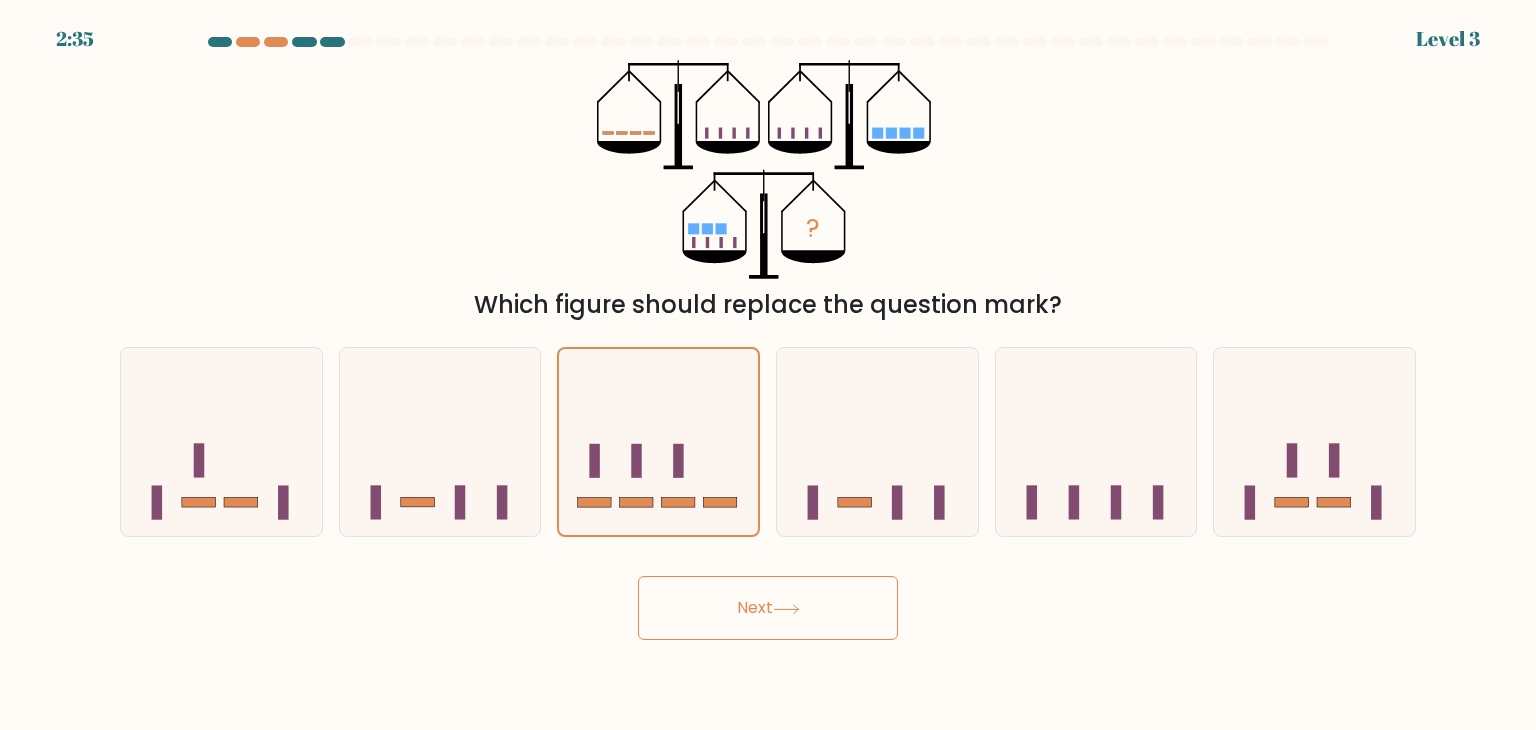 click on "Next" at bounding box center [768, 608] 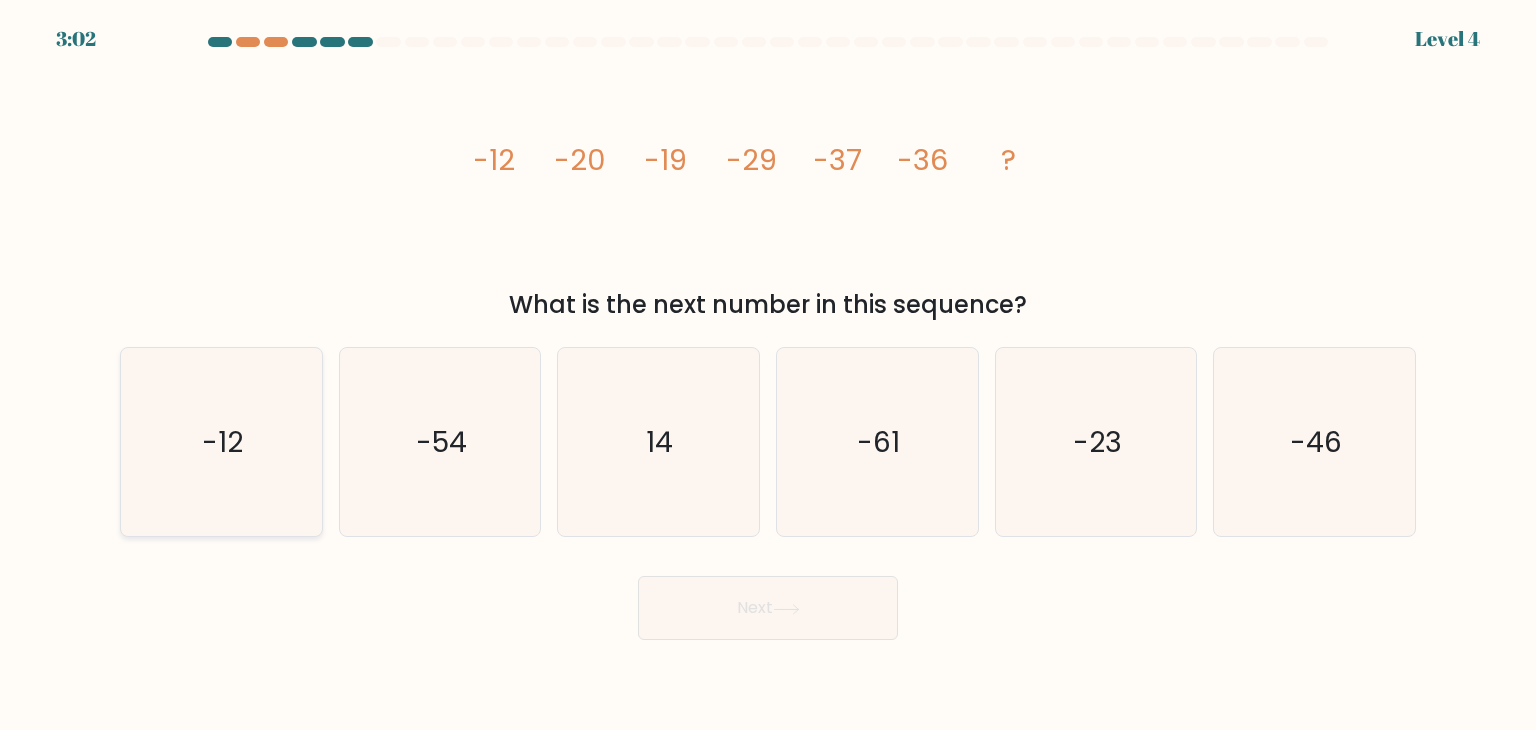 click on "-12" 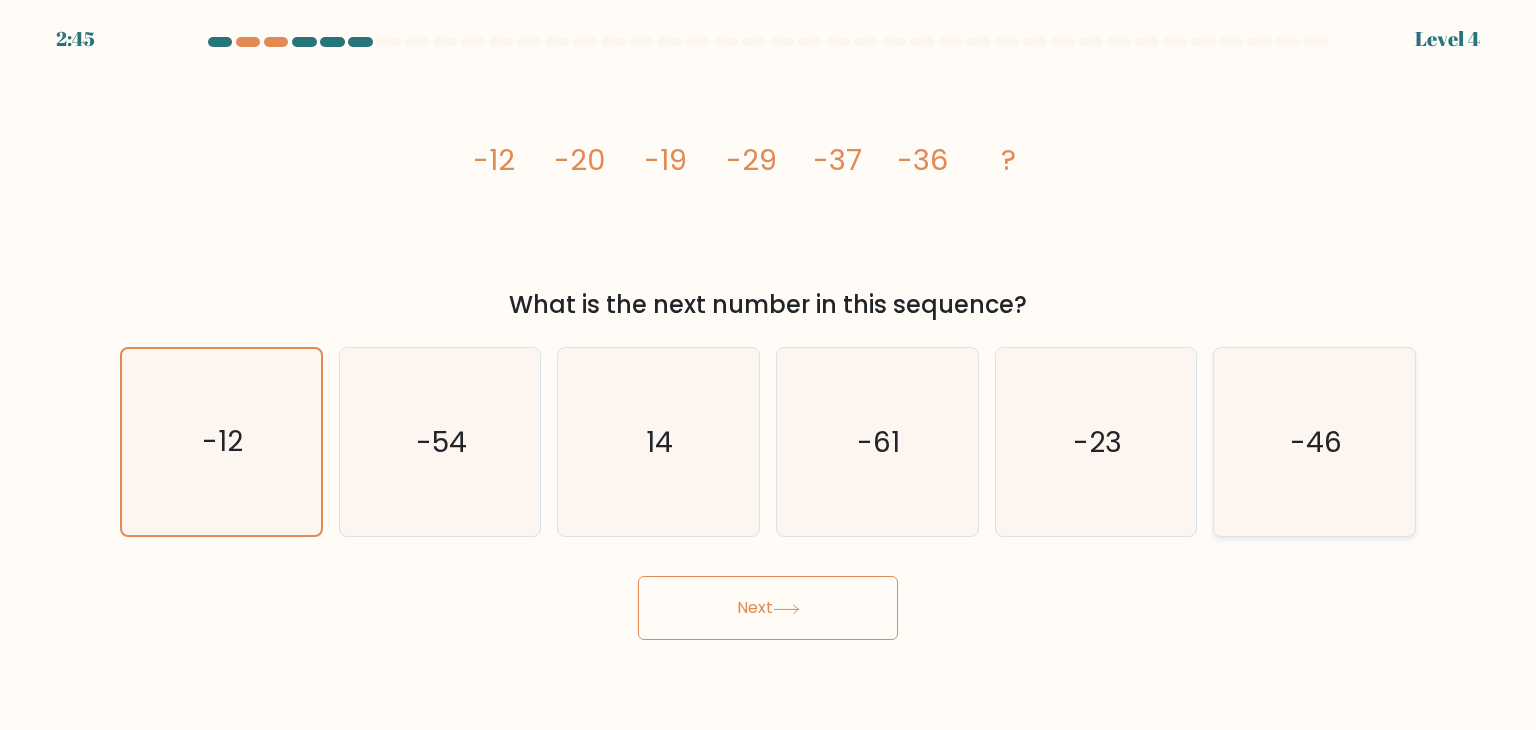 click on "-46" 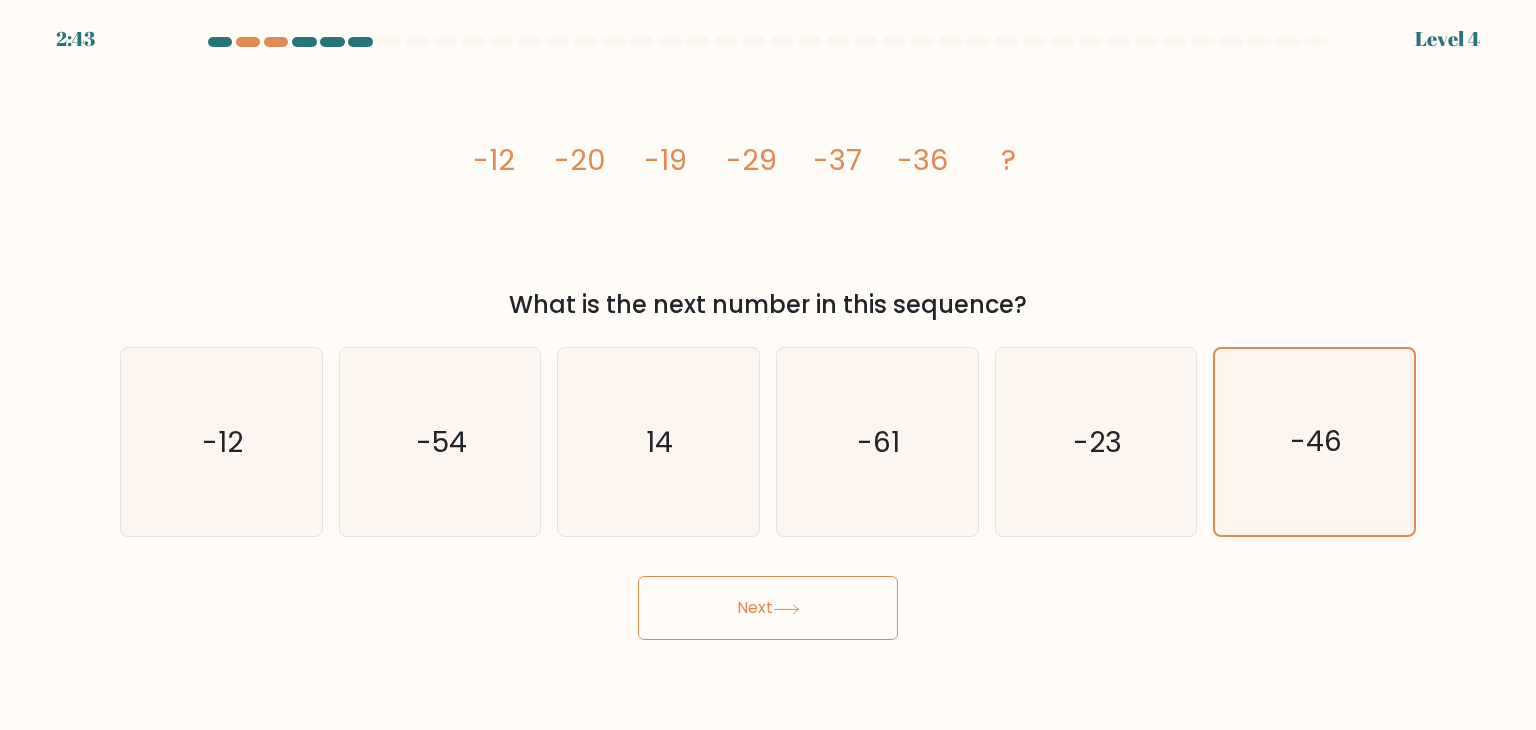 click on "Next" at bounding box center [768, 608] 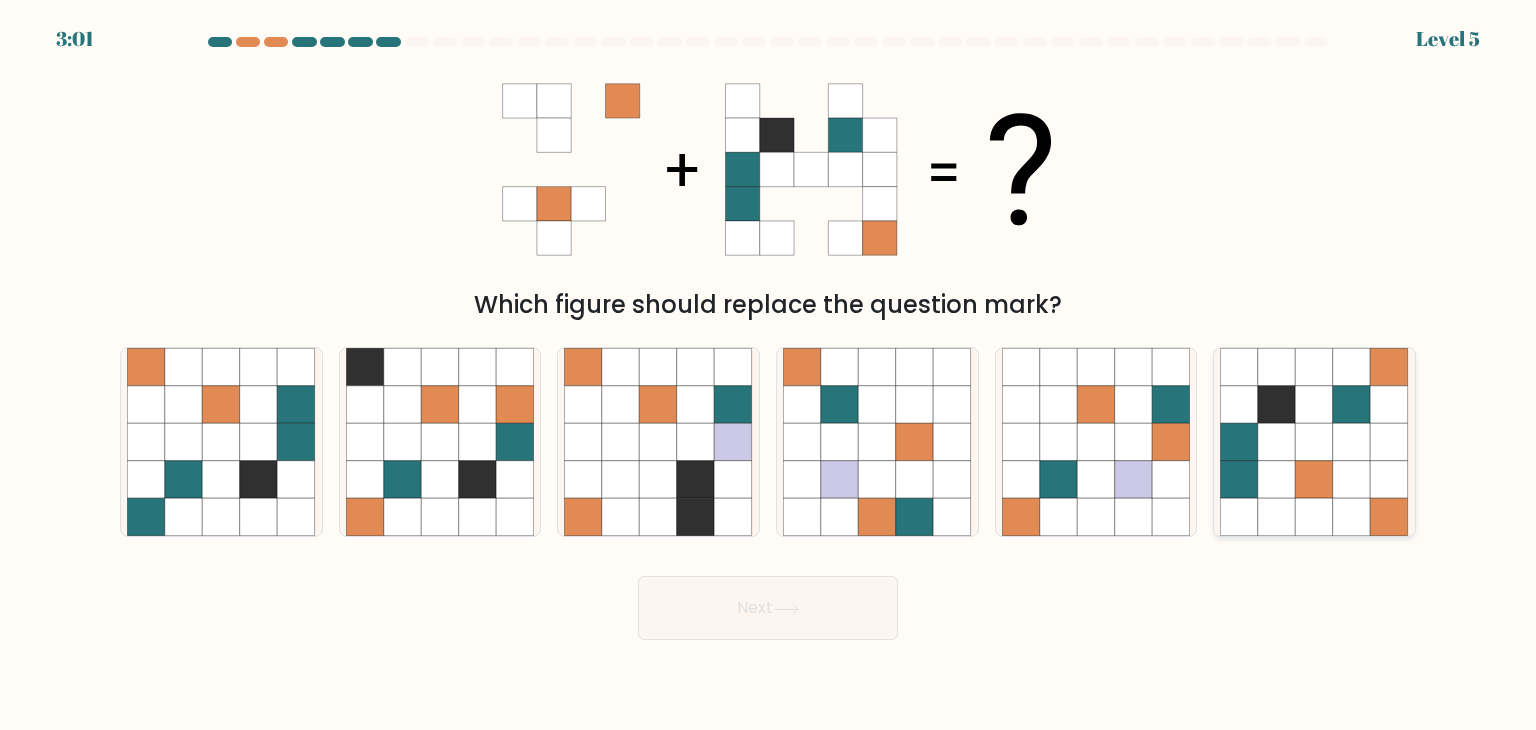 click 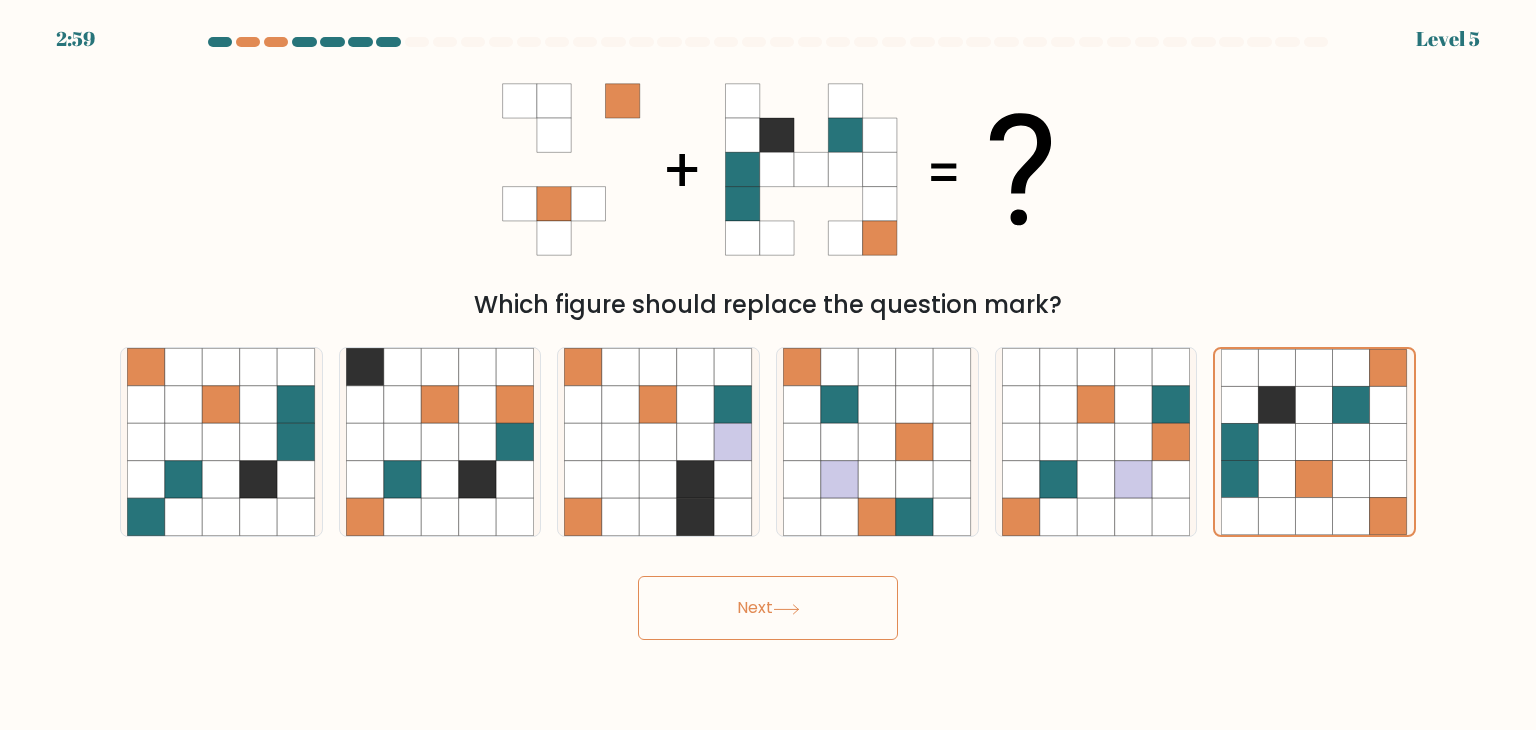 click on "Next" at bounding box center (768, 608) 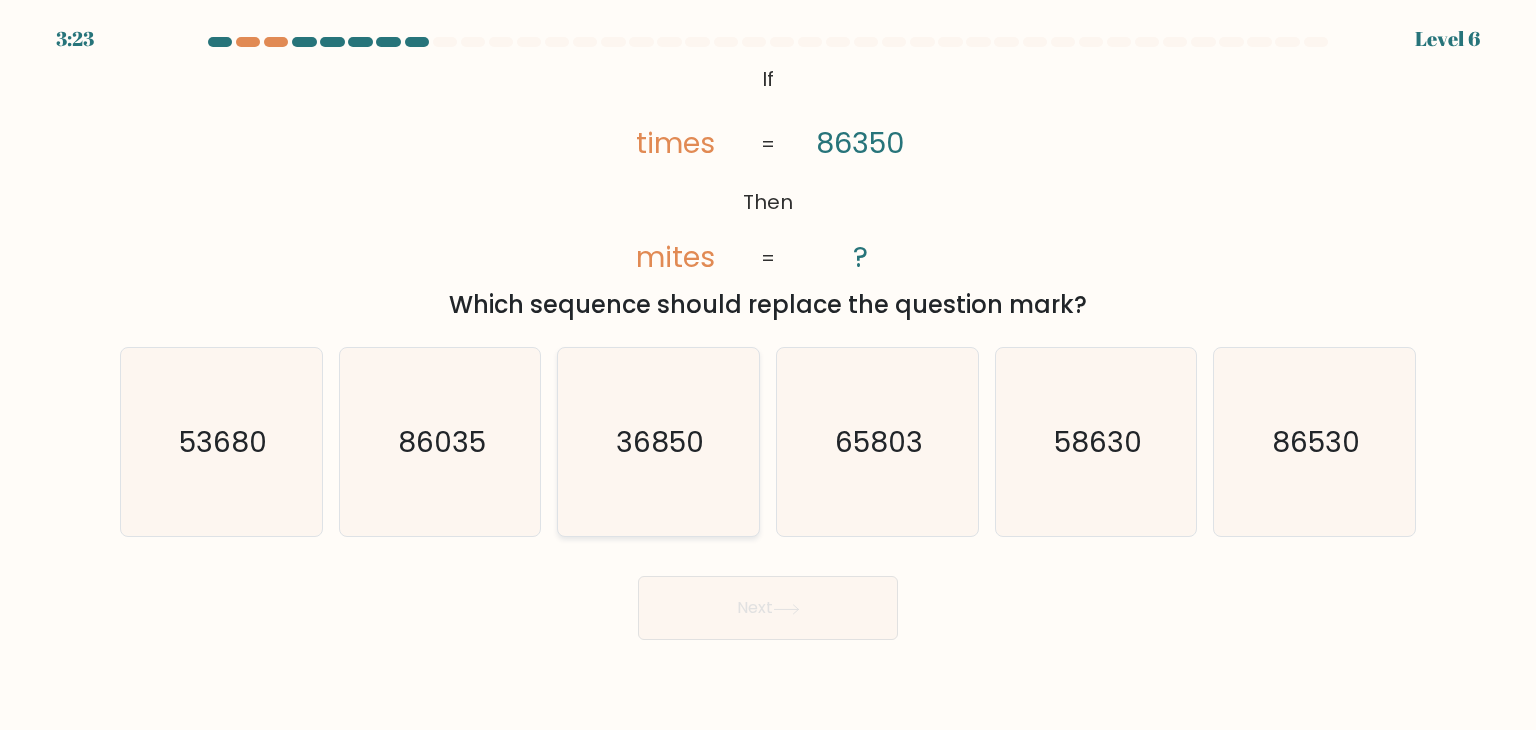 click on "36850" 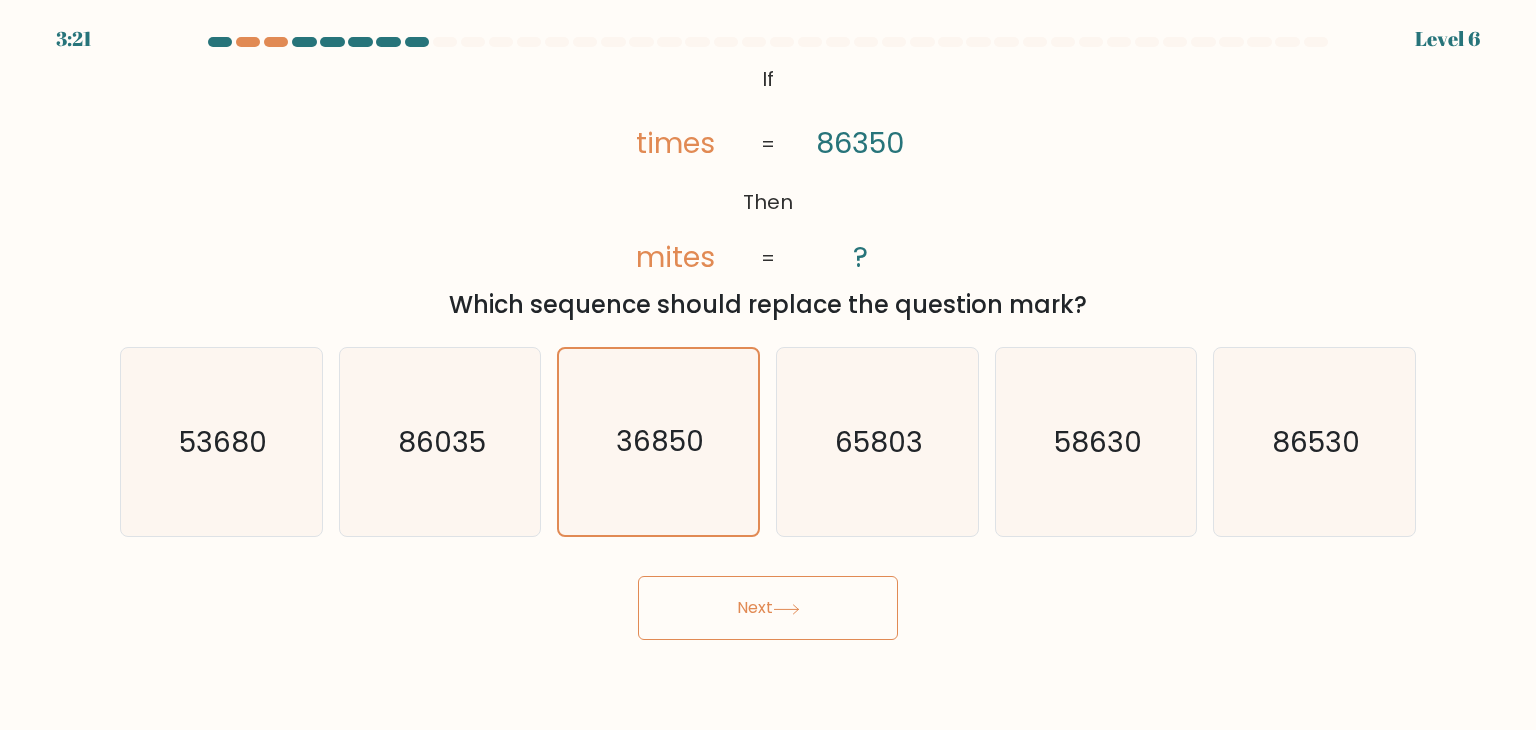 click on "Next" at bounding box center (768, 608) 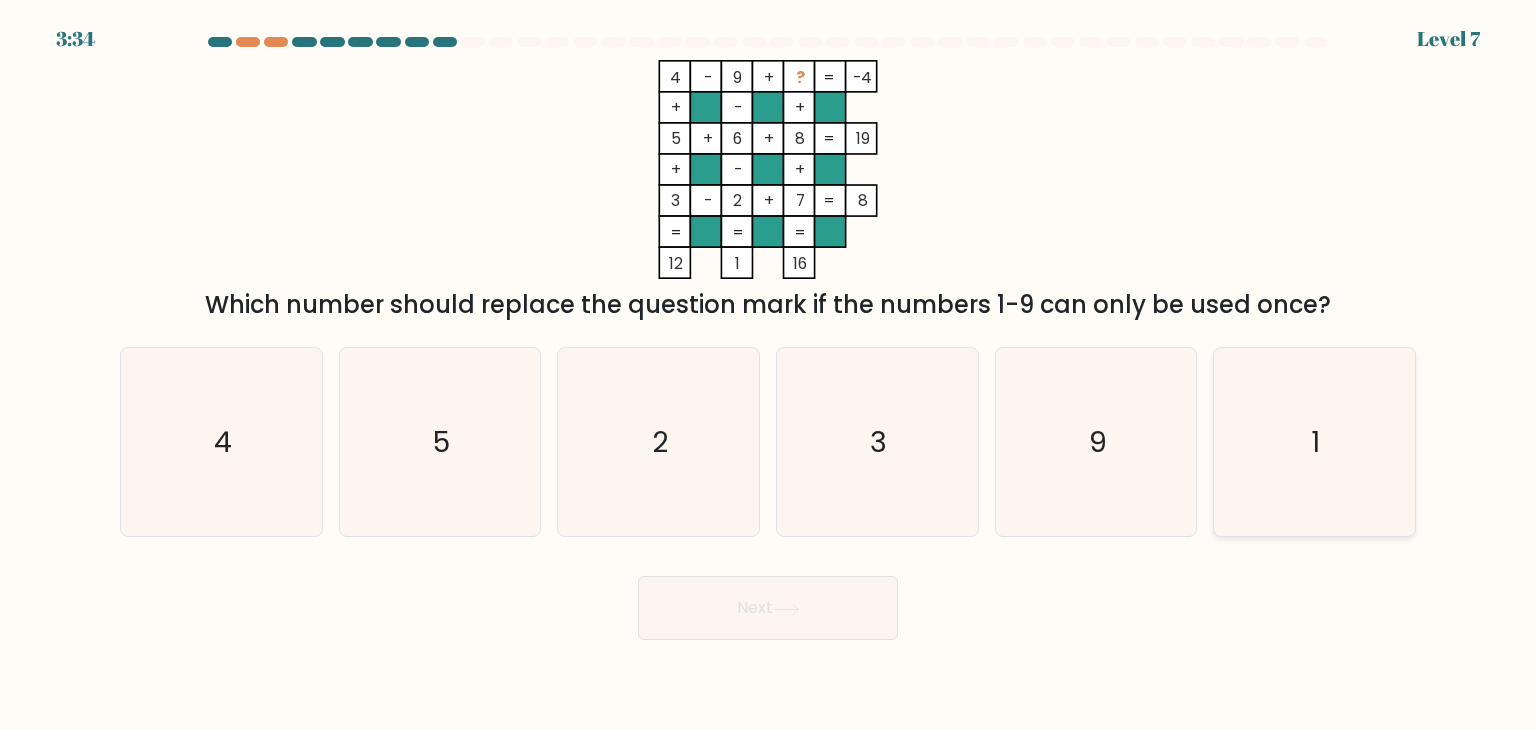 click on "1" 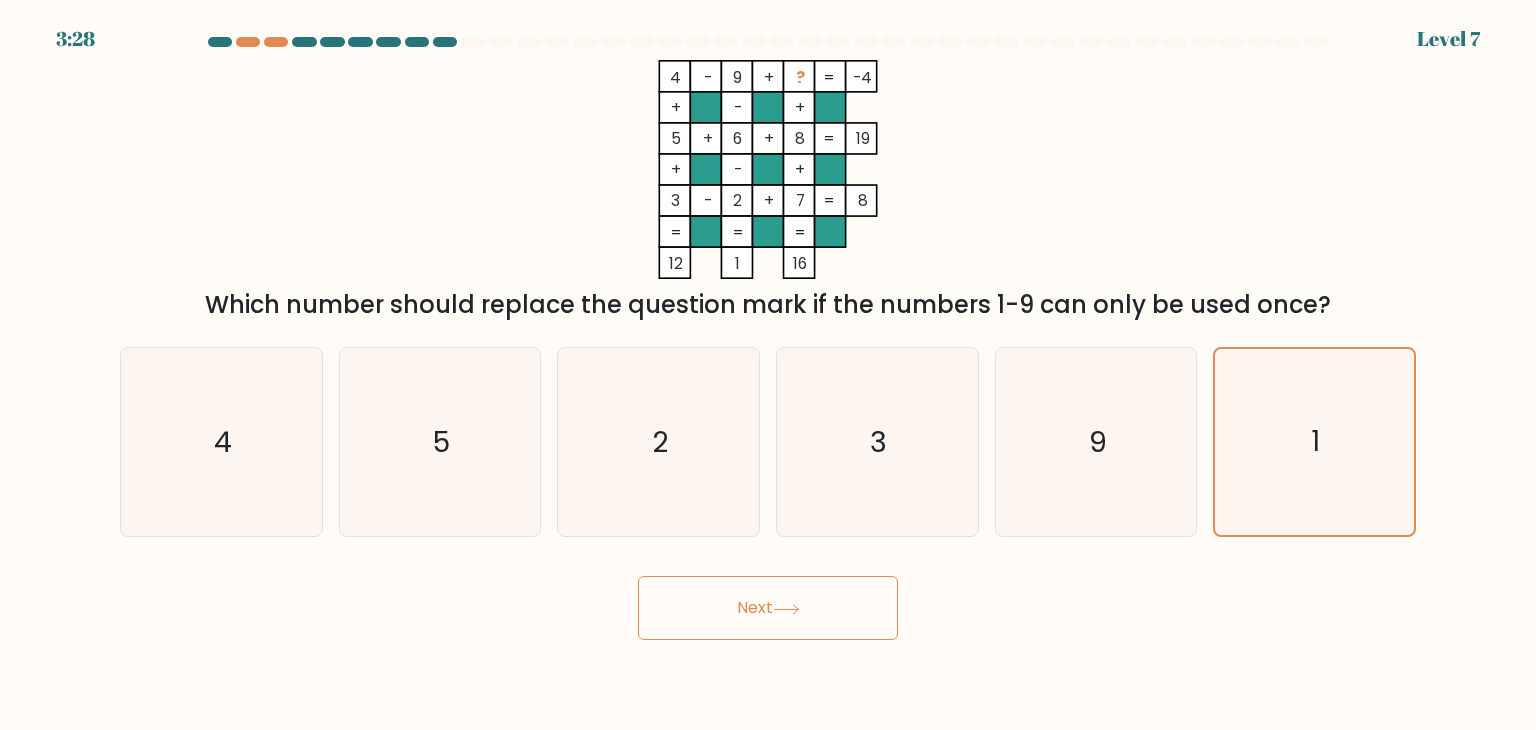 click on "Next" at bounding box center [768, 608] 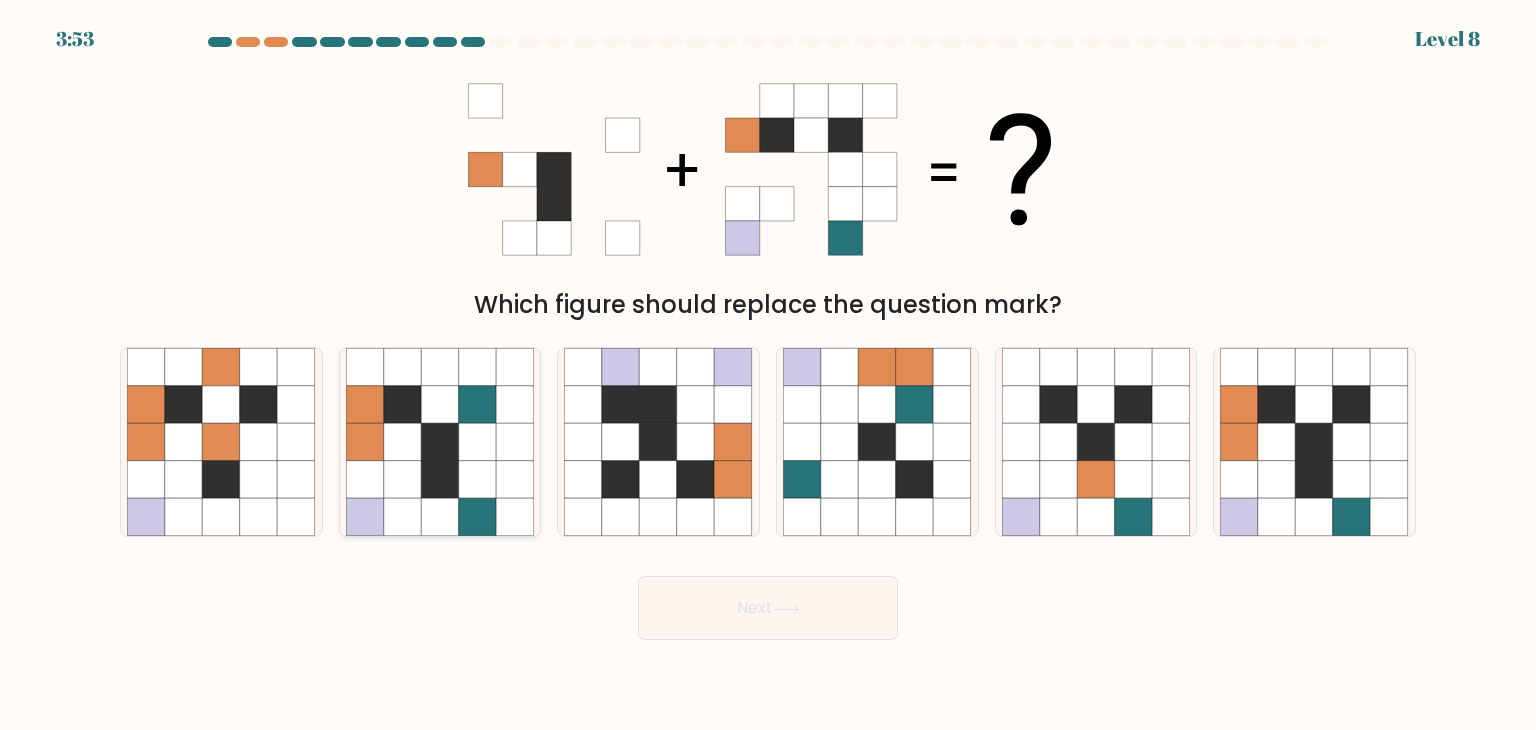 click 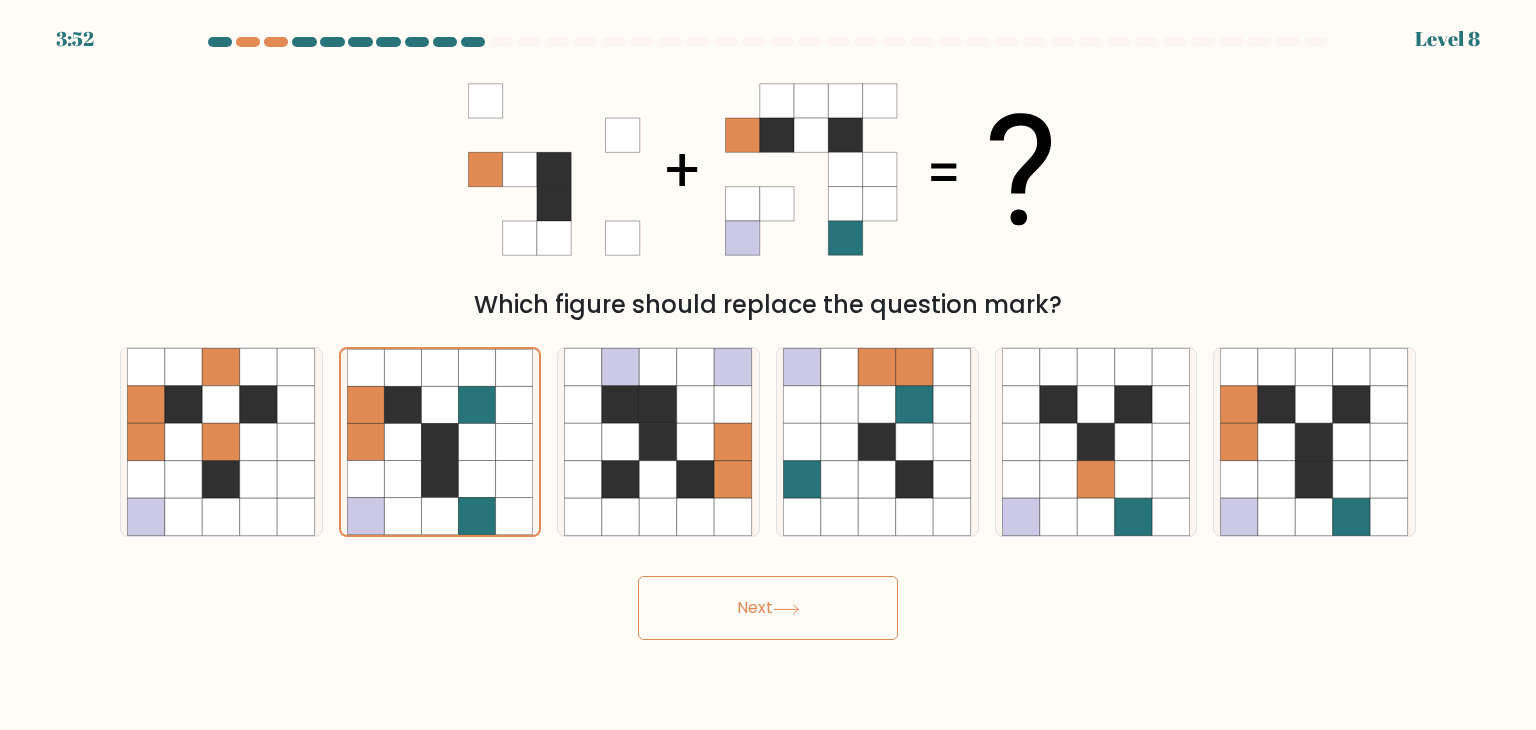 click on "Next" at bounding box center (768, 608) 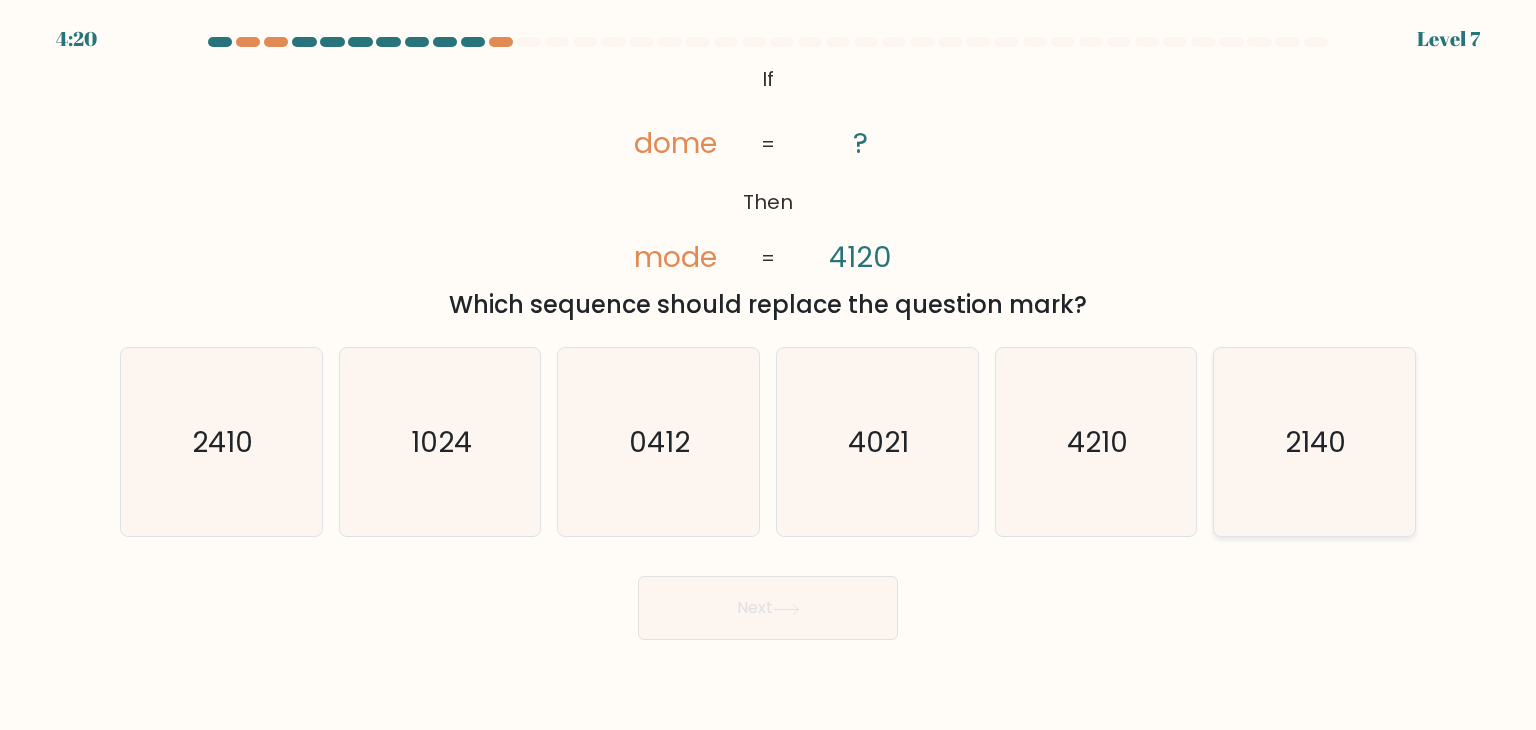 click on "2140" 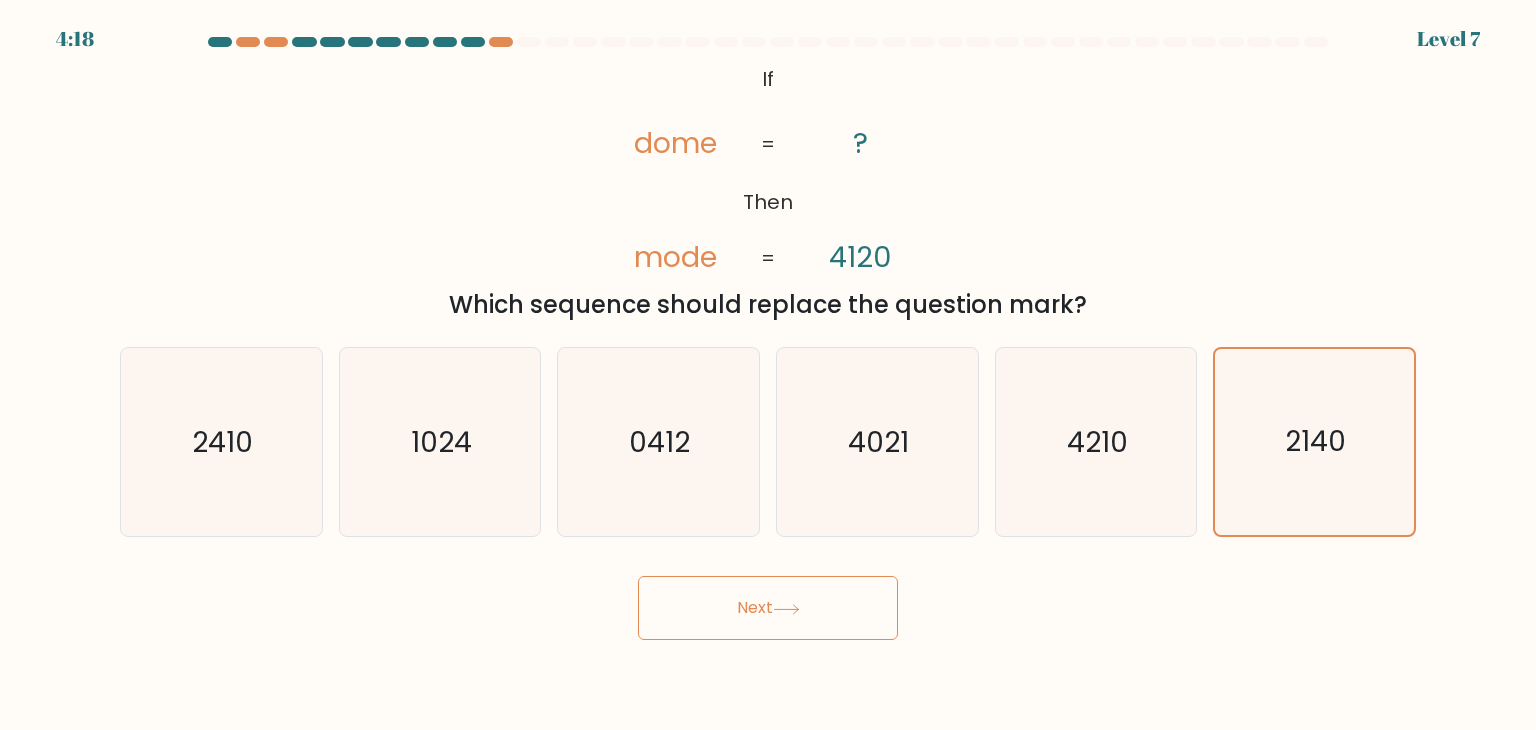 click 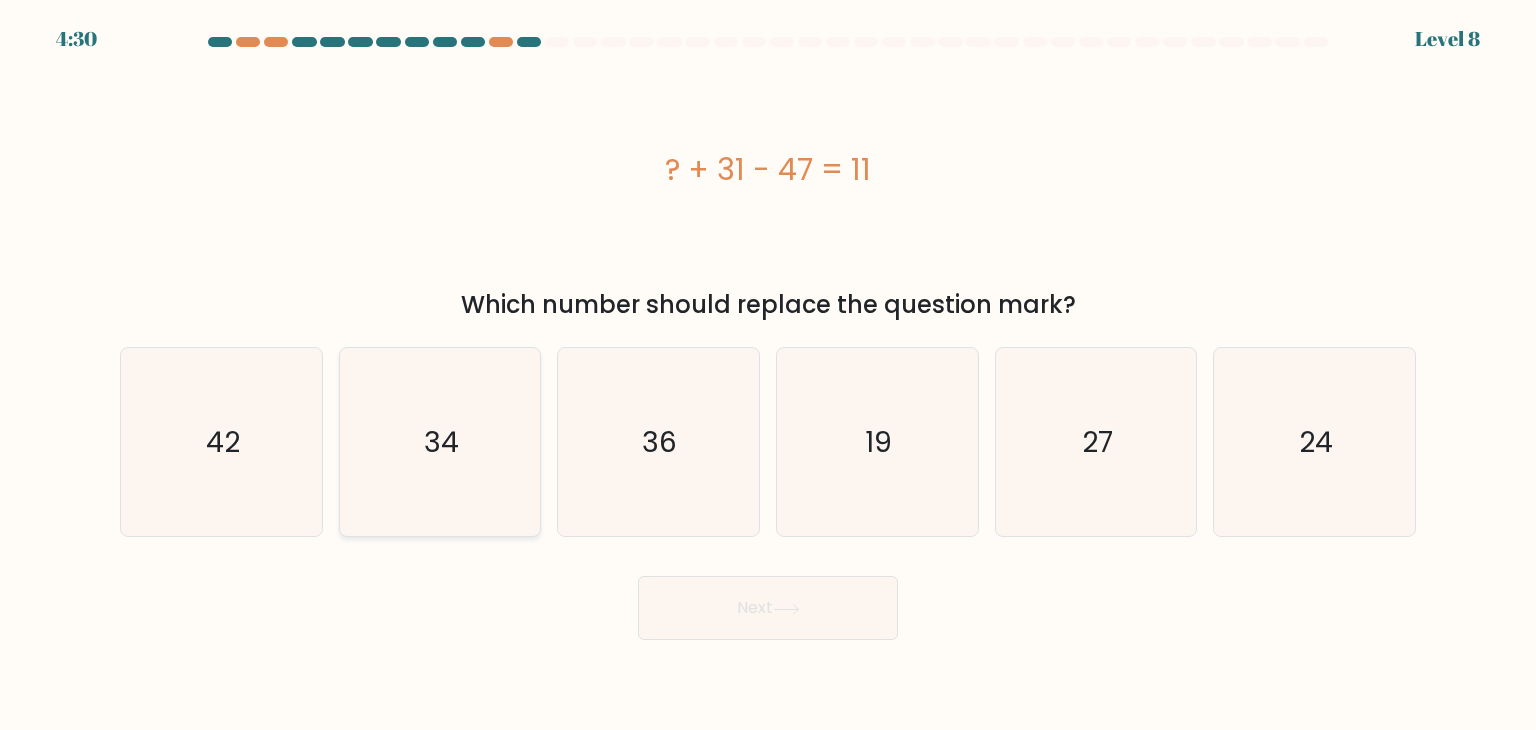 click on "34" 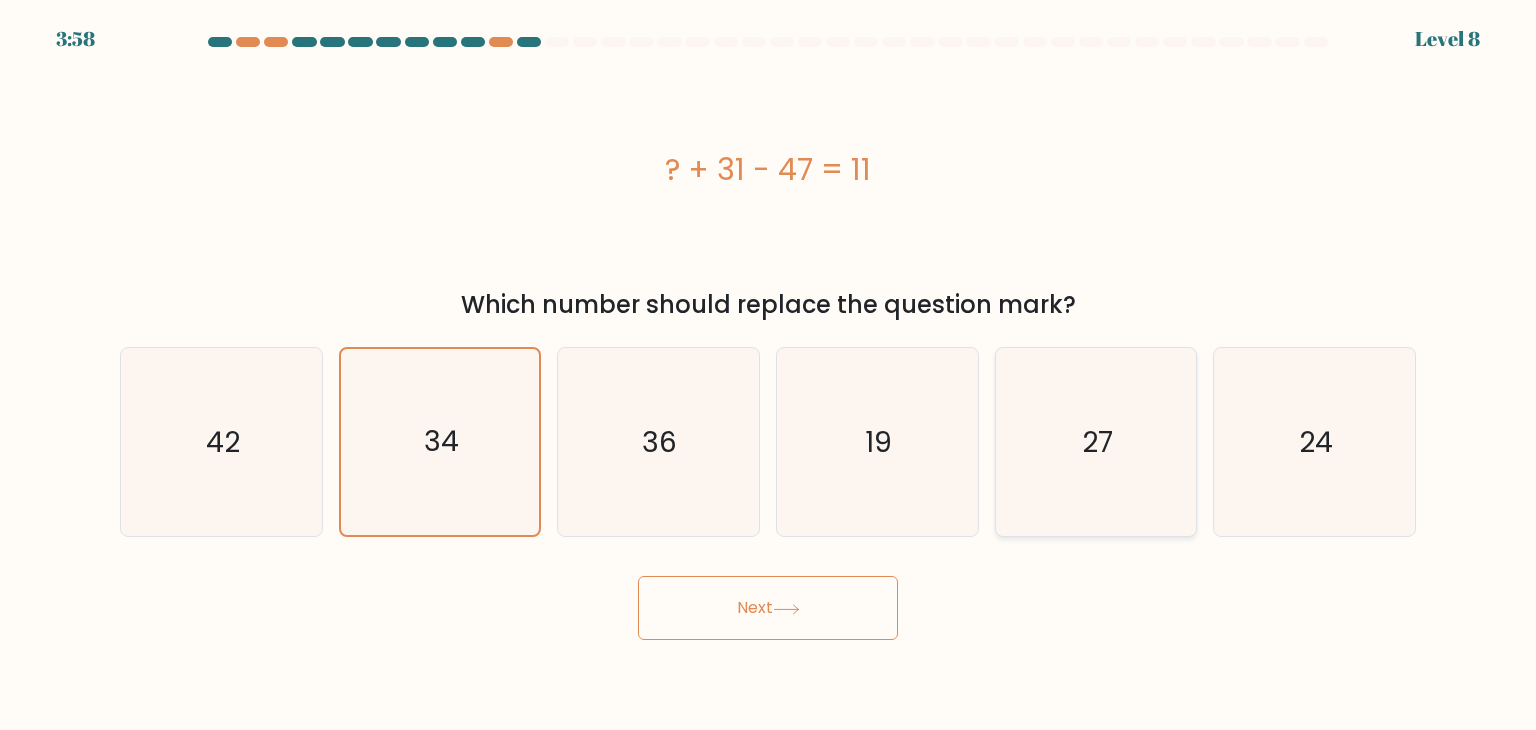 click on "27" 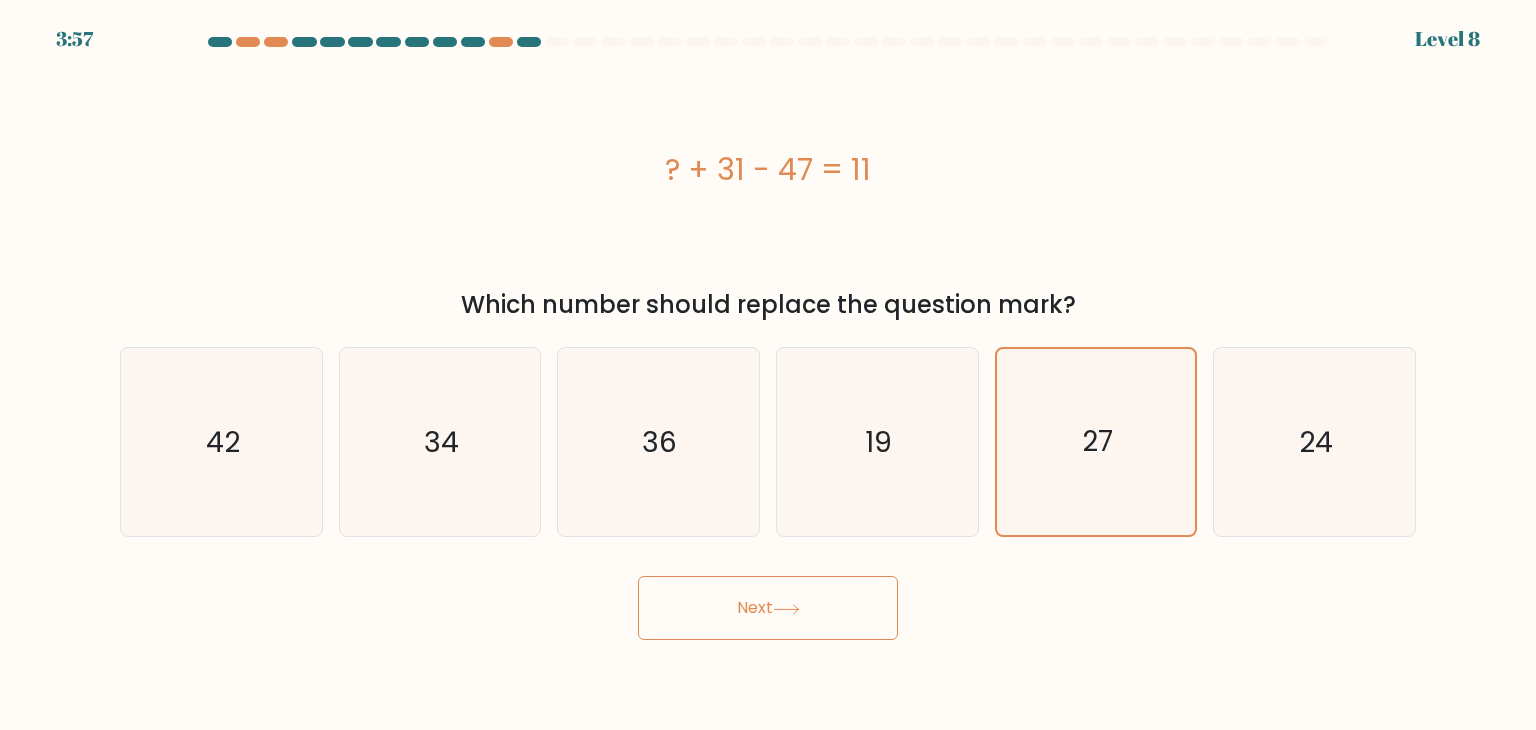 click on "Next" at bounding box center [768, 608] 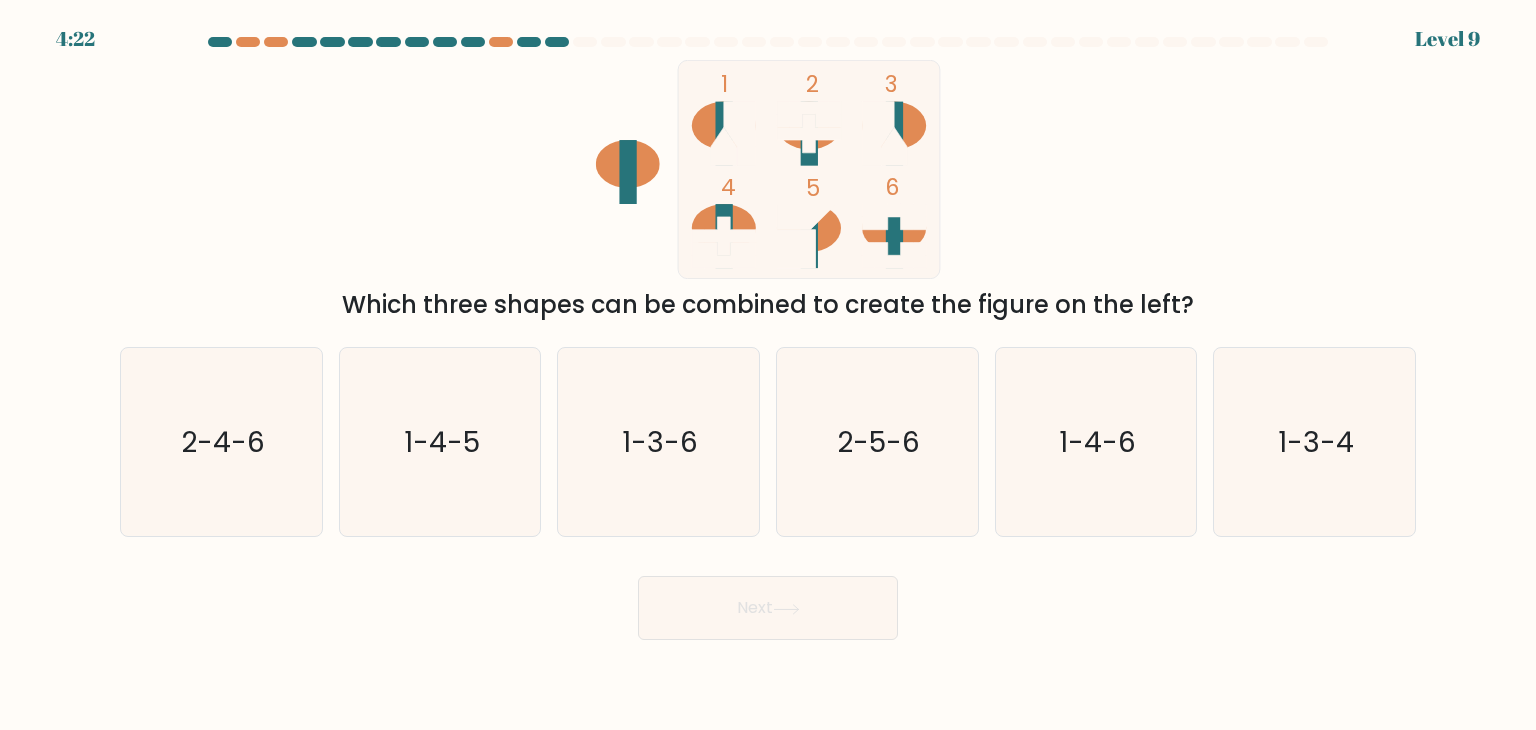 click 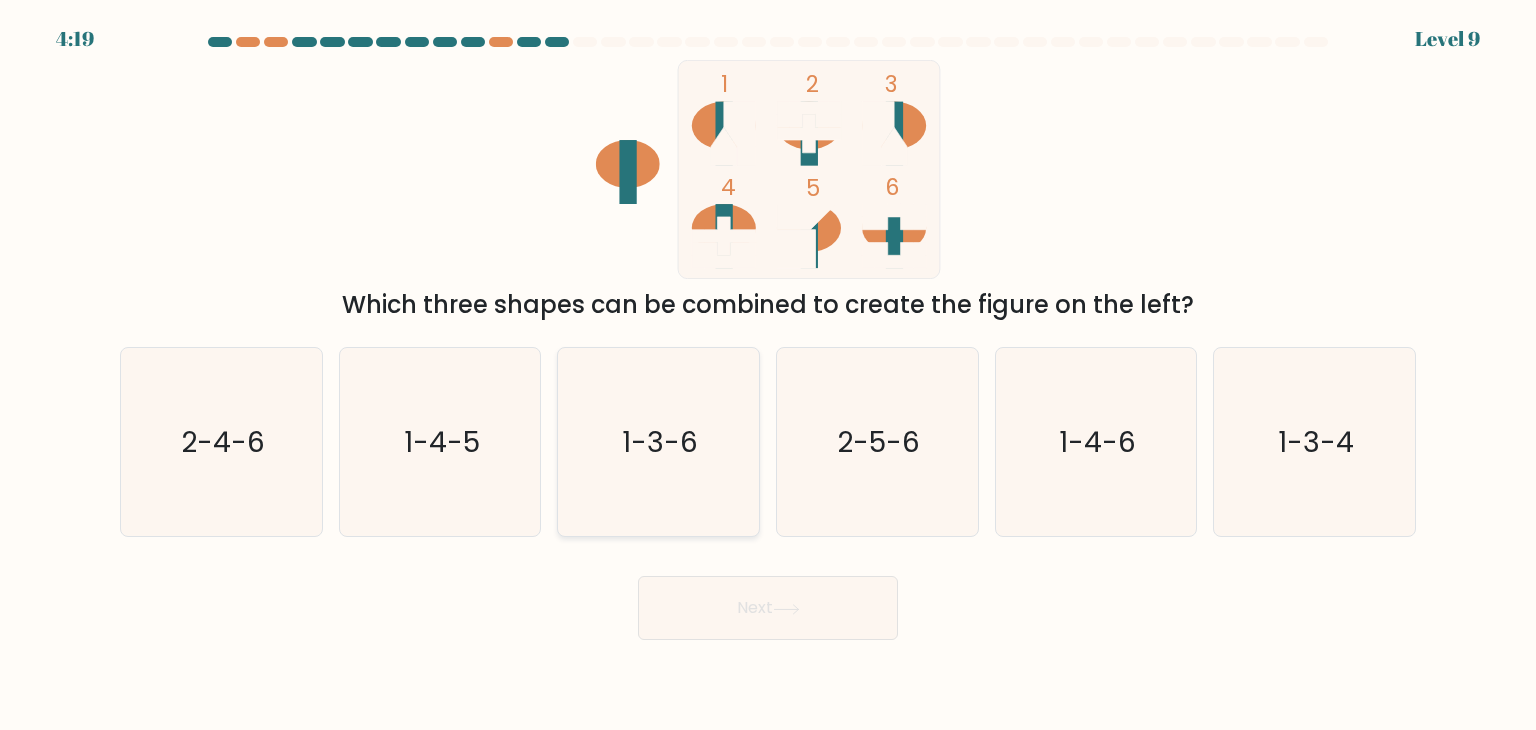 click on "1-3-6" 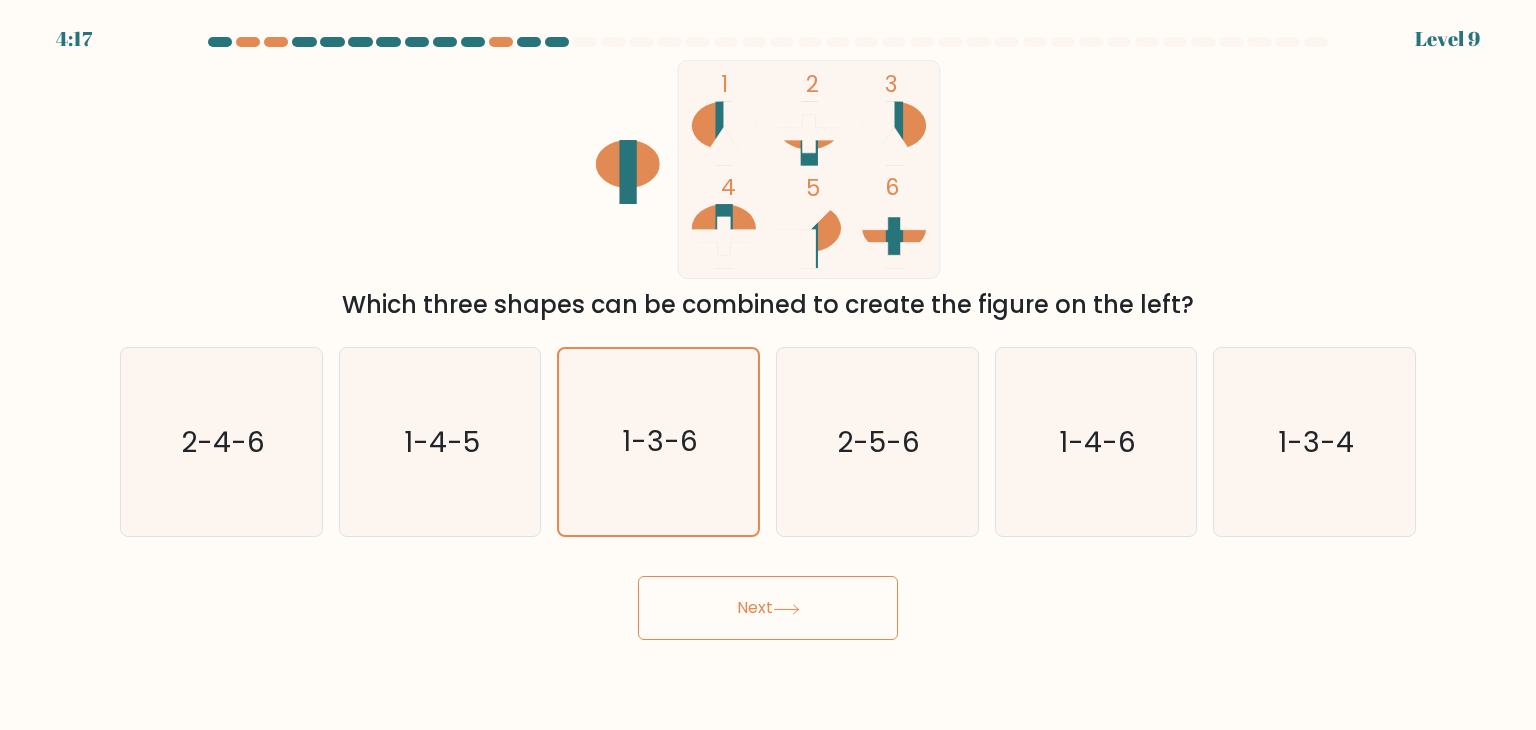 click on "Next" at bounding box center [768, 608] 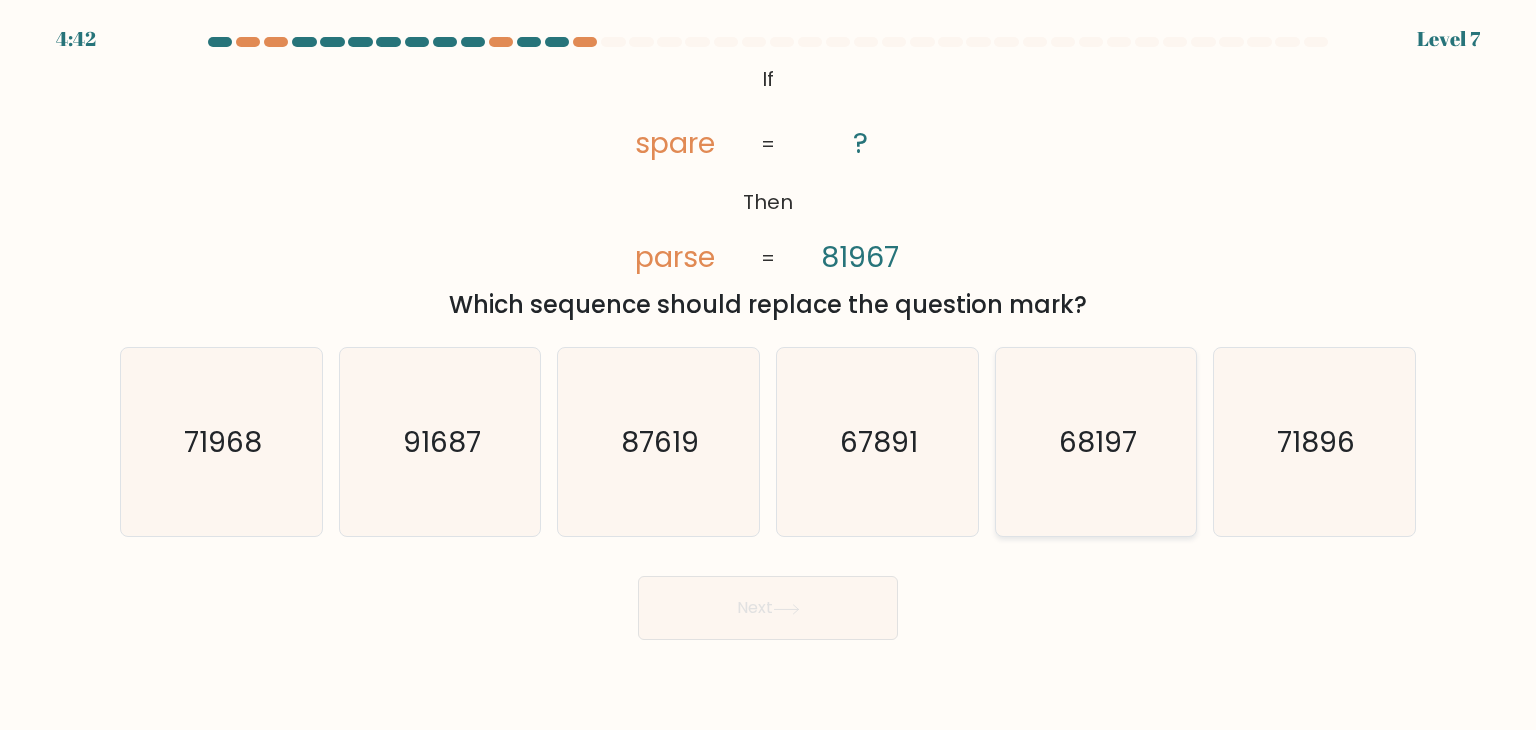 click on "68197" 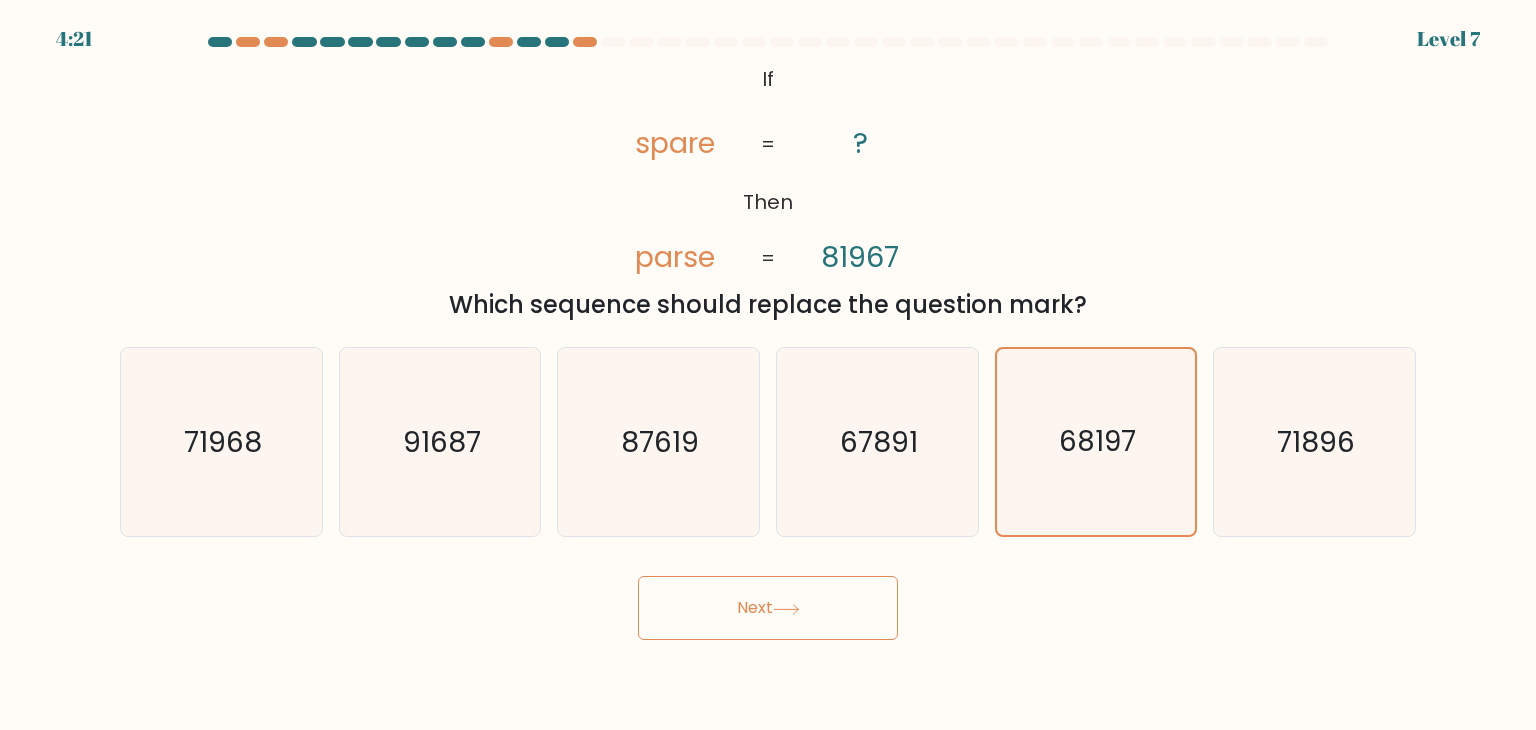click 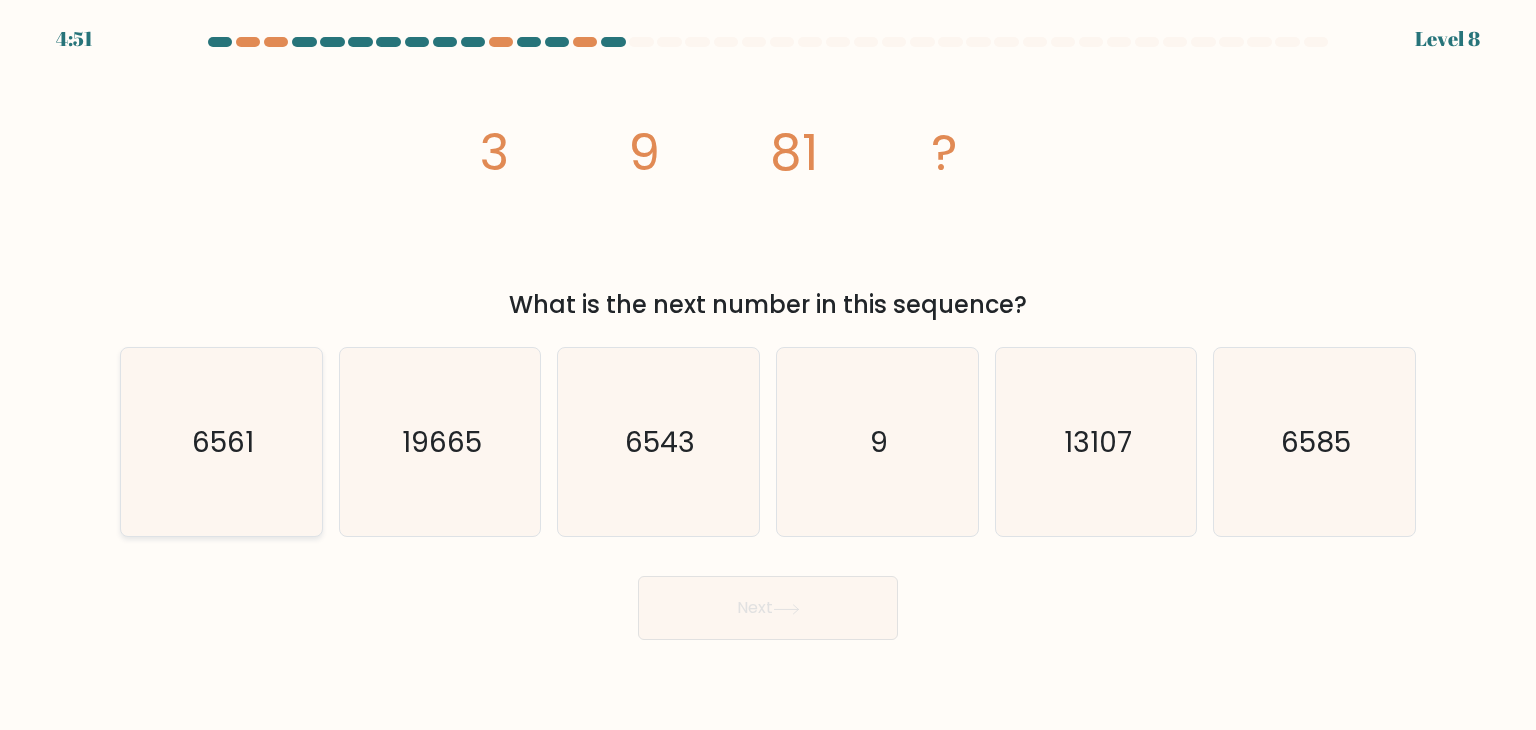 click on "6561" 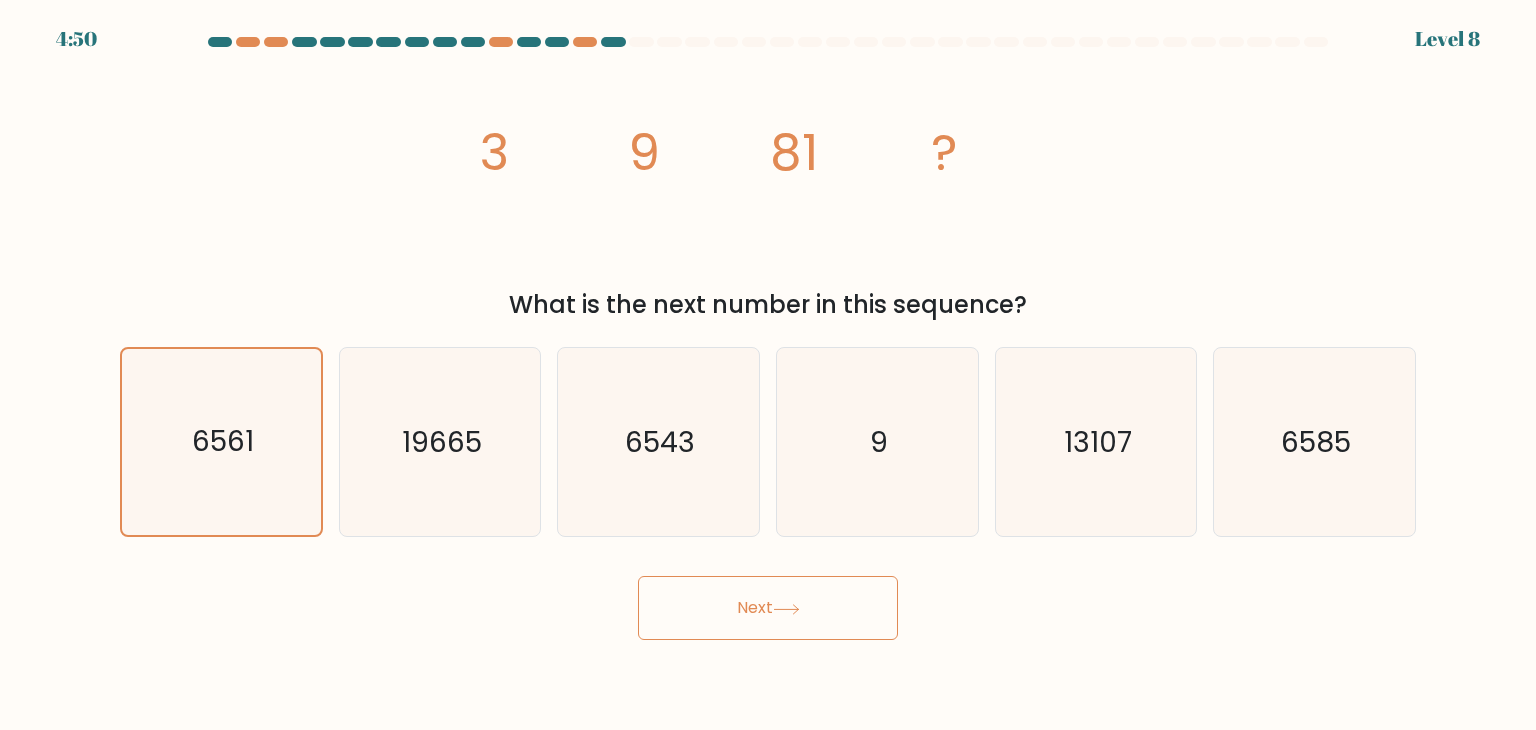 click on "Next" at bounding box center [768, 608] 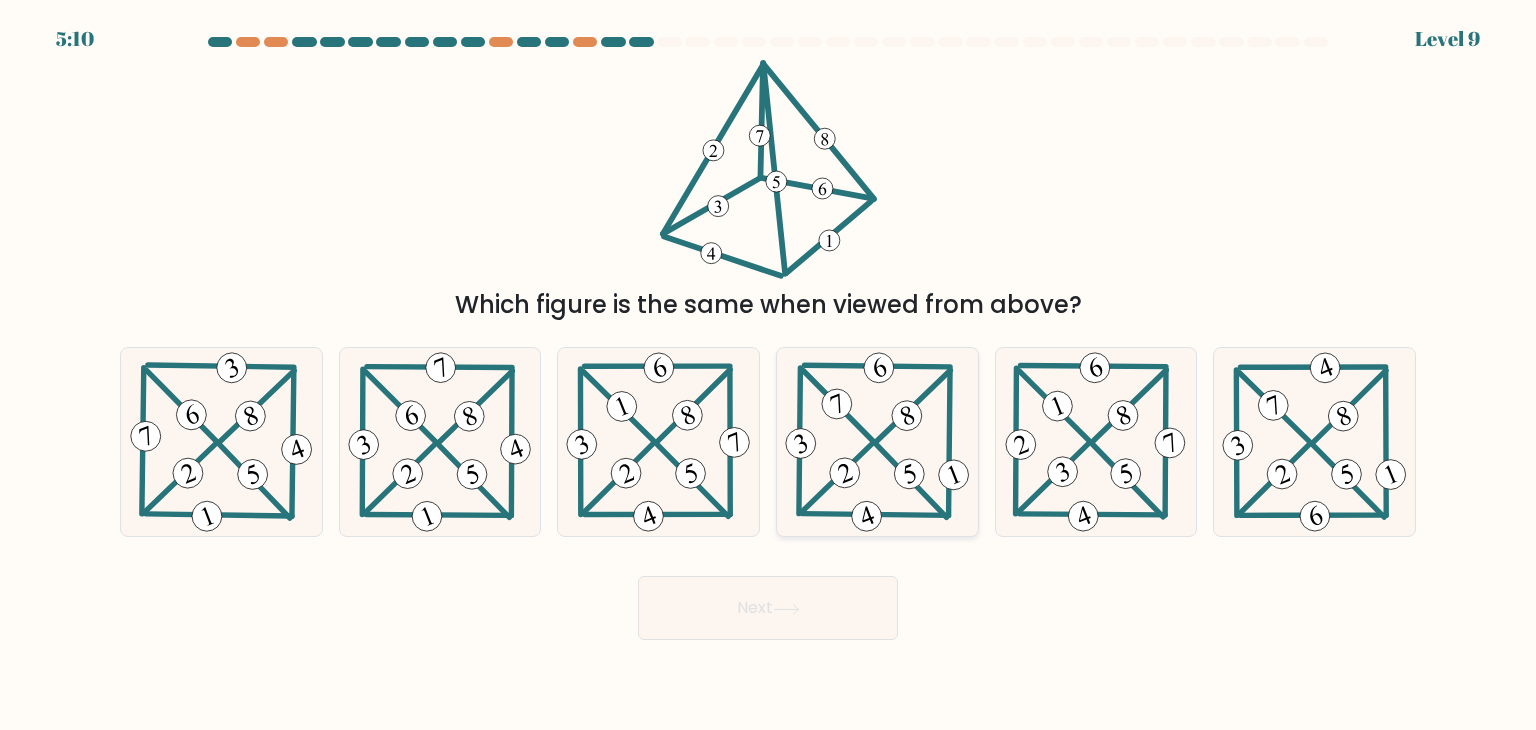 click 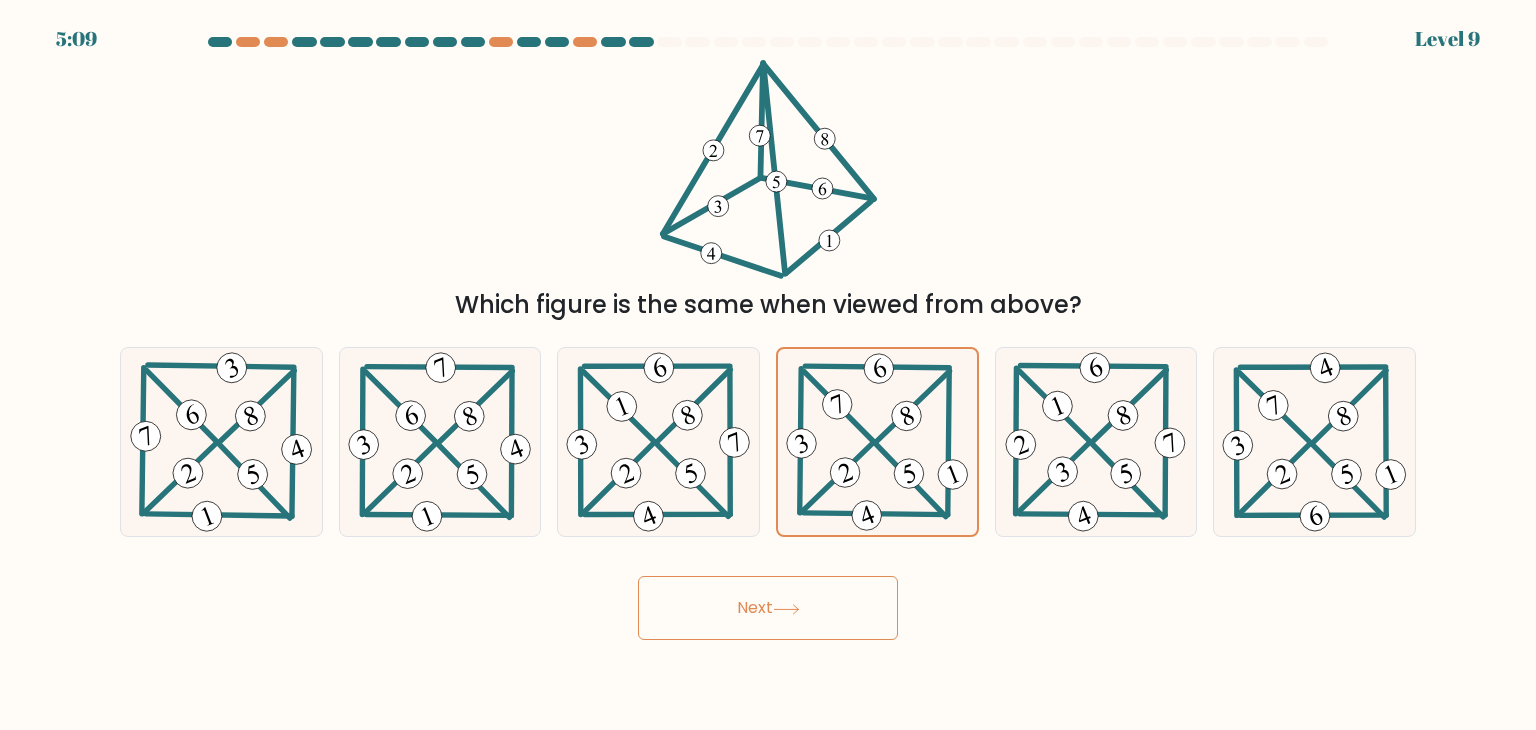 click 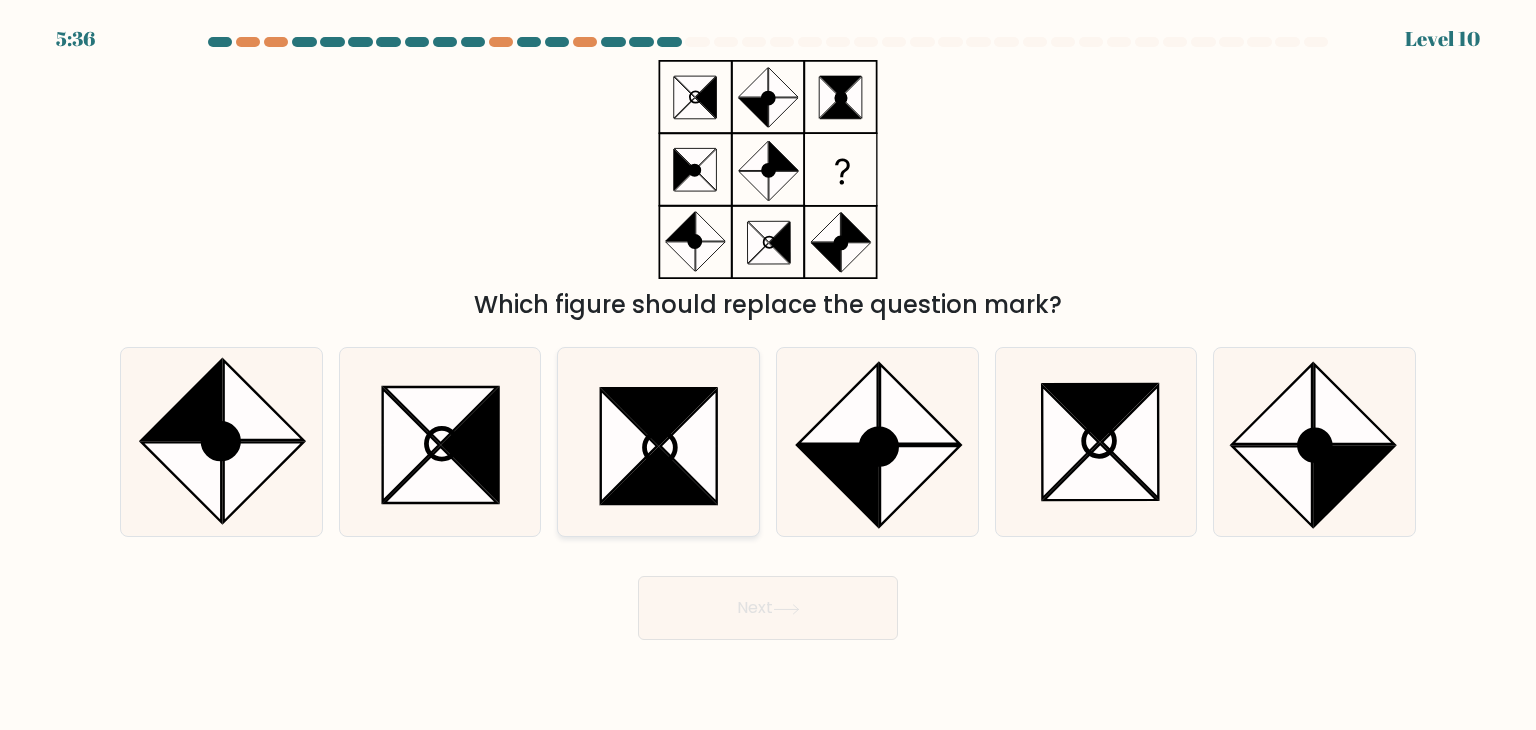 click 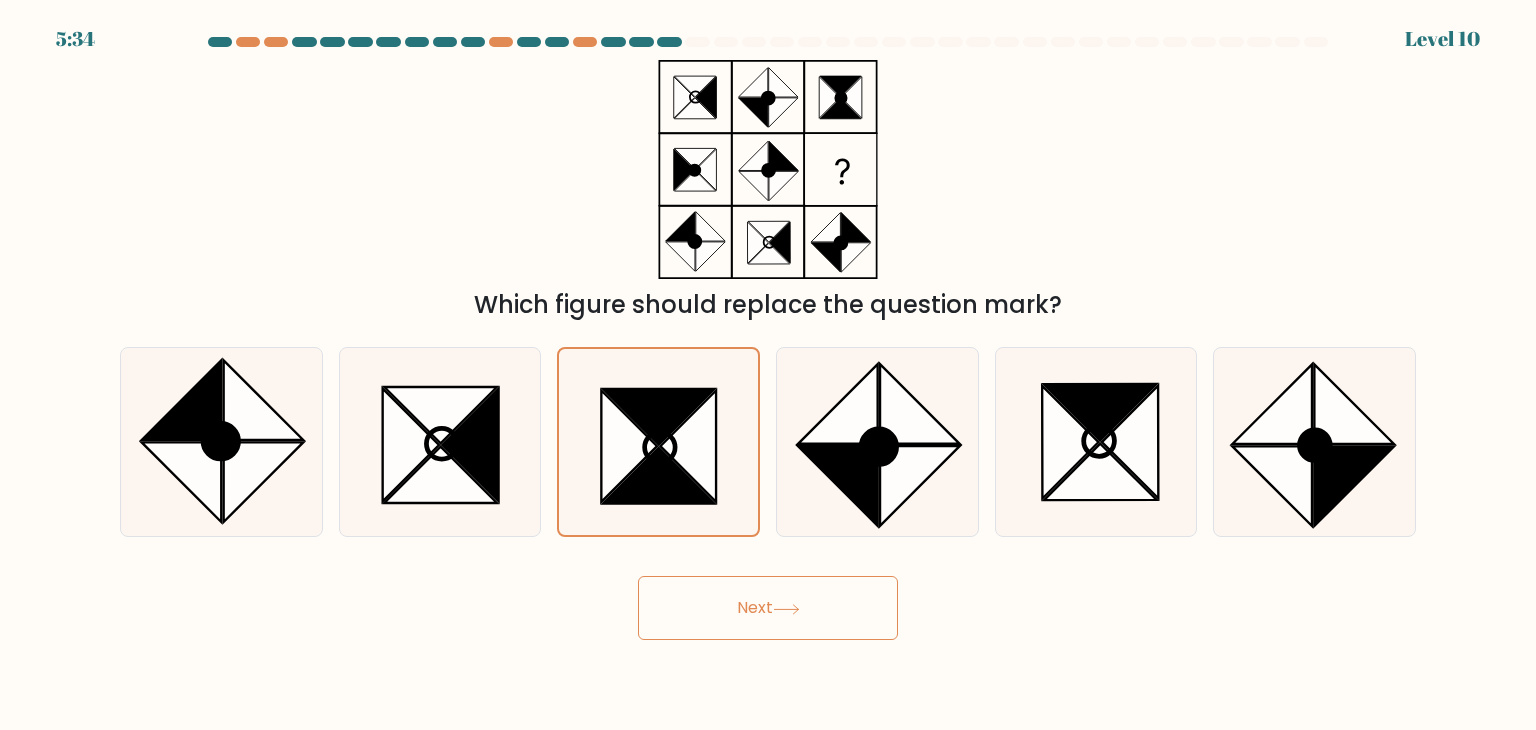 click 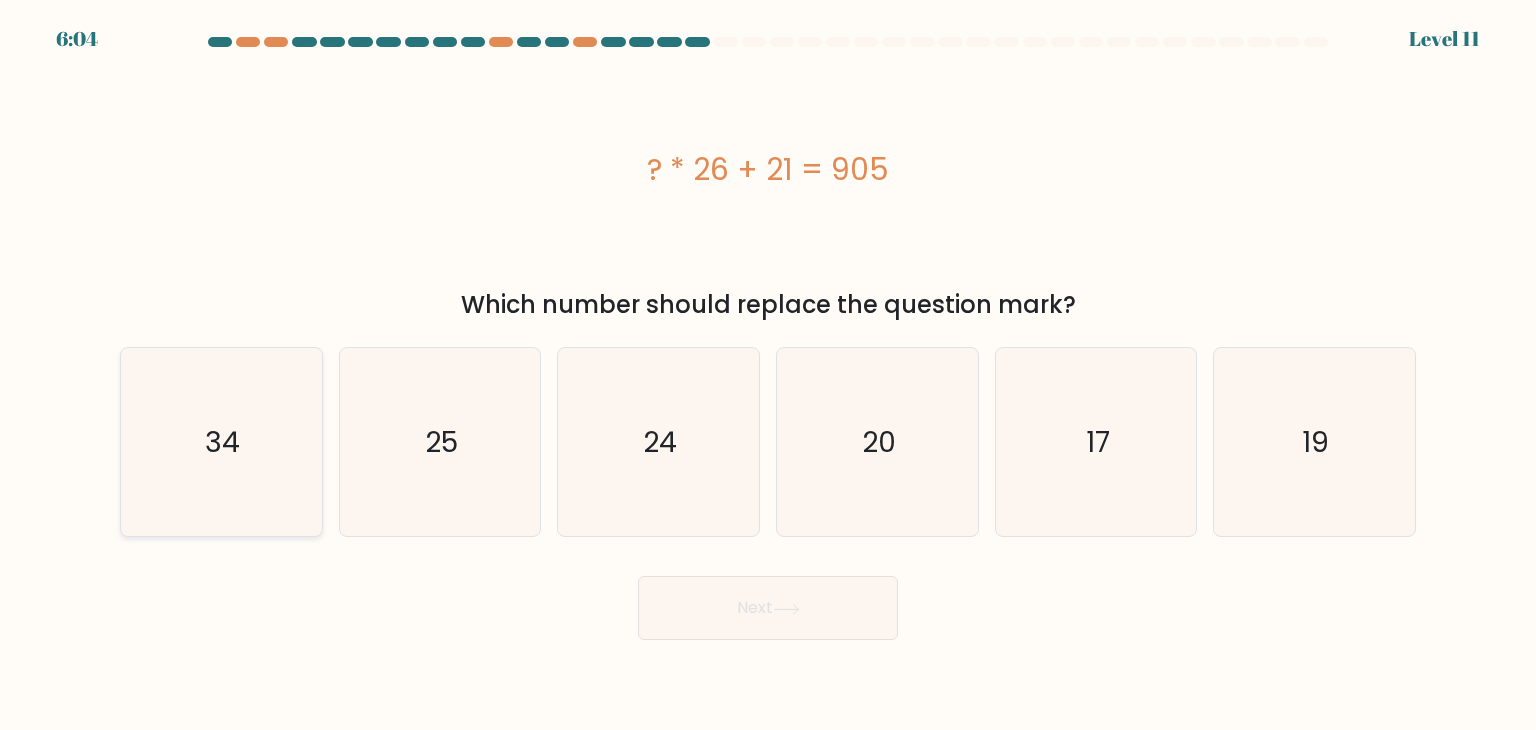 click on "34" 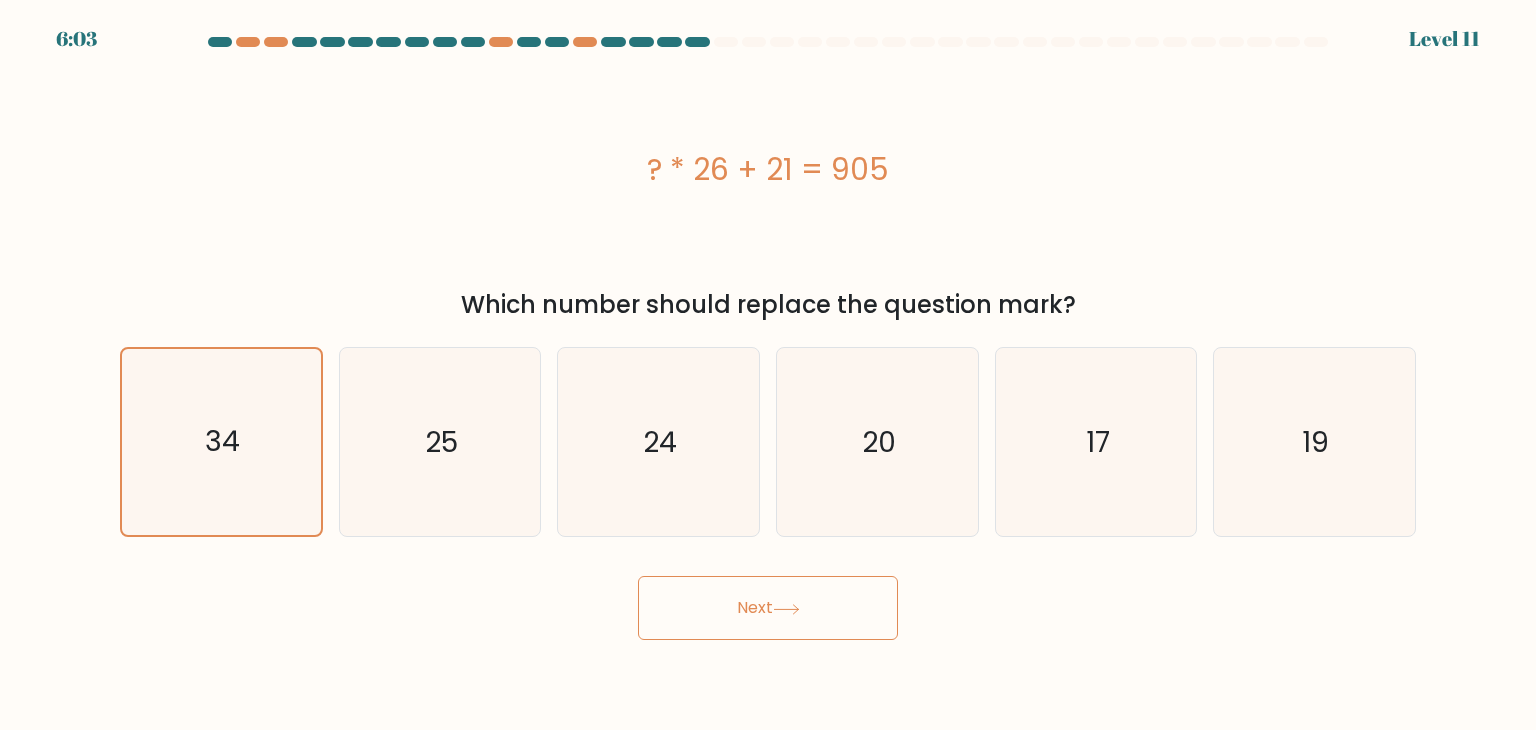 click on "Next" at bounding box center [768, 608] 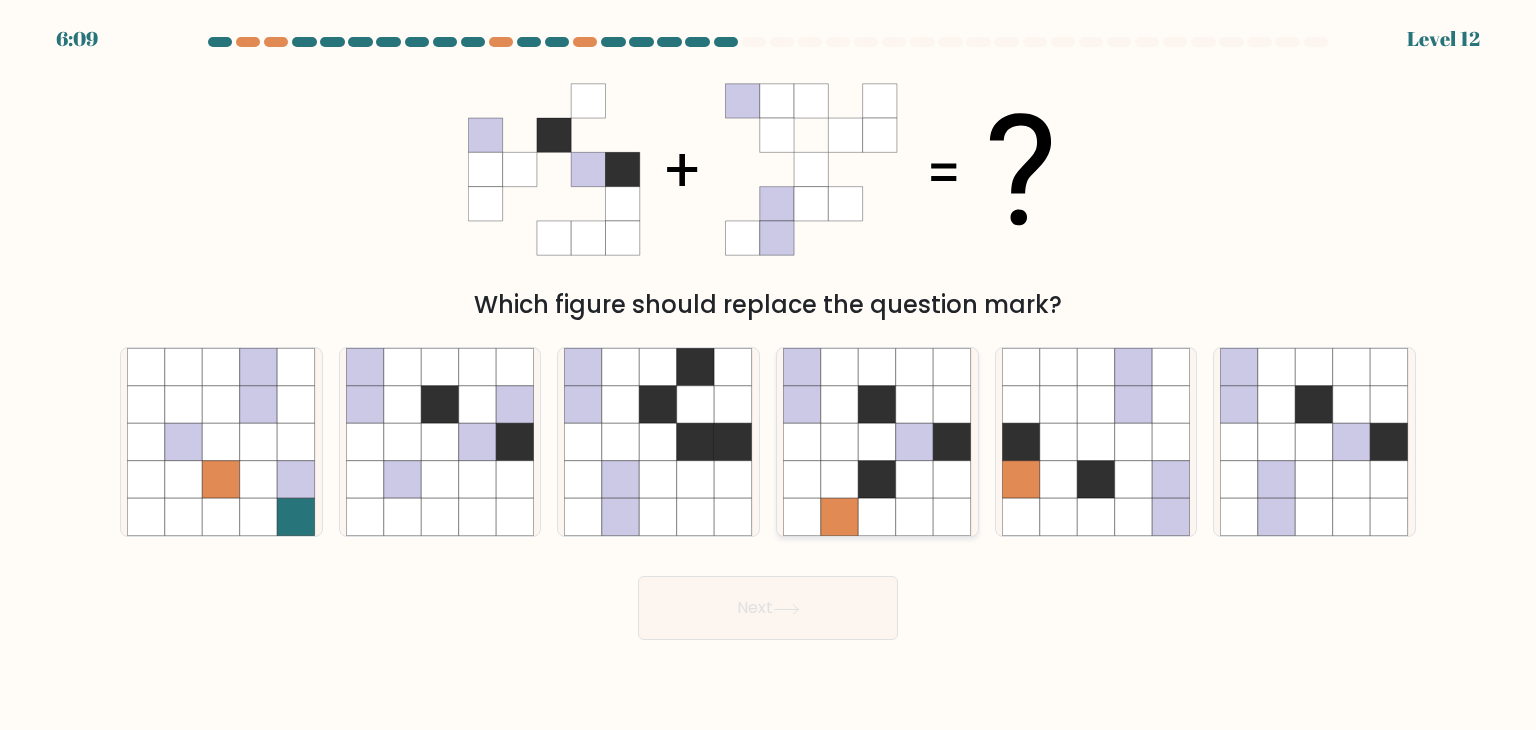 click 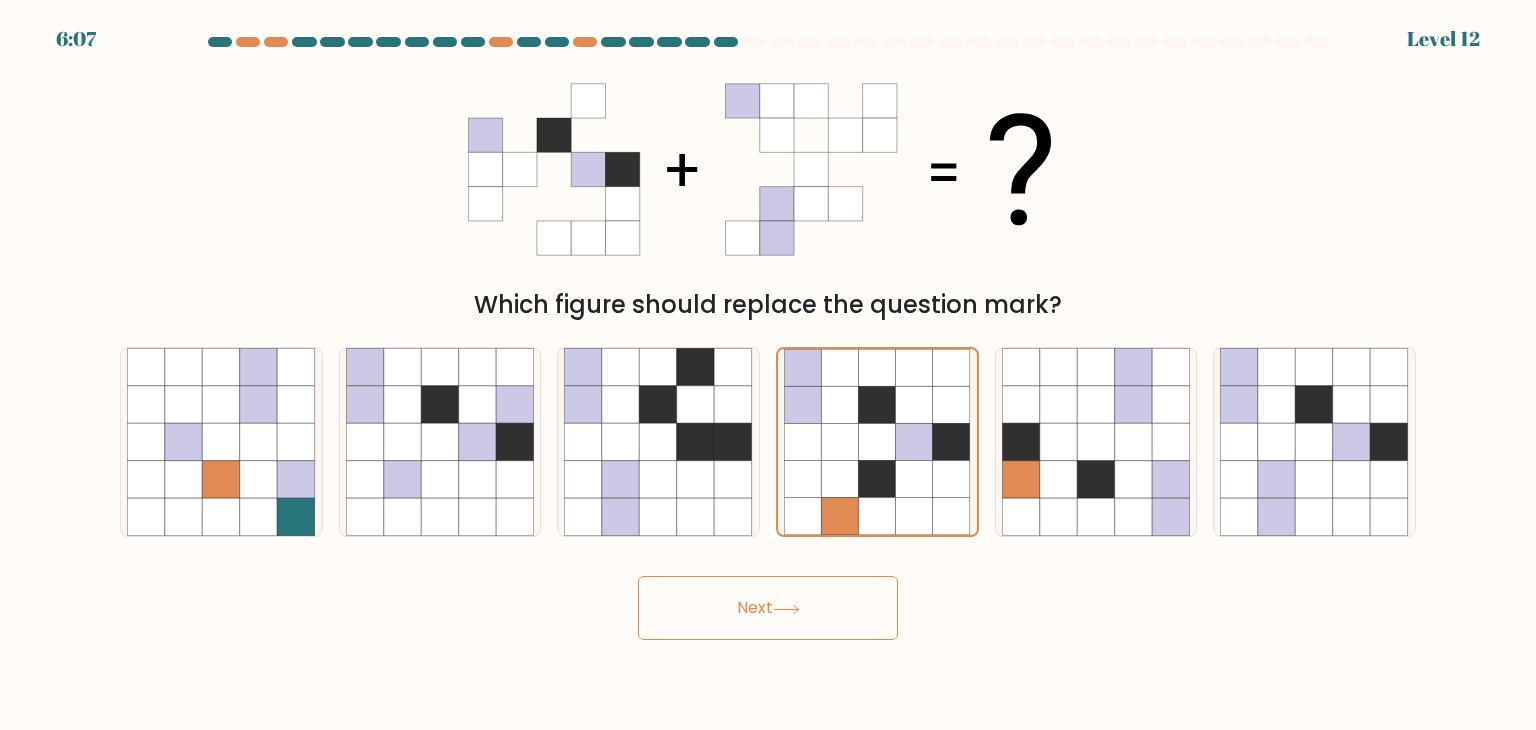 click on "Next" at bounding box center [768, 608] 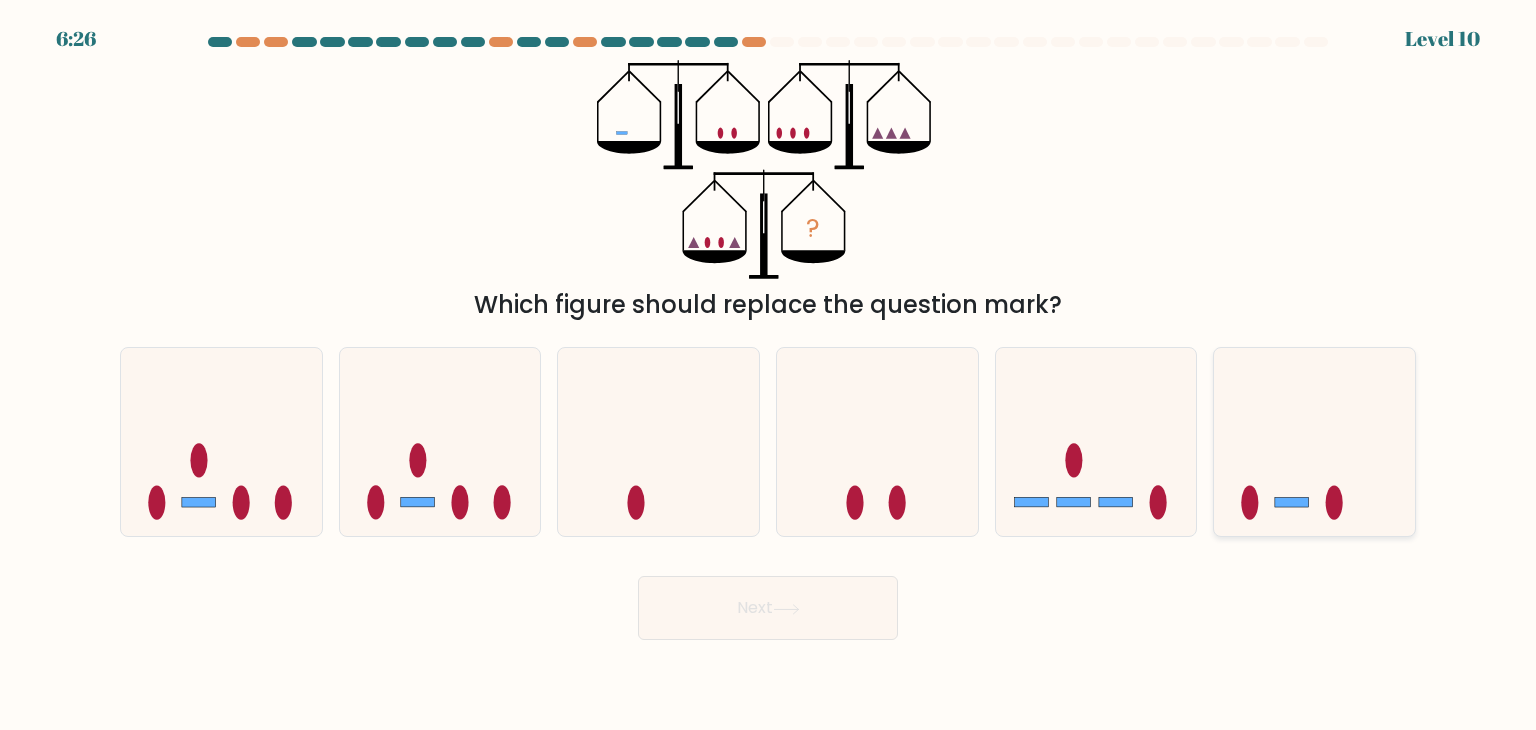 click 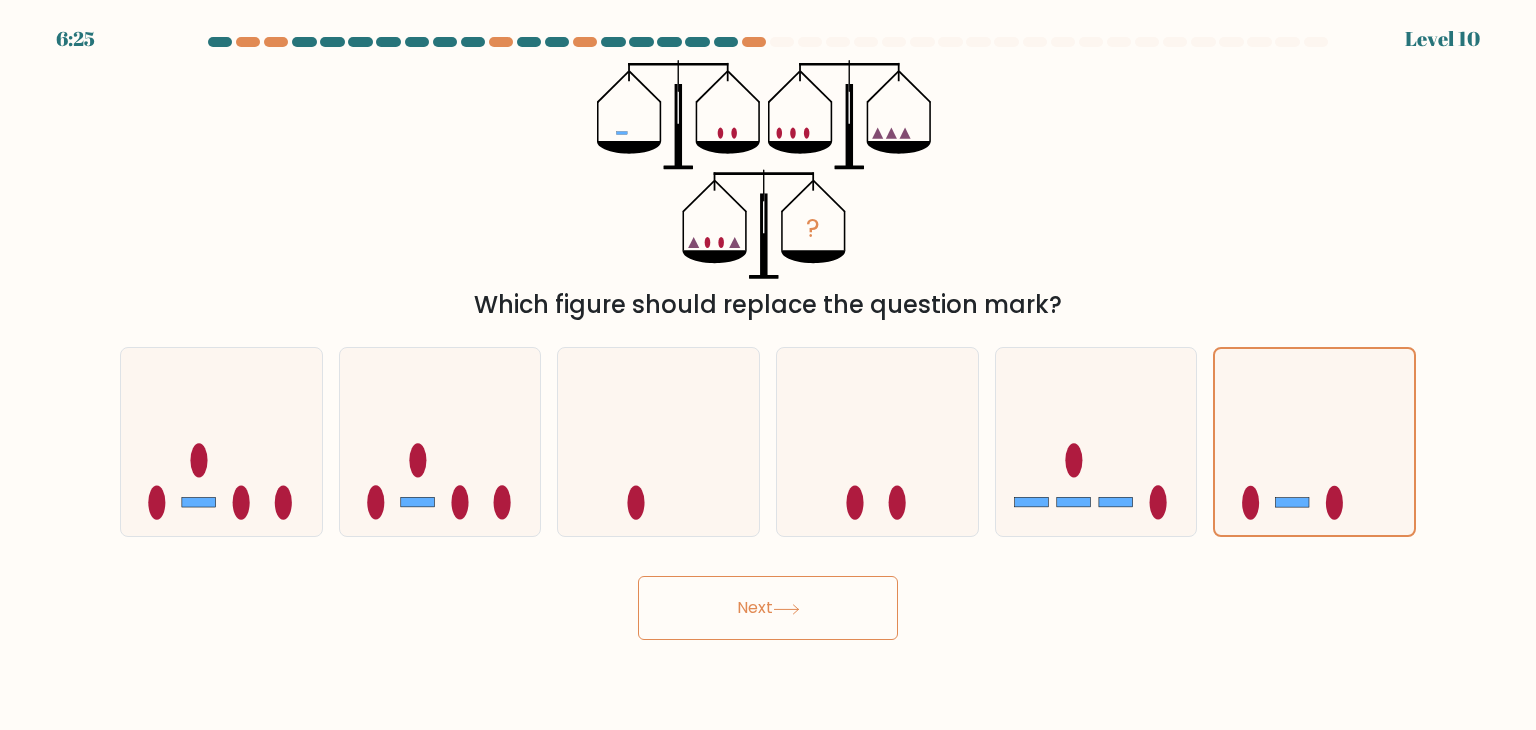 click on "Next" at bounding box center (768, 608) 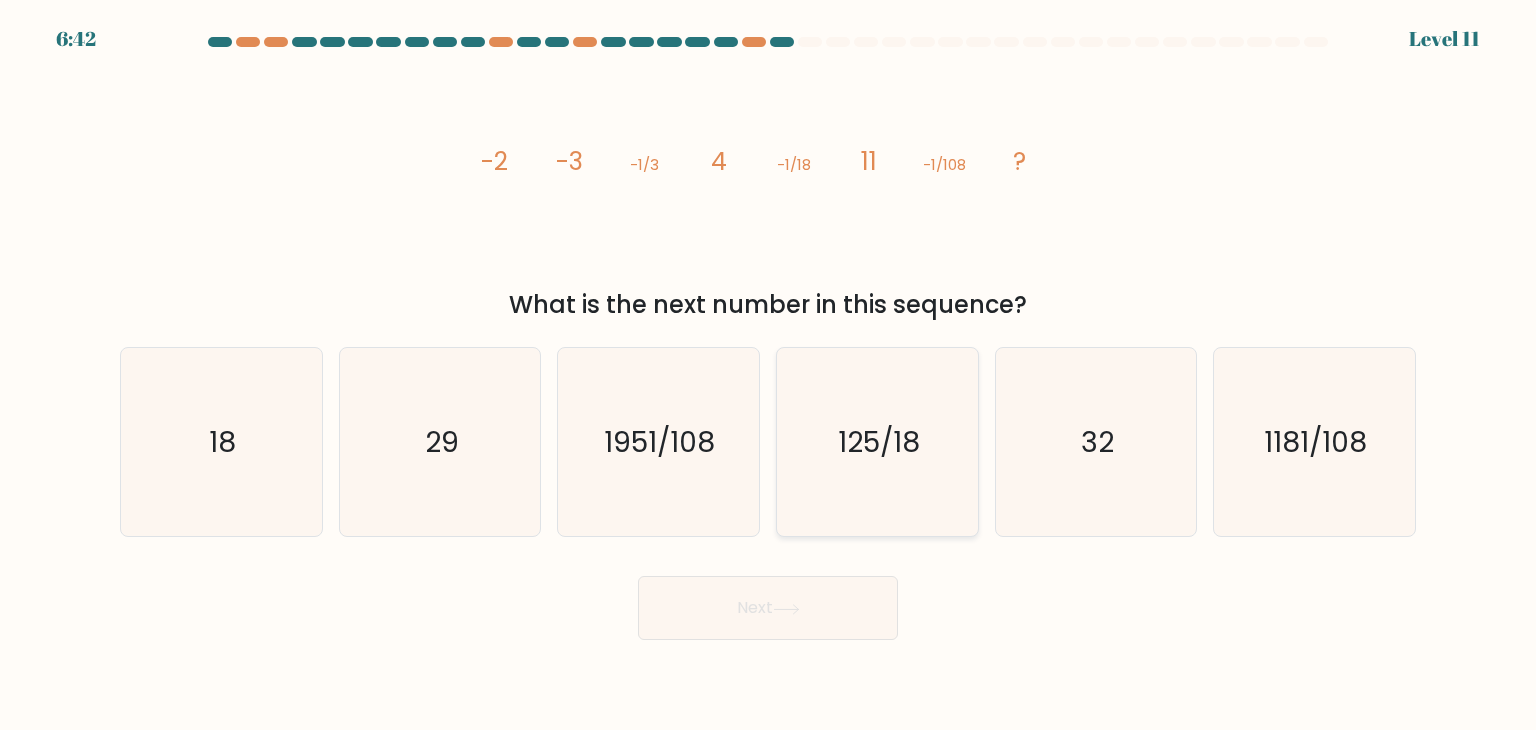 click on "125/18" 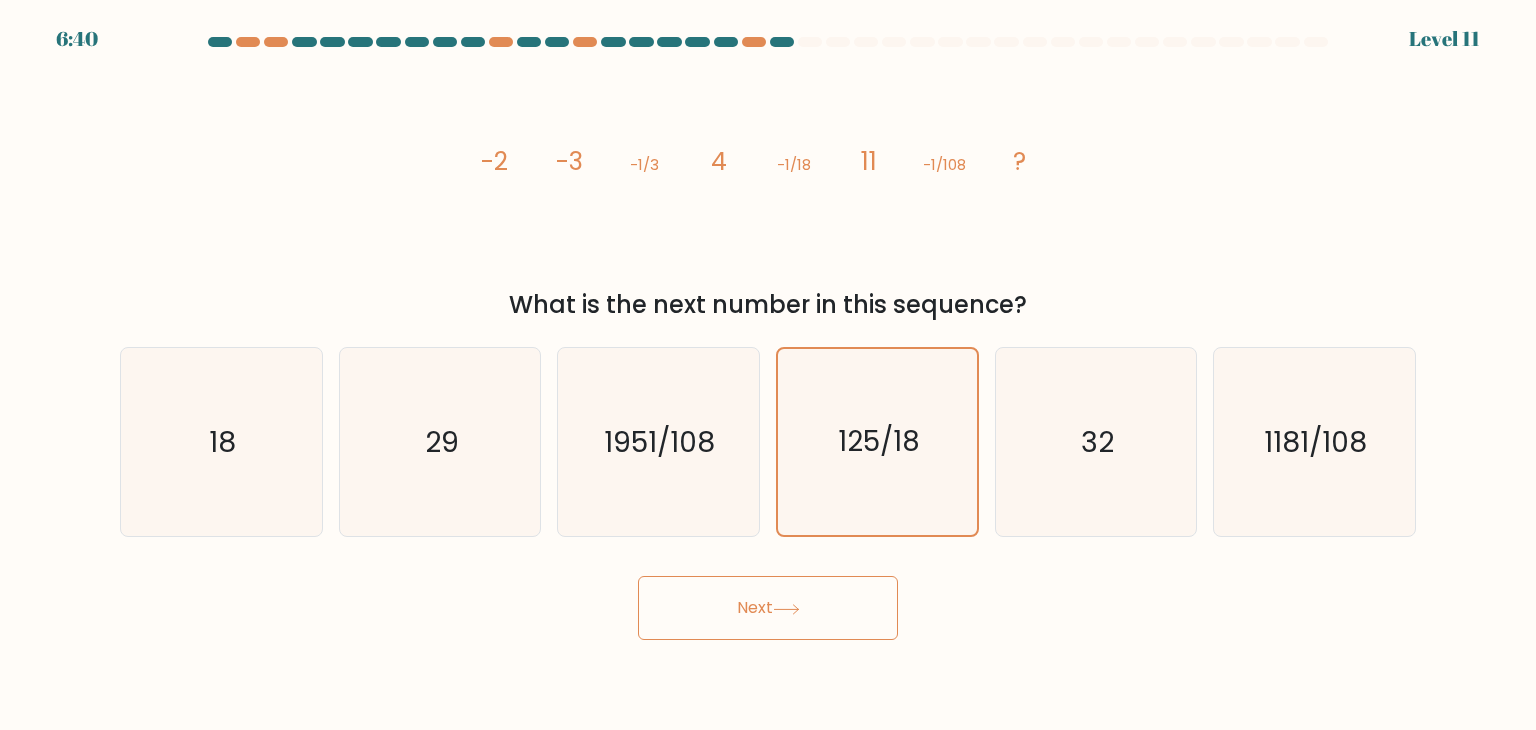 click on "Next" at bounding box center (768, 608) 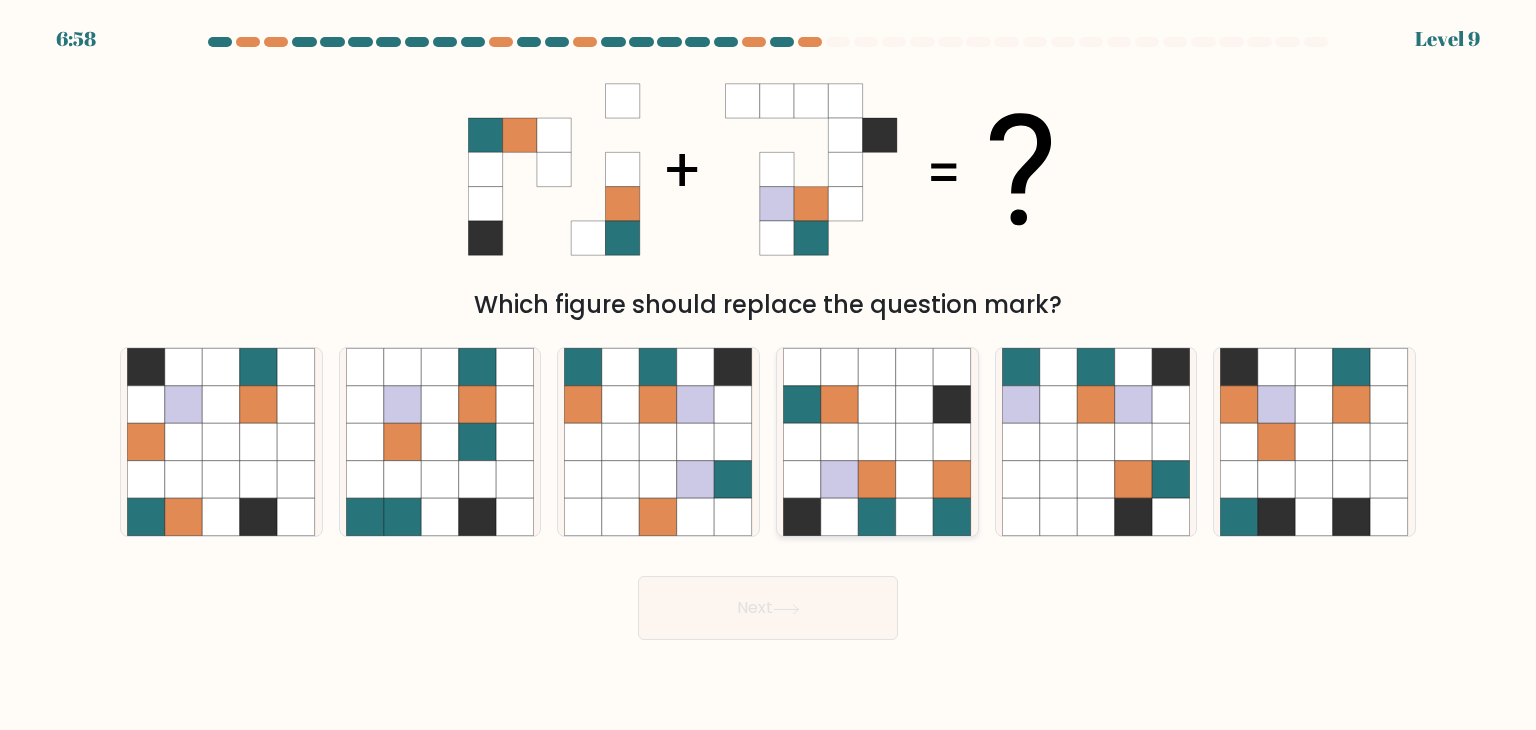 click 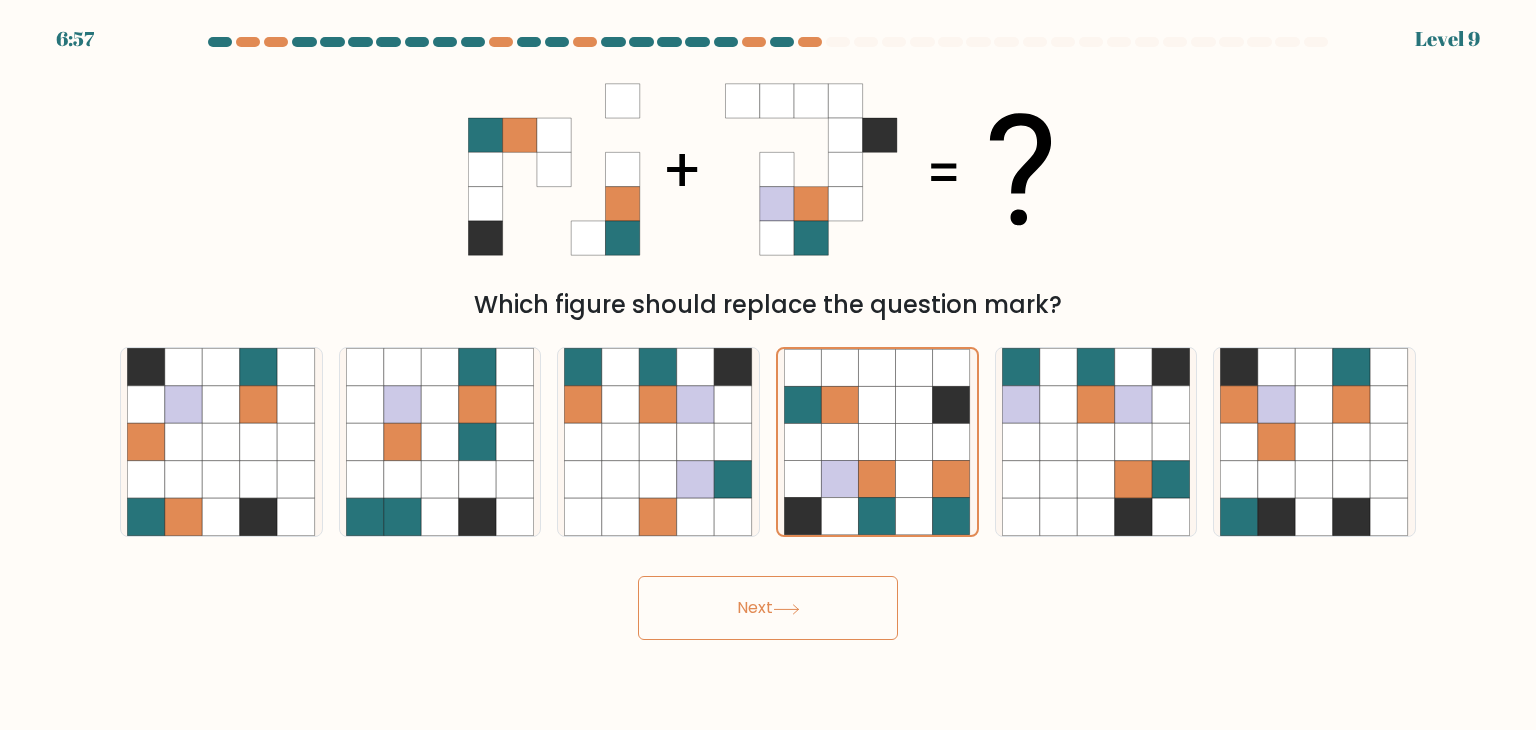 click on "Next" at bounding box center [768, 608] 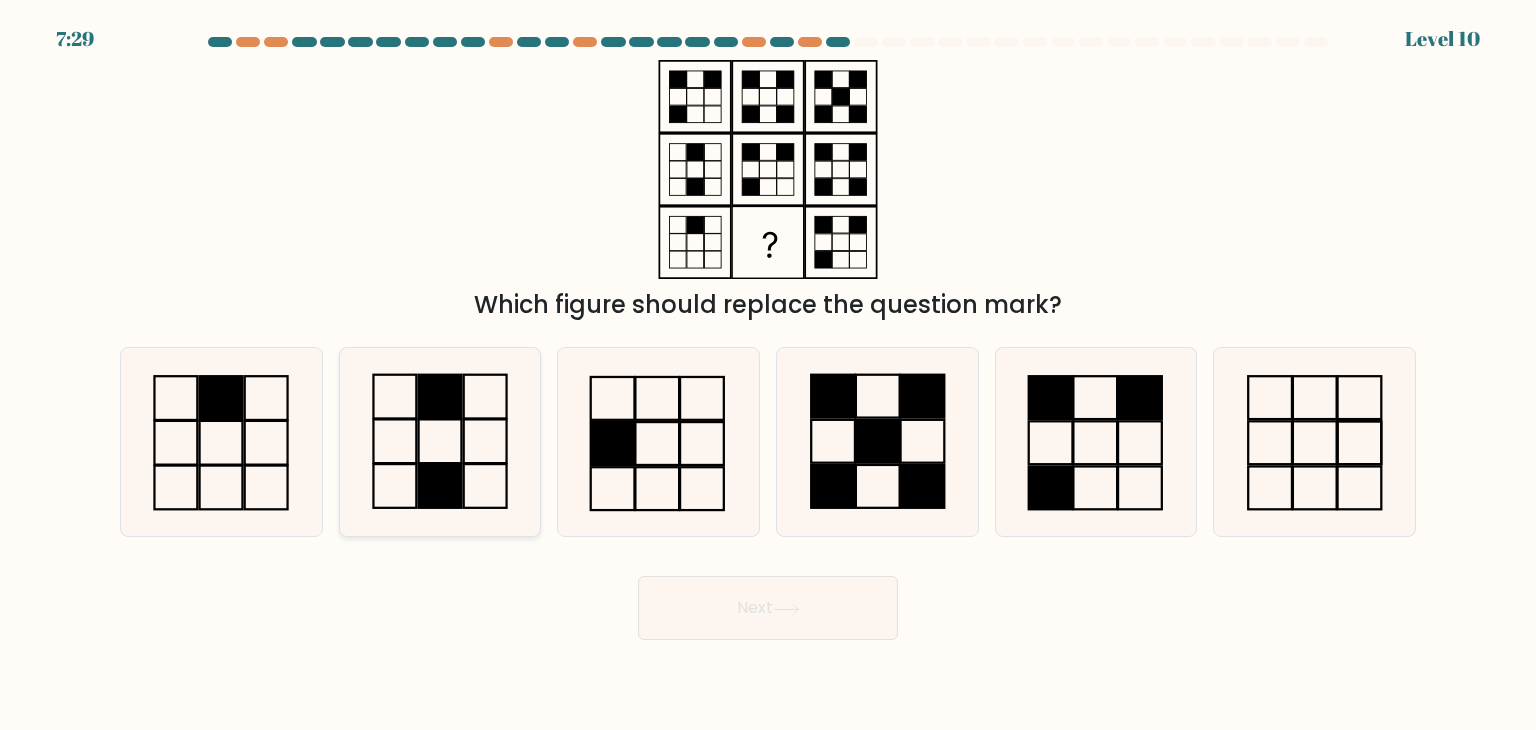 click 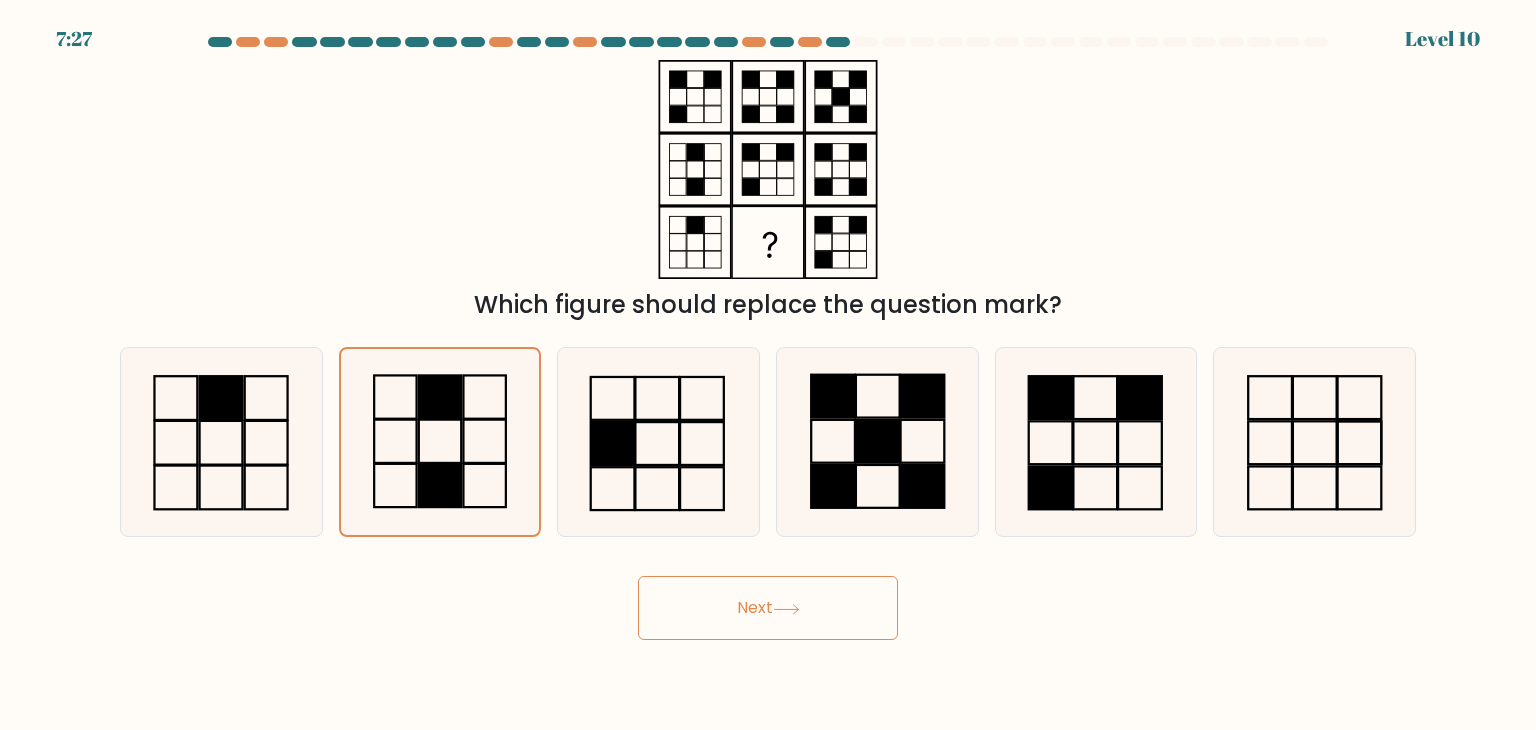 click on "Next" at bounding box center [768, 608] 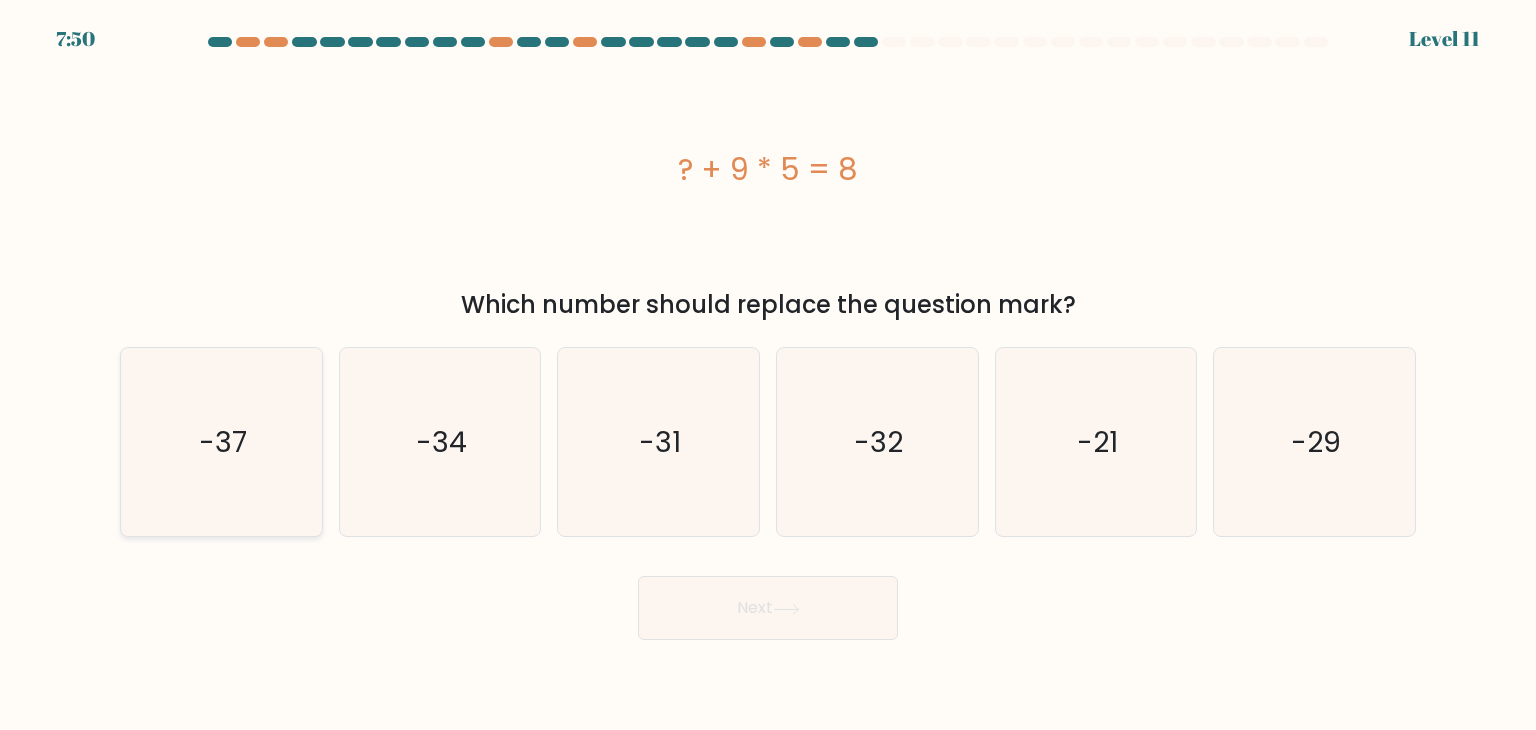 click on "-37" 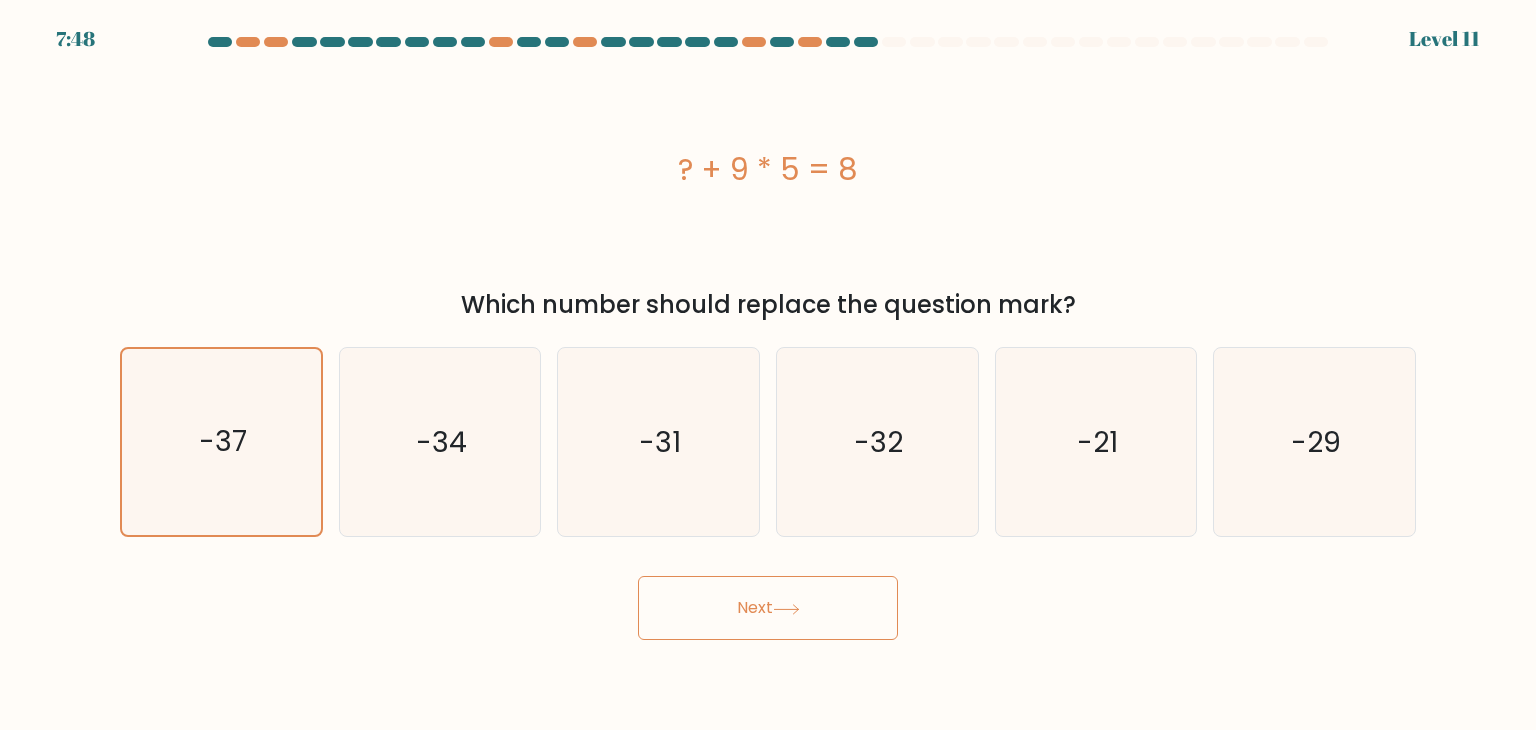 click 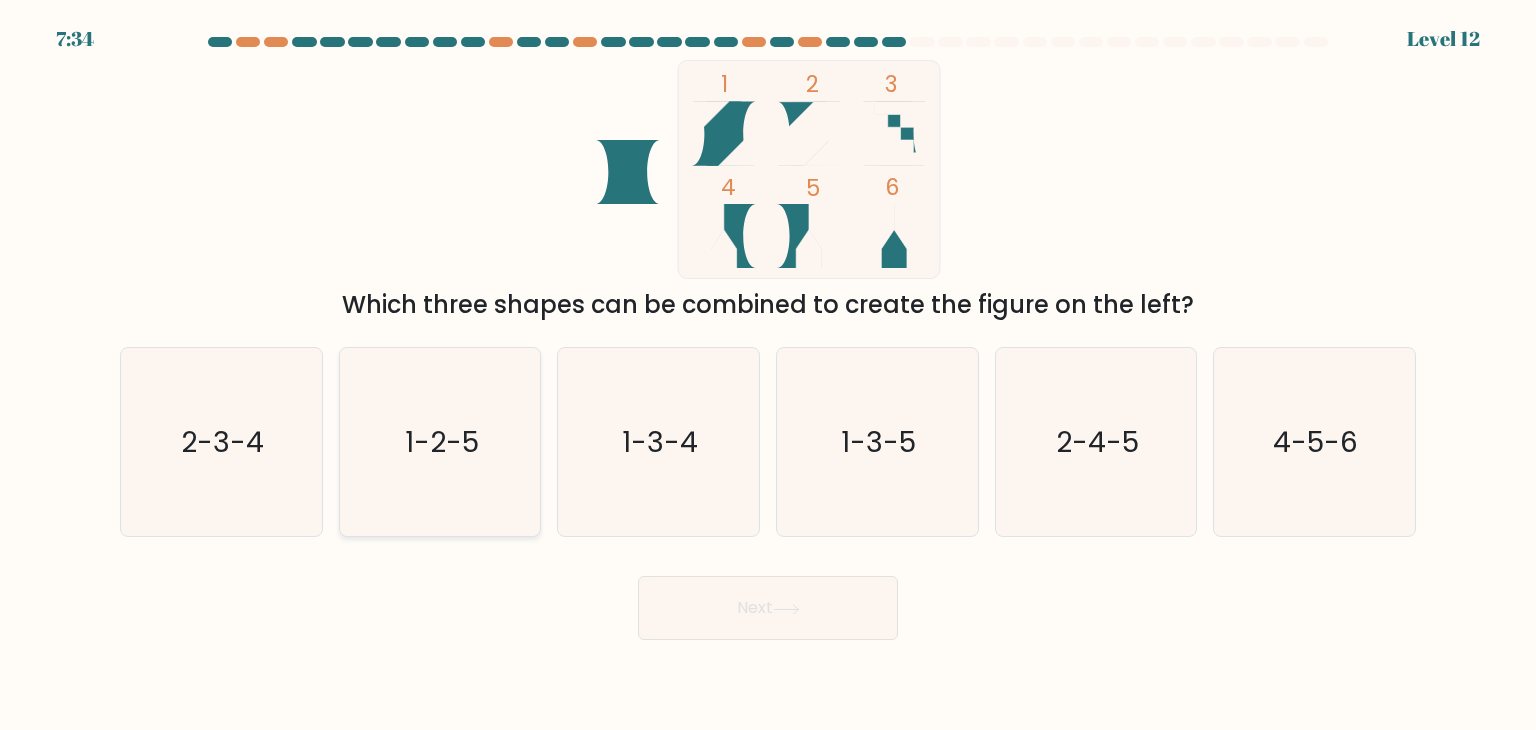click on "1-2-5" 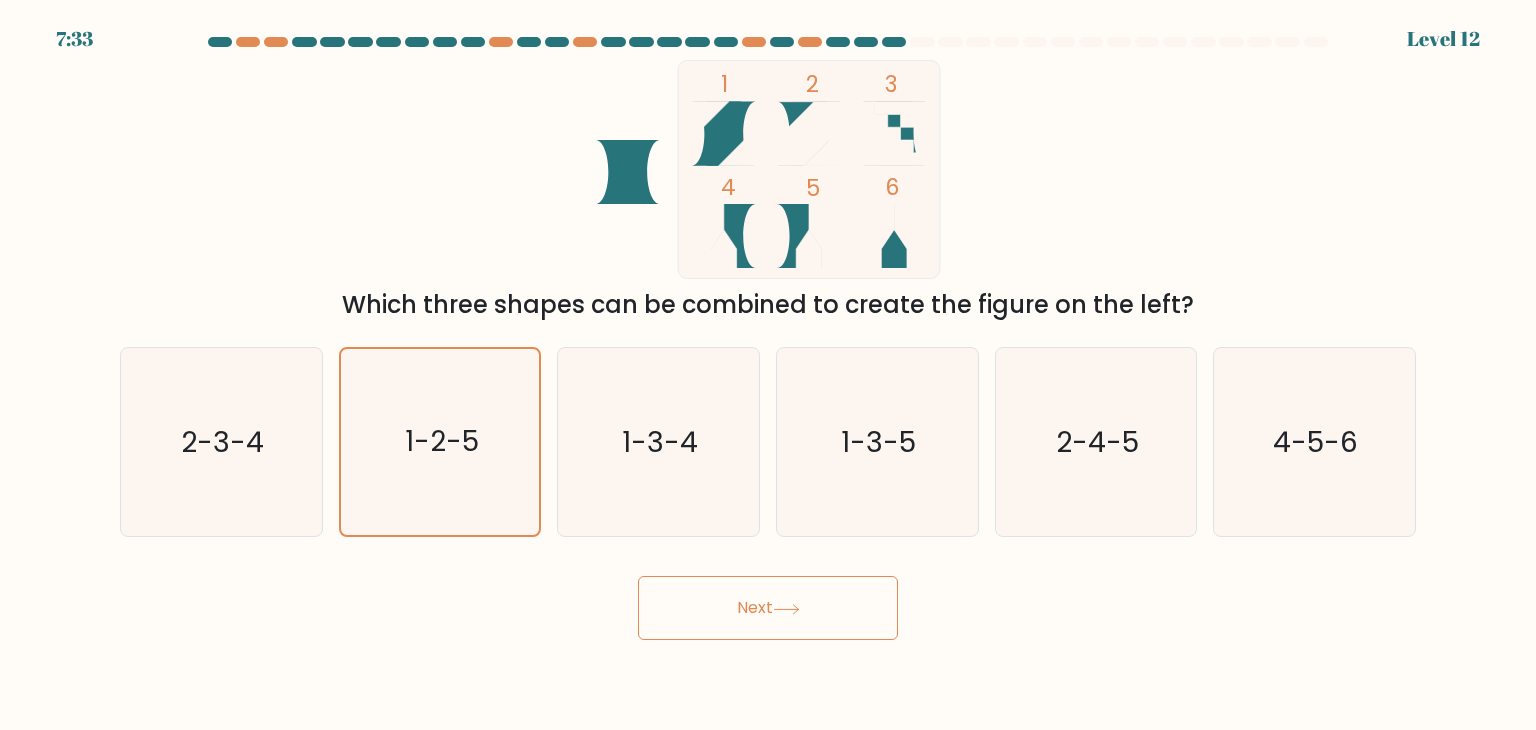 click on "Next" at bounding box center (768, 608) 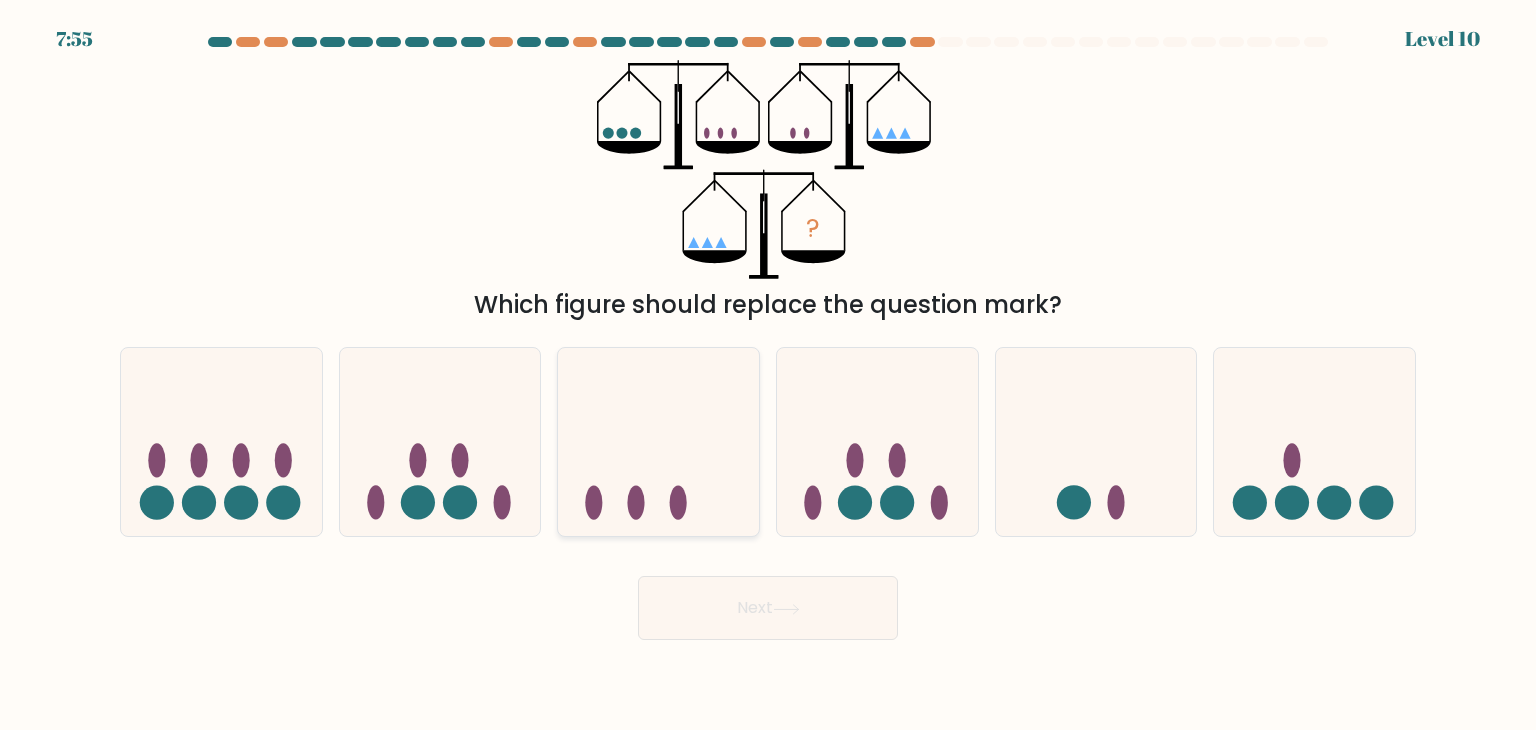 click 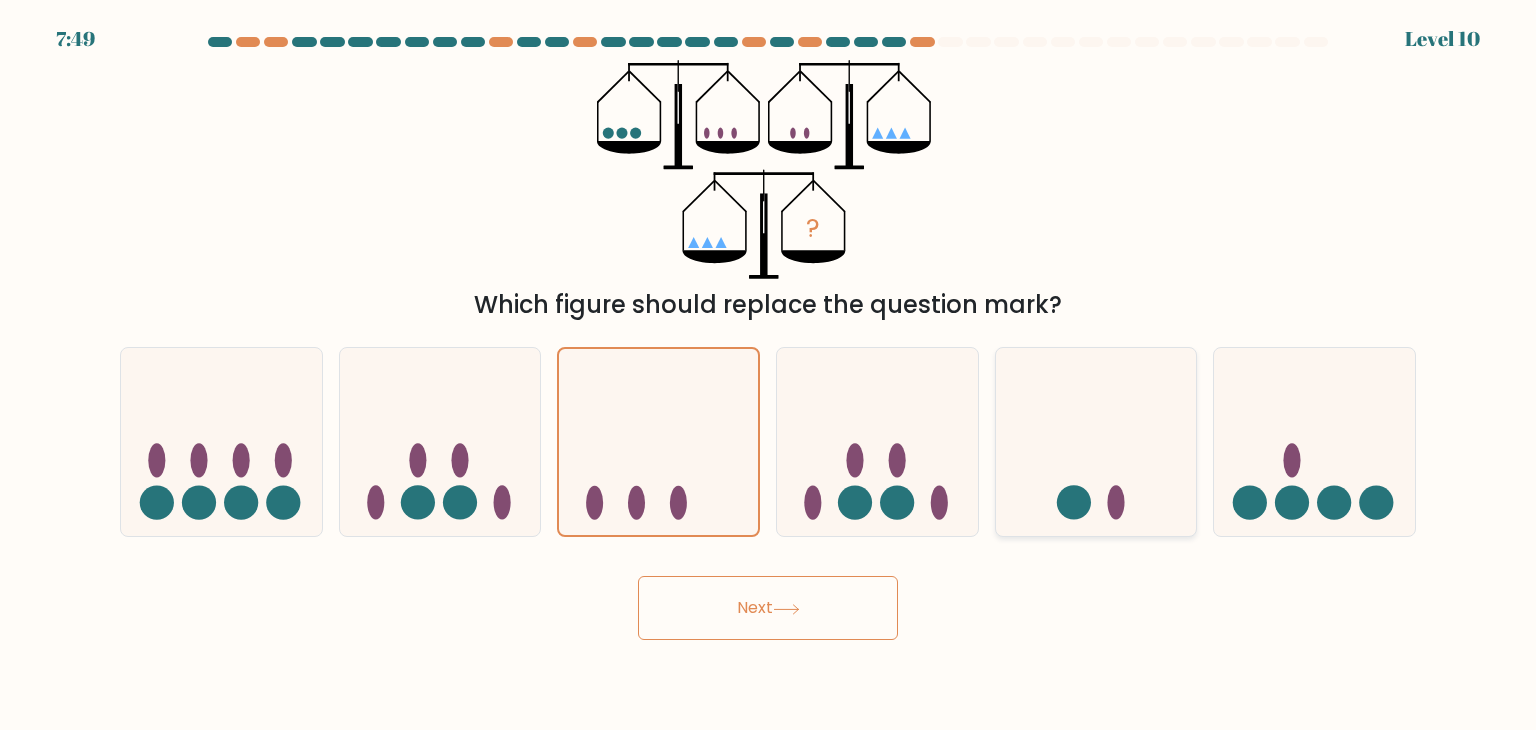 click 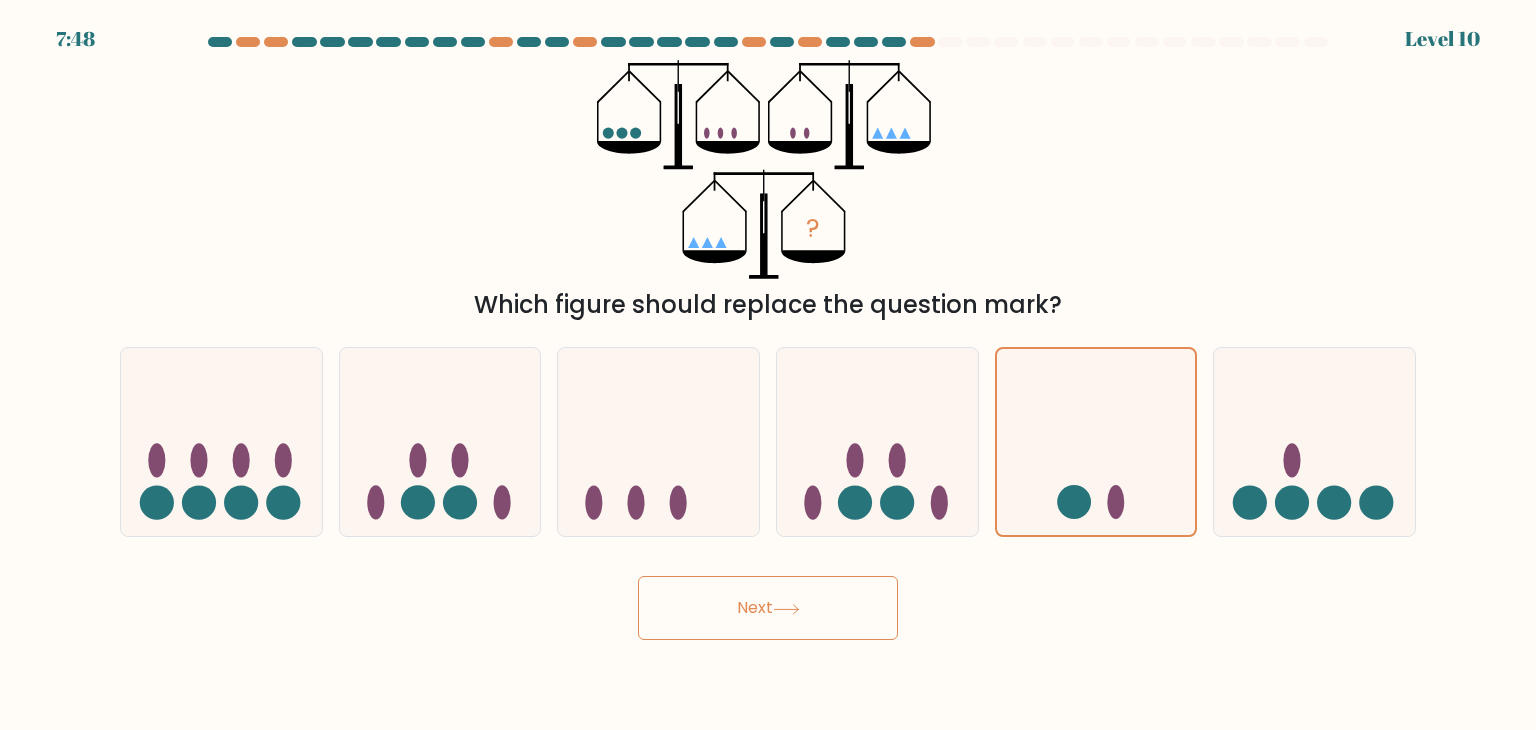 click on "Next" at bounding box center (768, 608) 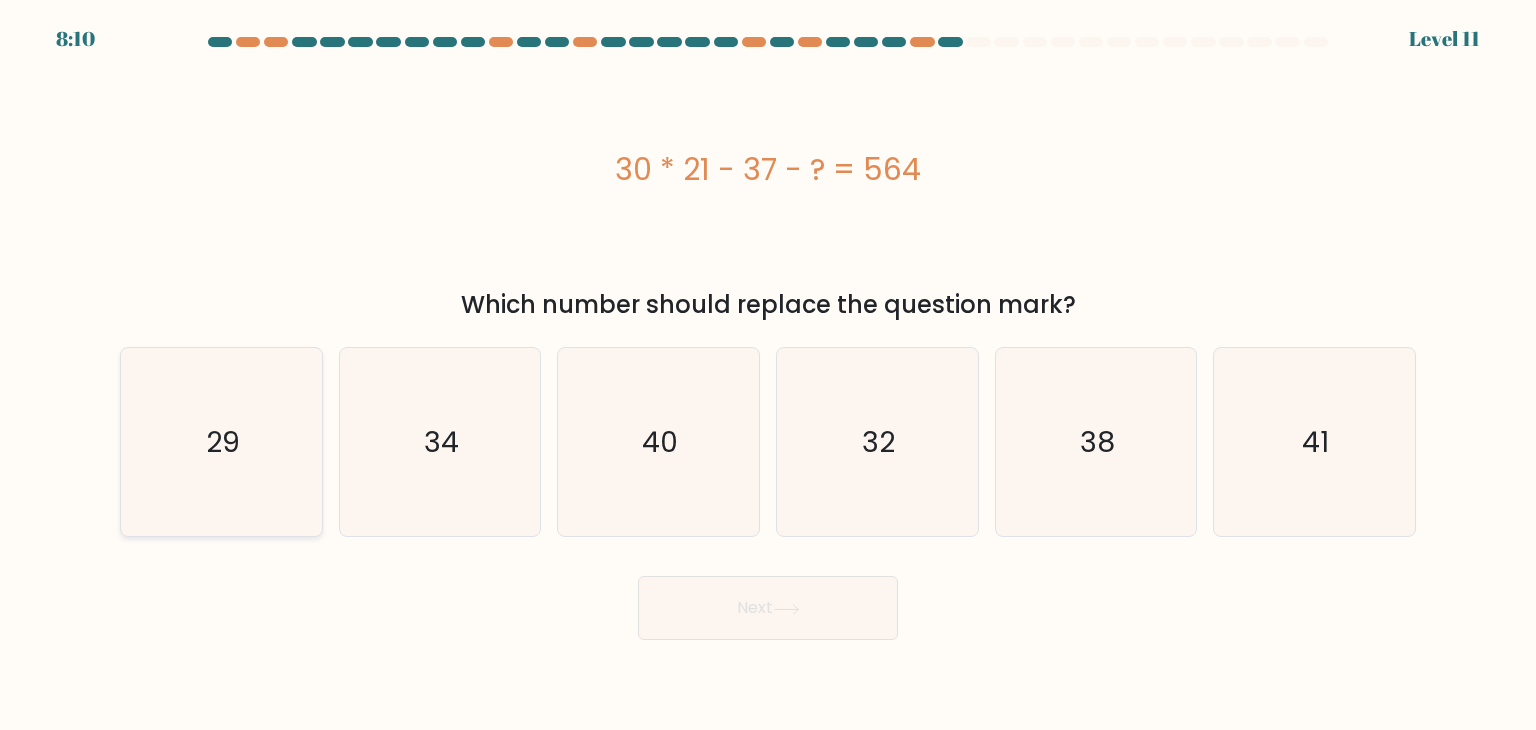 click on "29" 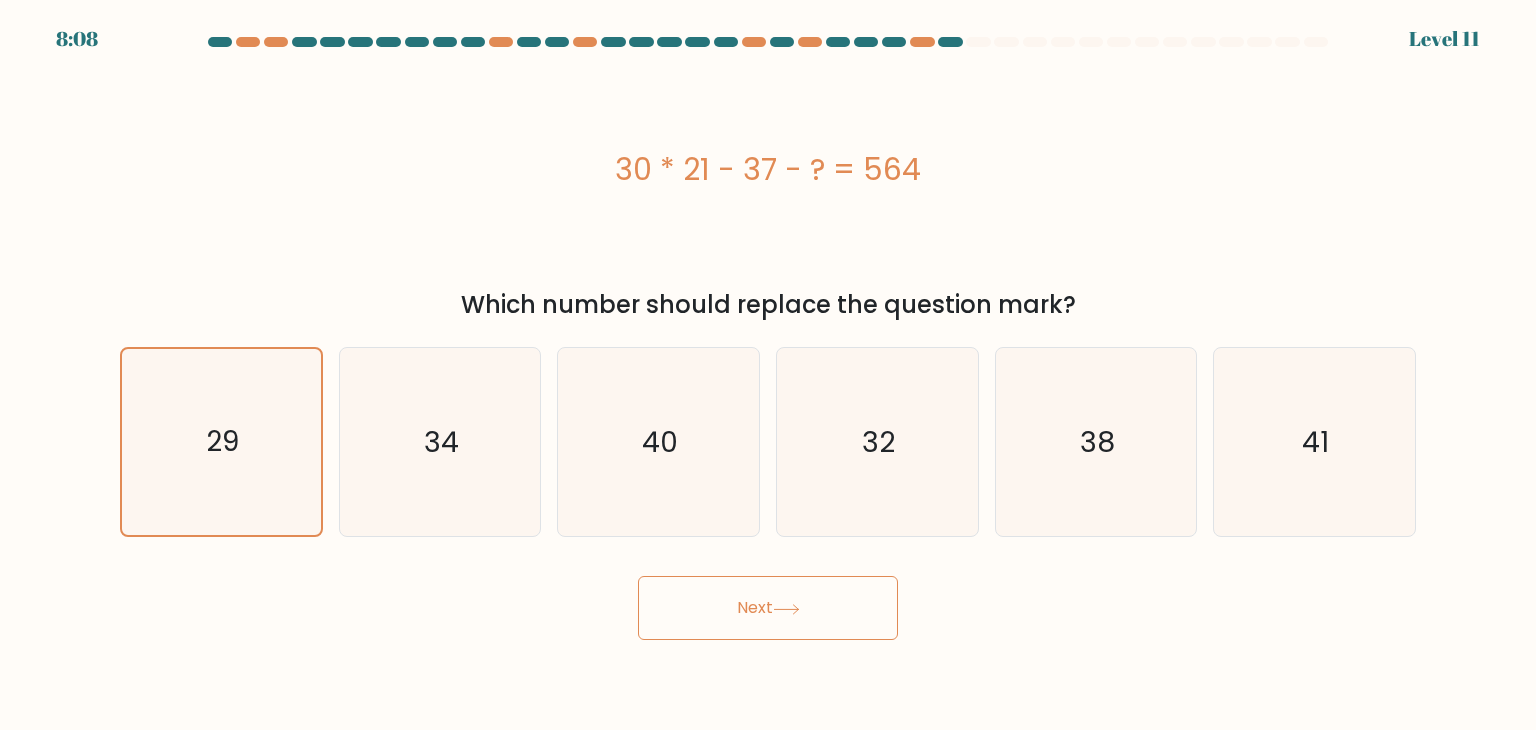 click on "Next" at bounding box center (768, 608) 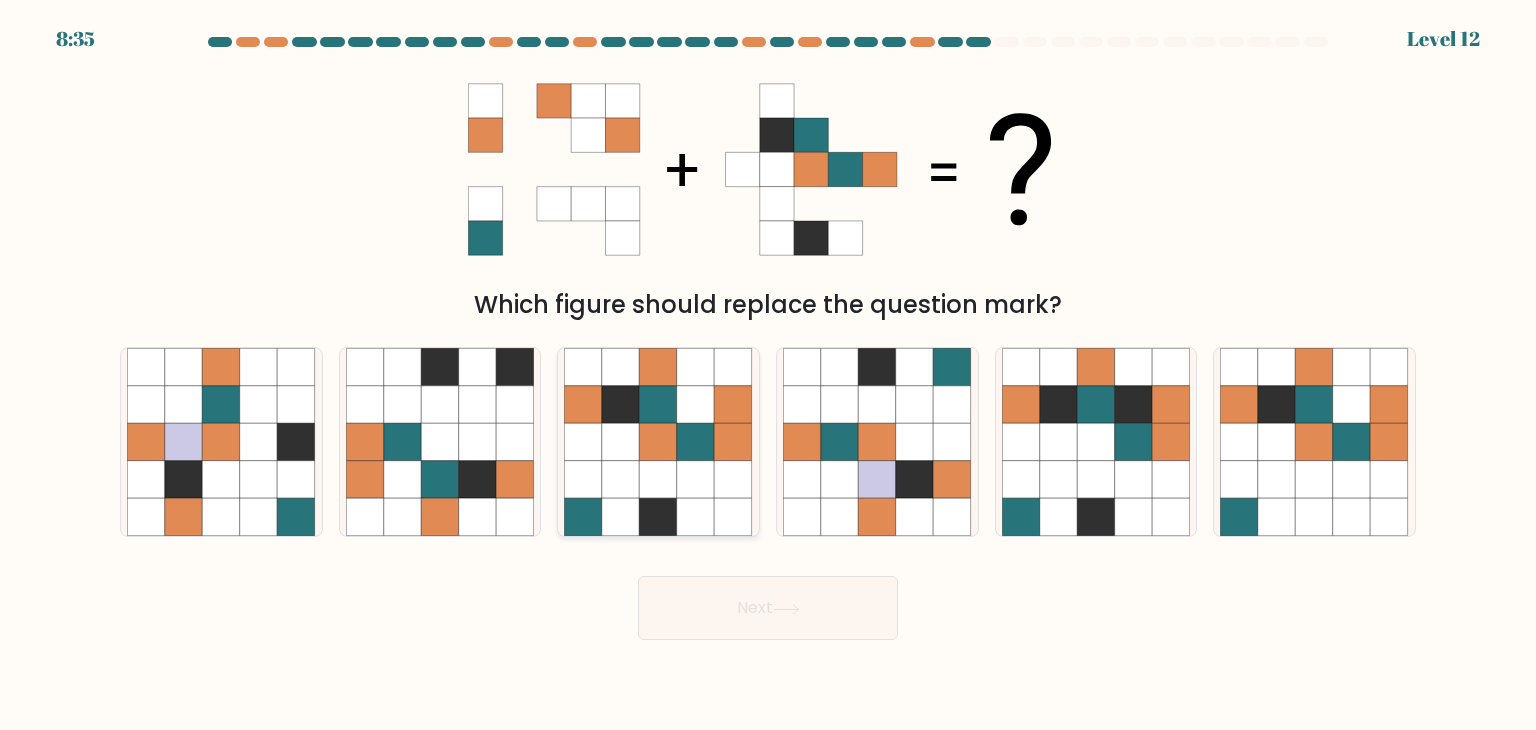 click 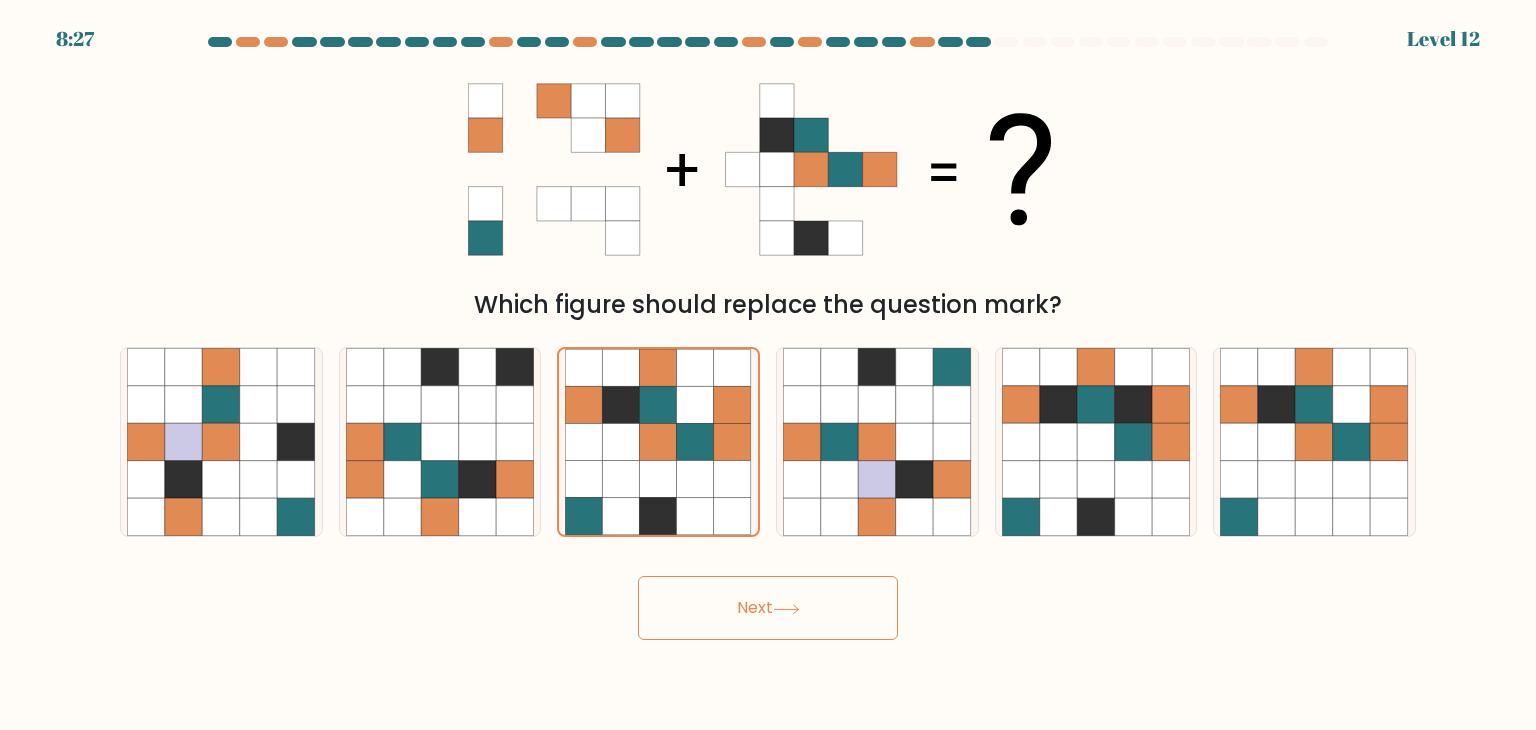 click on "Next" at bounding box center [768, 608] 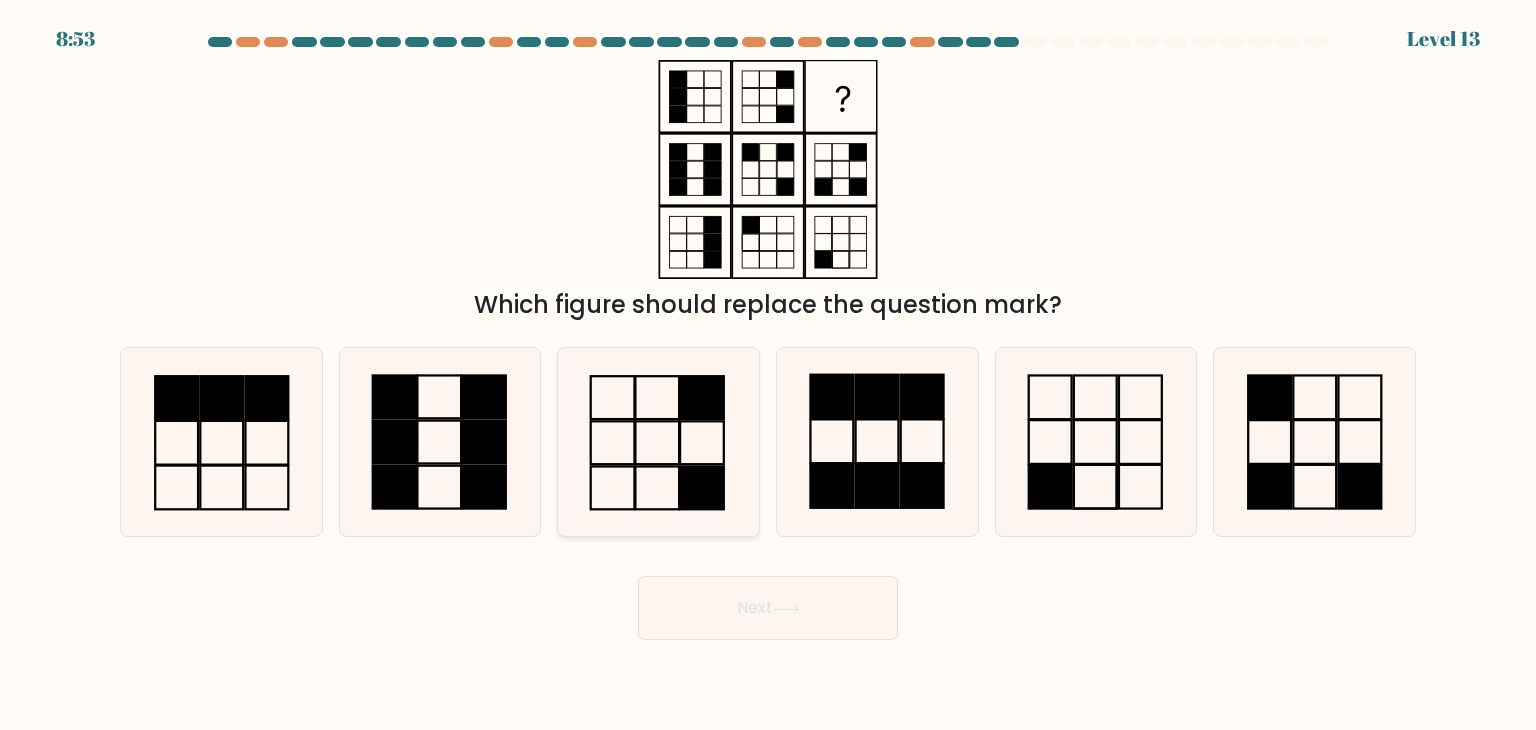click 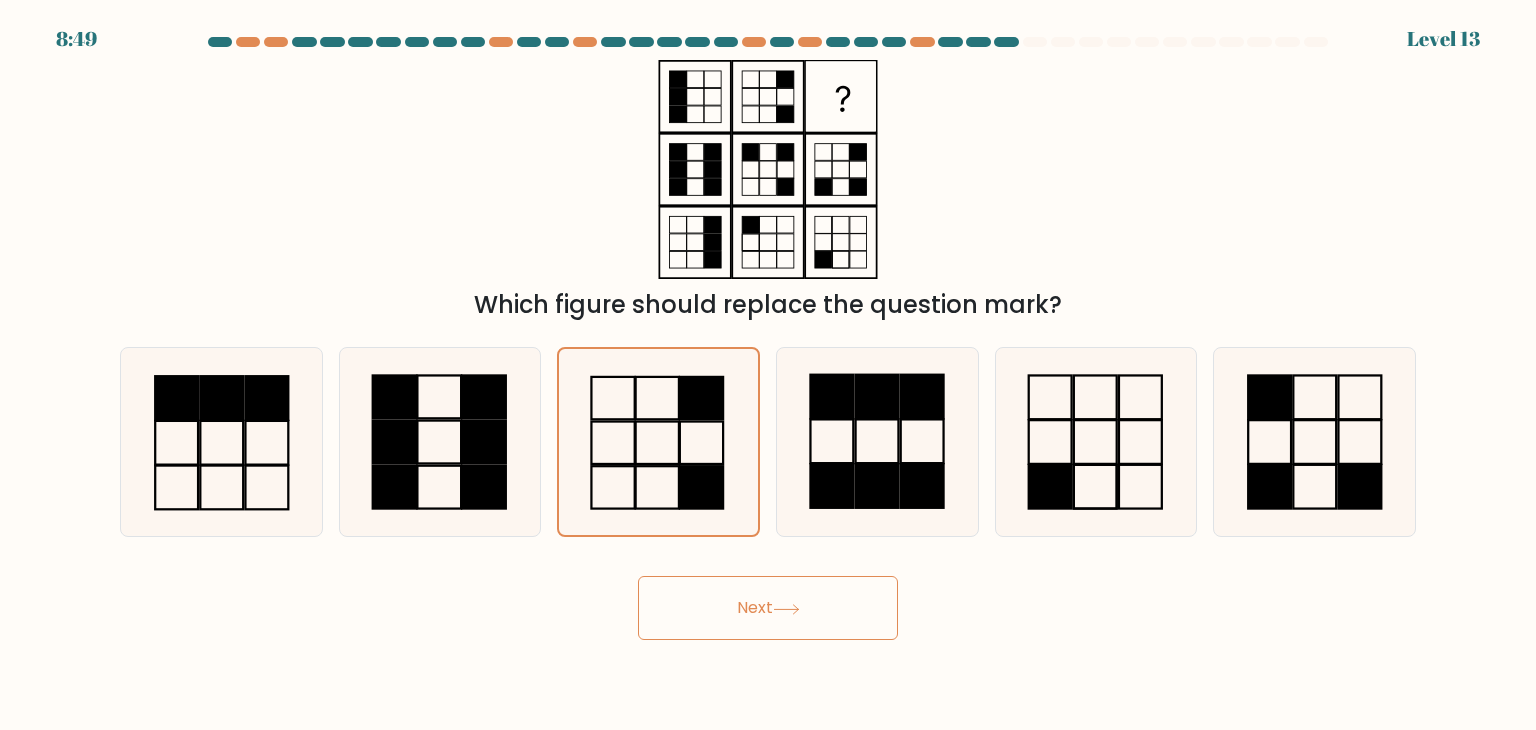 click on "Next" at bounding box center [768, 608] 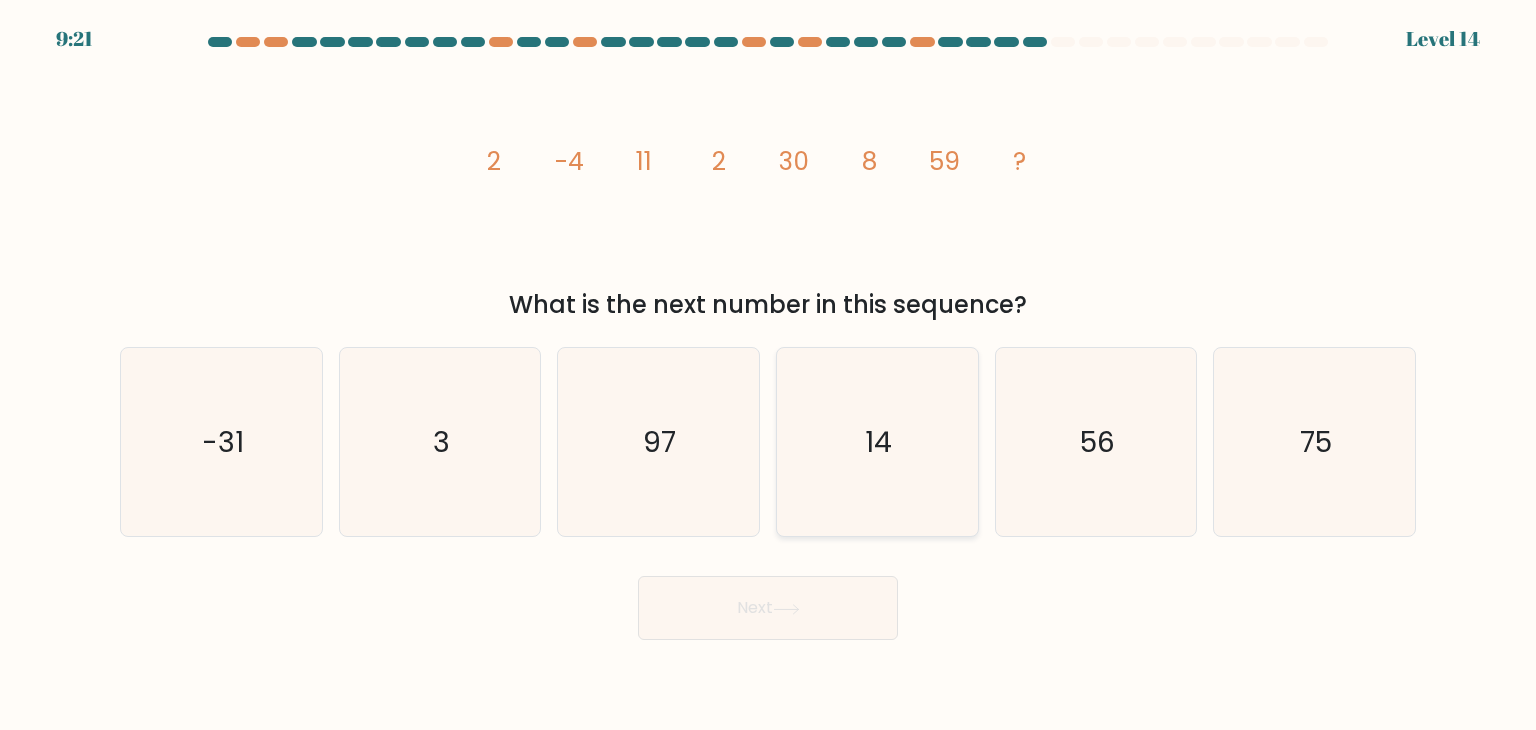 click on "14" 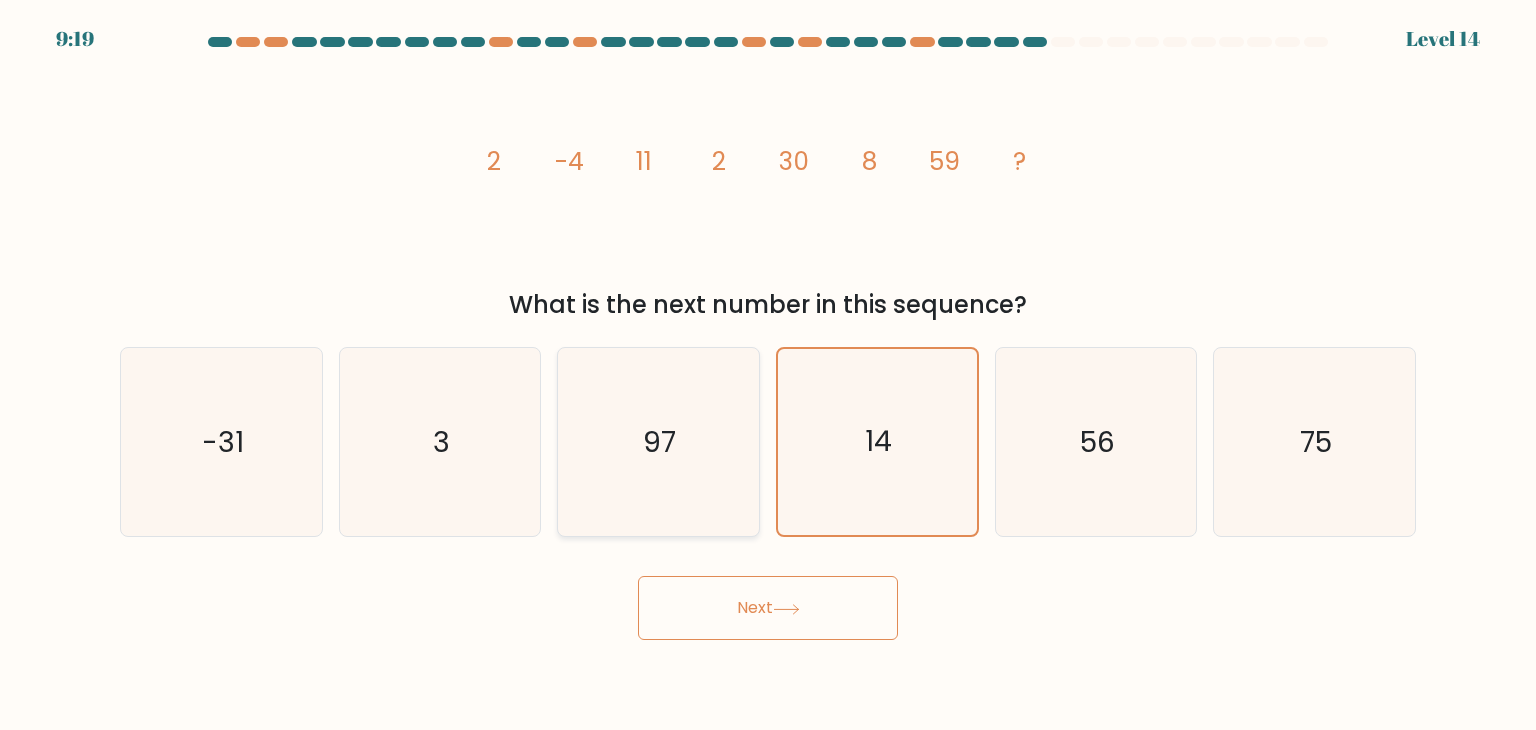 click on "97" 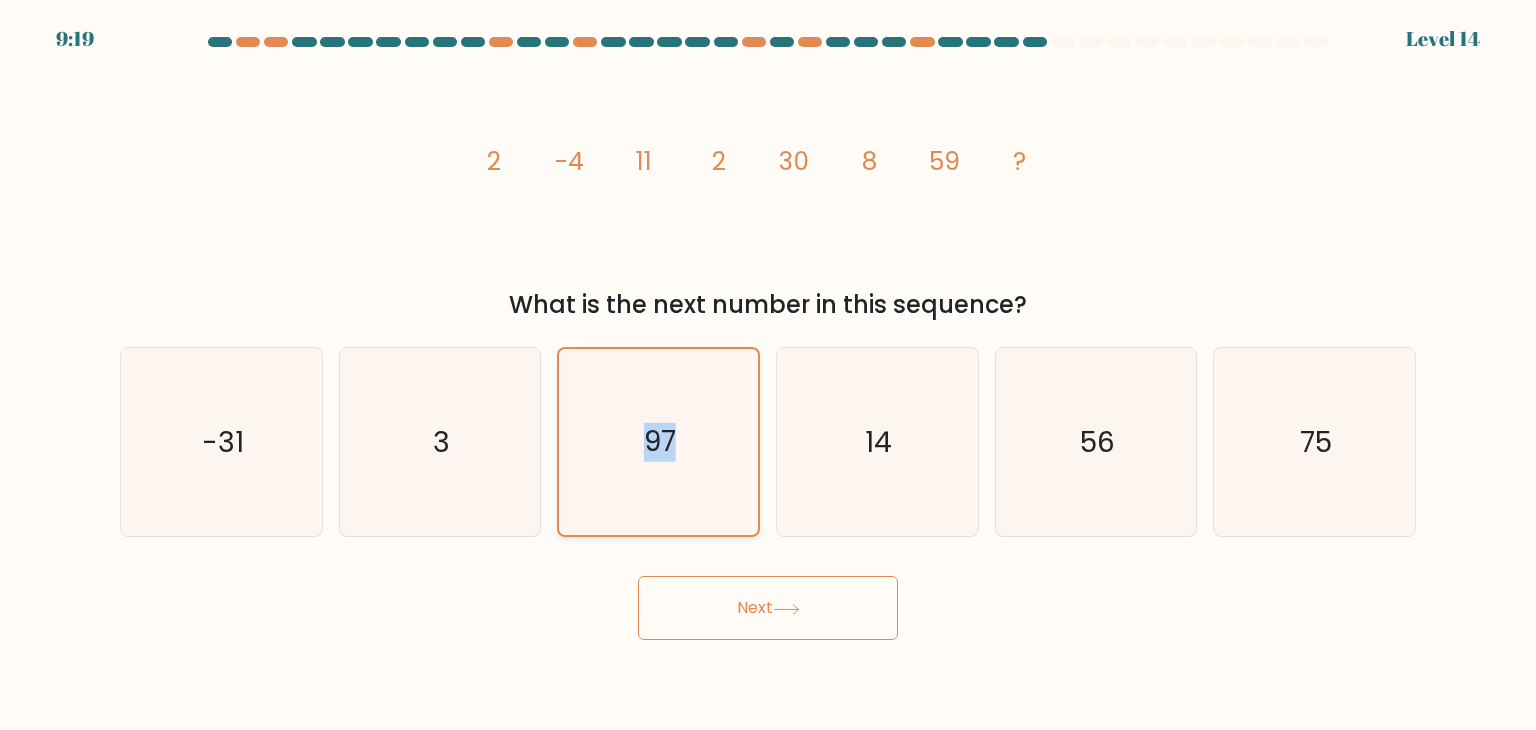 click on "97" 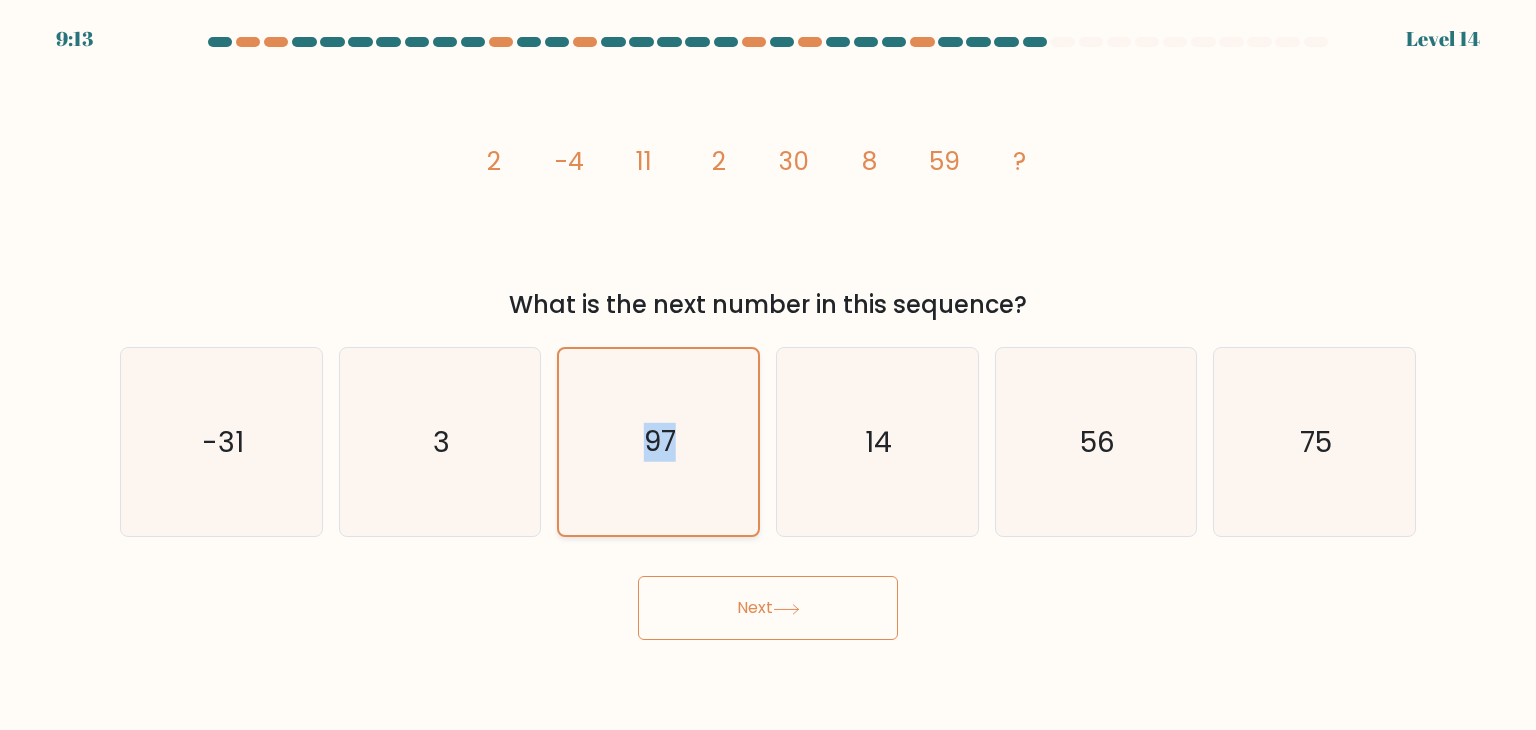 click on "97" 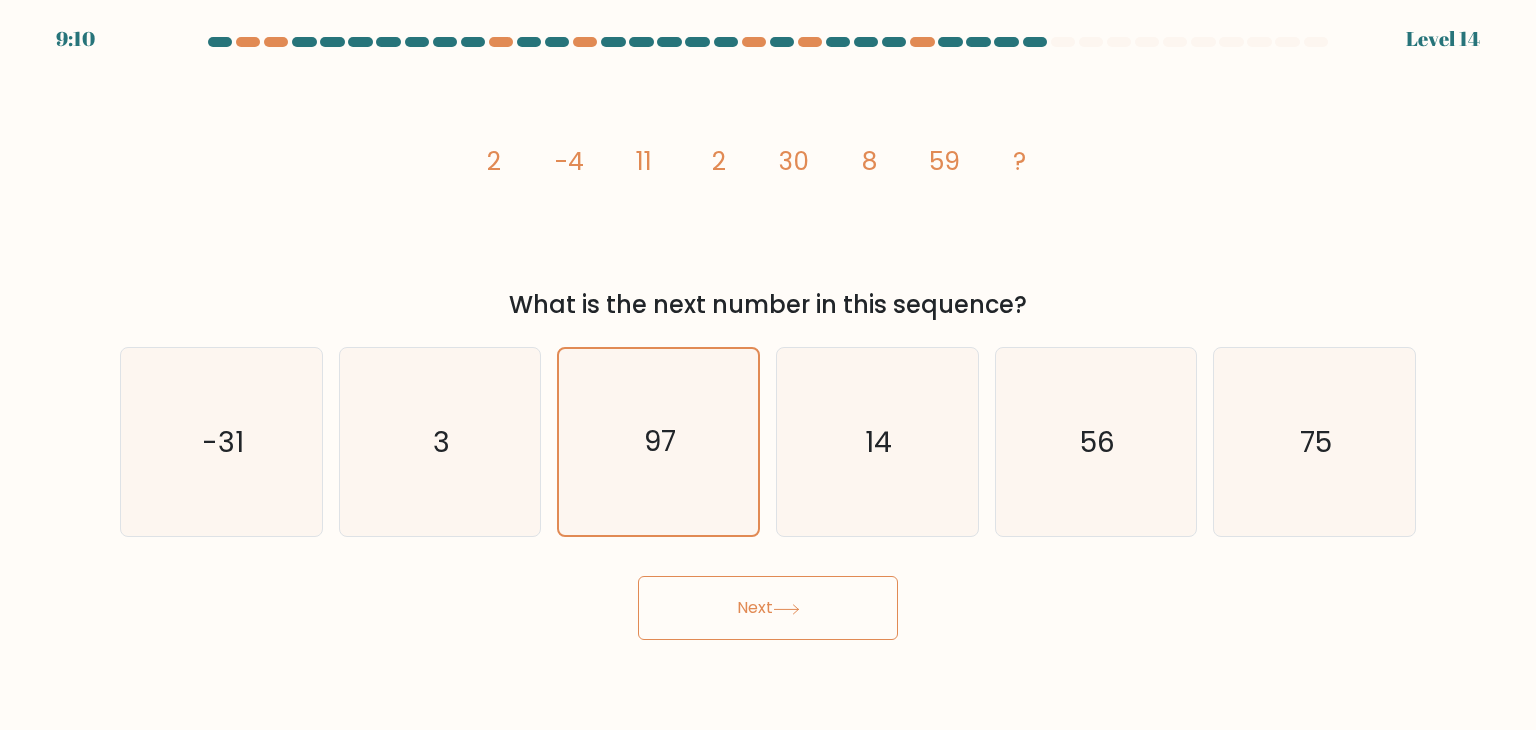 click on "Next" at bounding box center (768, 608) 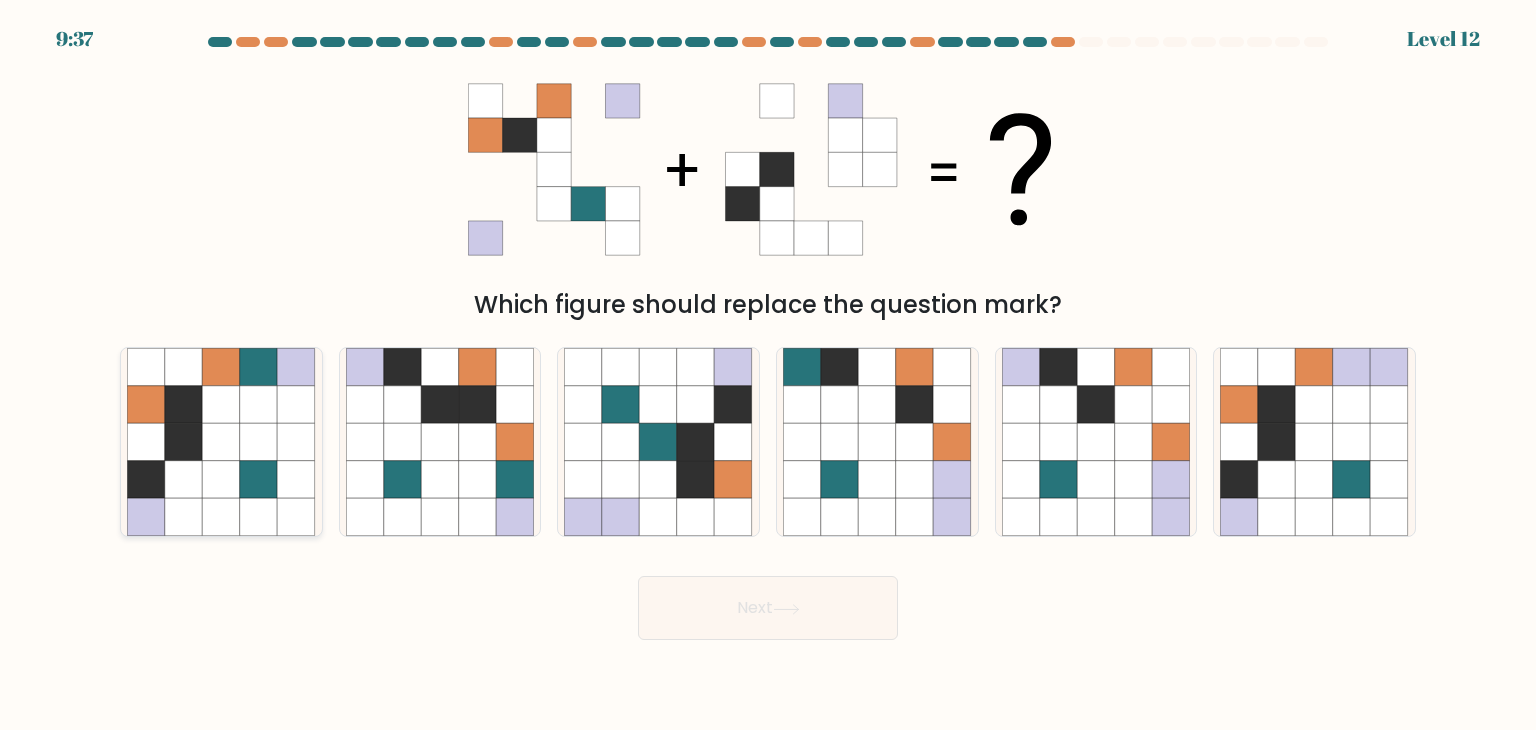 click 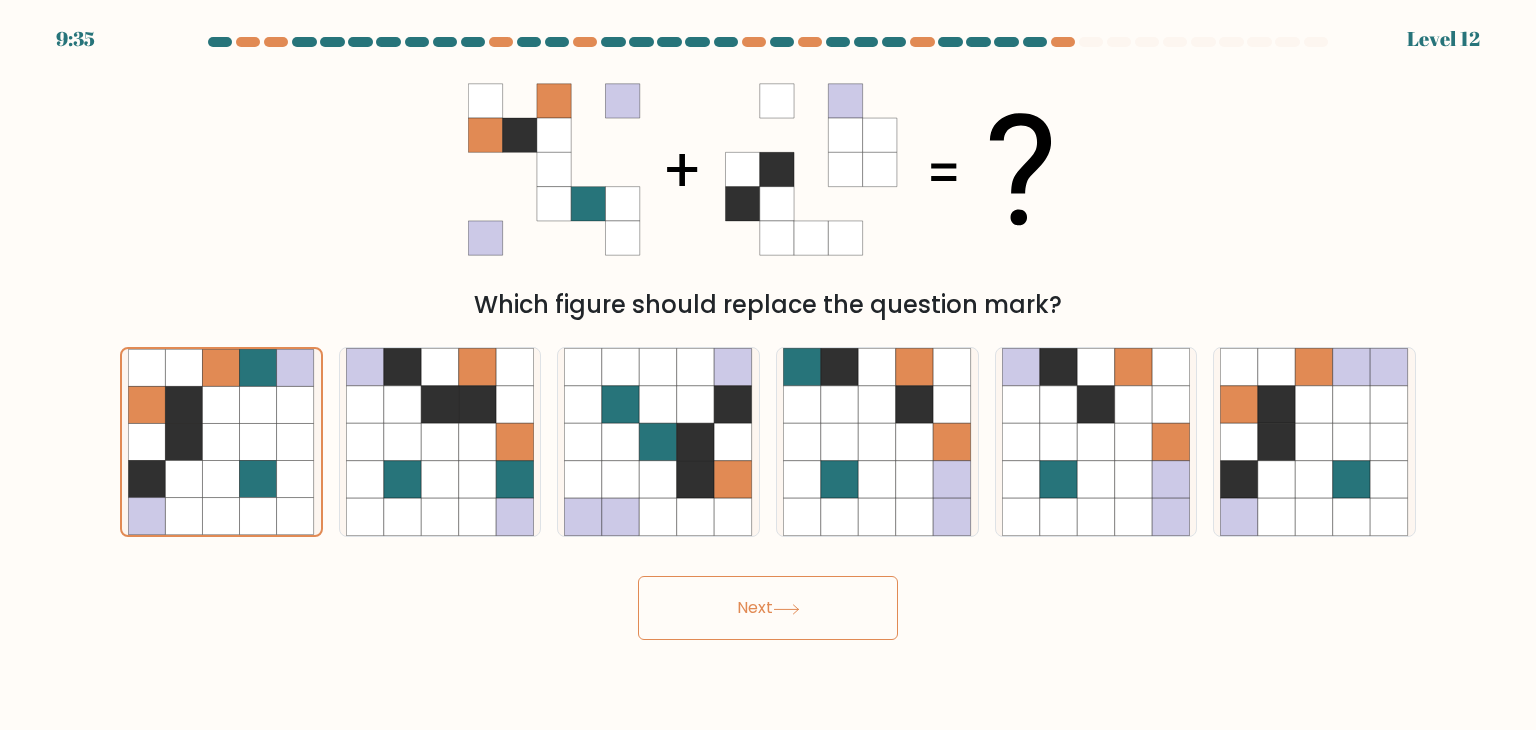 click on "Next" at bounding box center [768, 608] 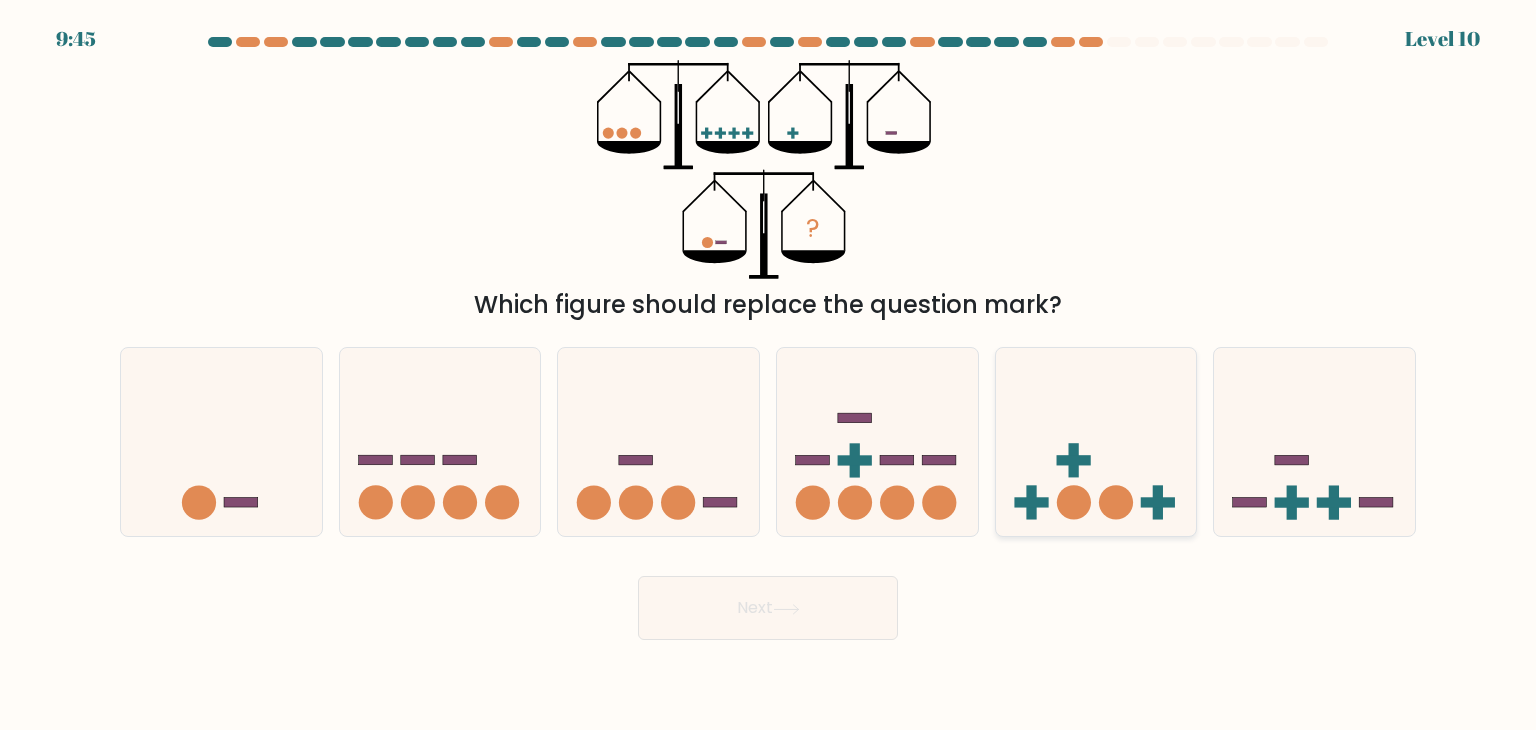 click 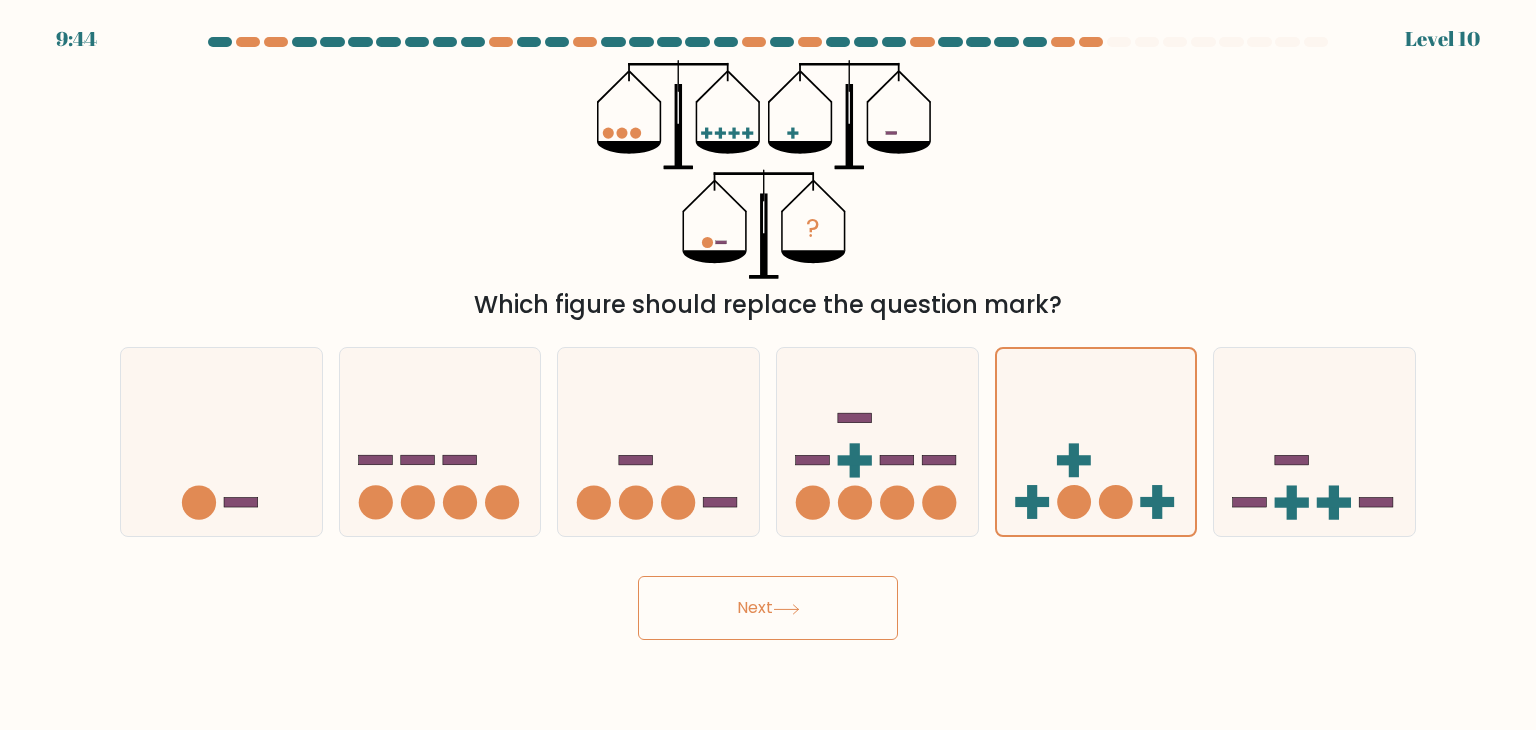 click on "Next" at bounding box center (768, 608) 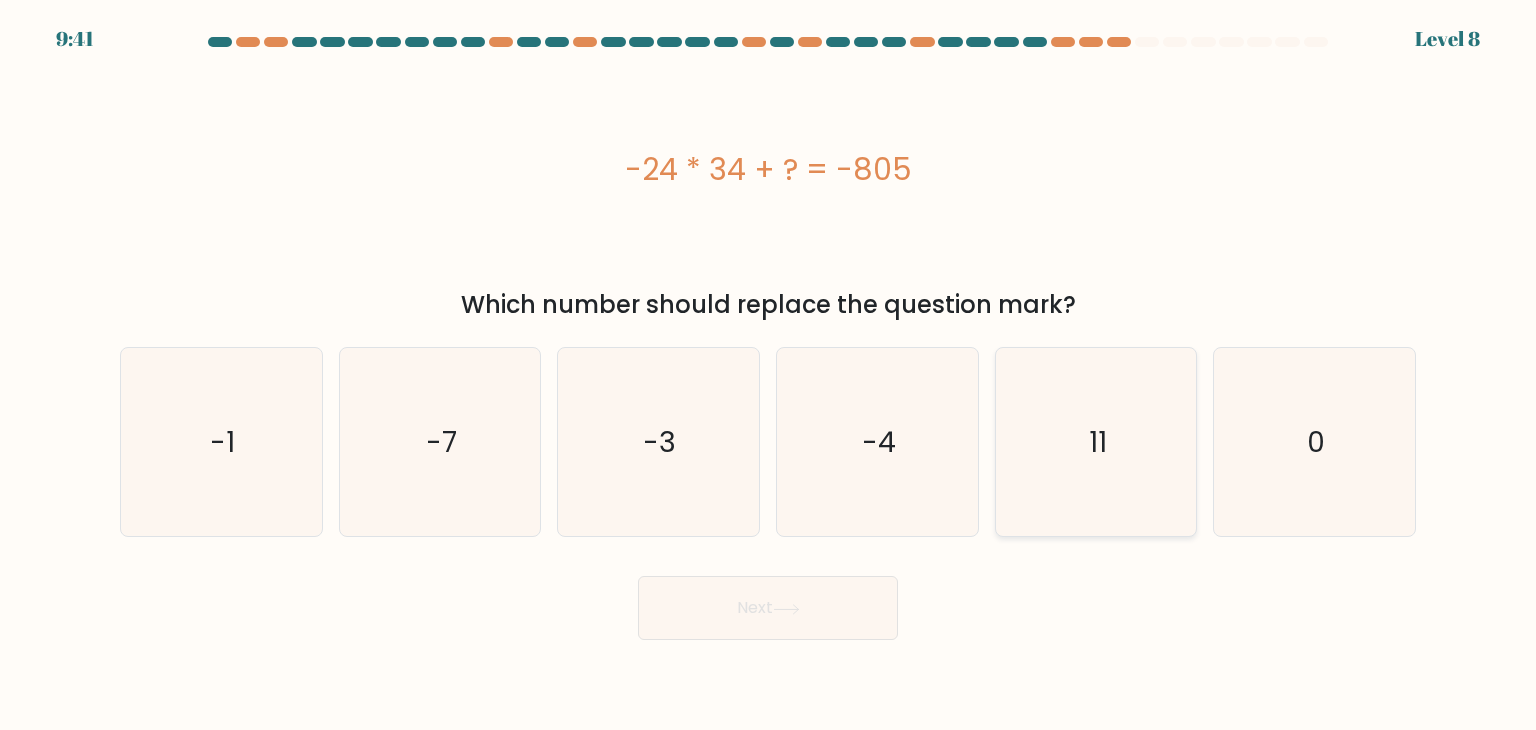 click on "11" 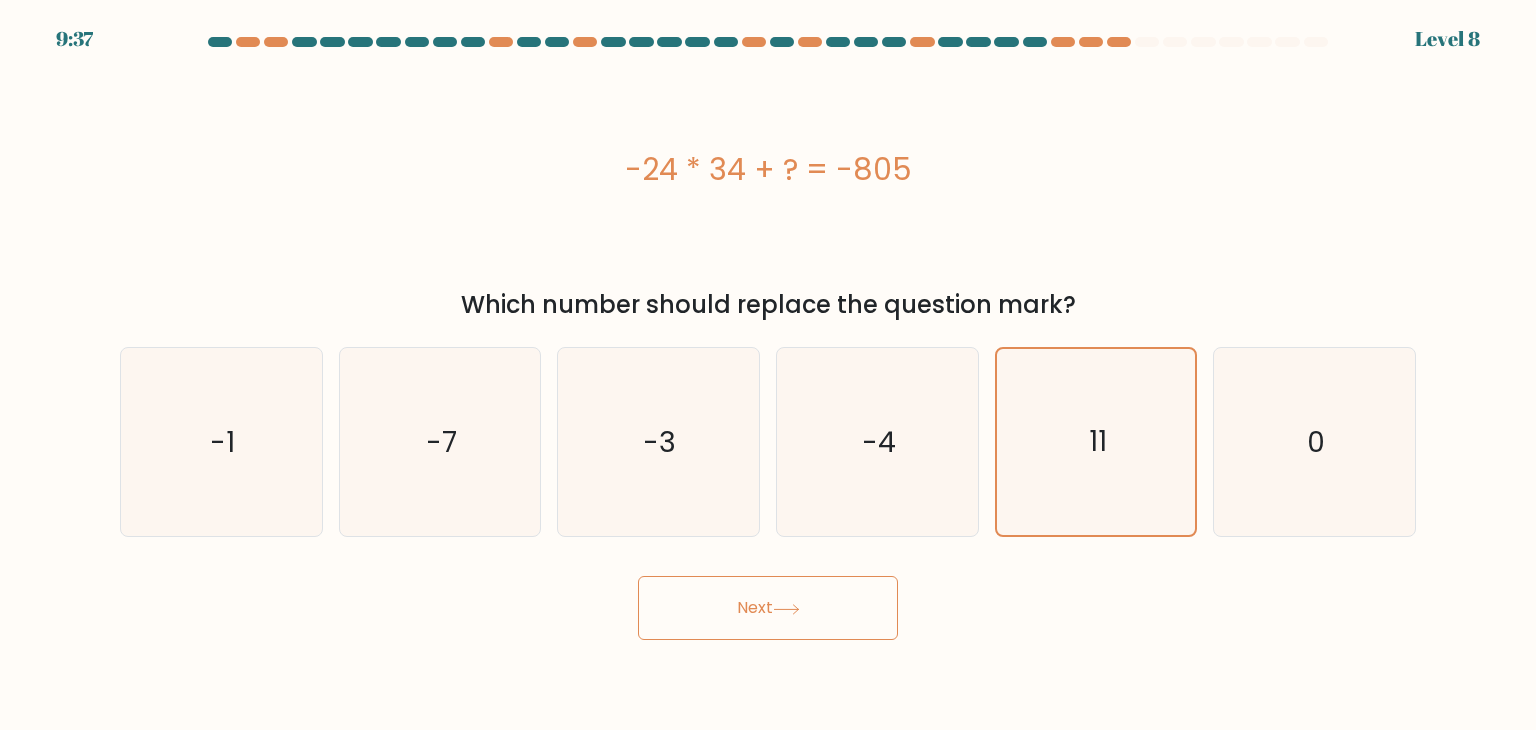 click on "Next" at bounding box center (768, 608) 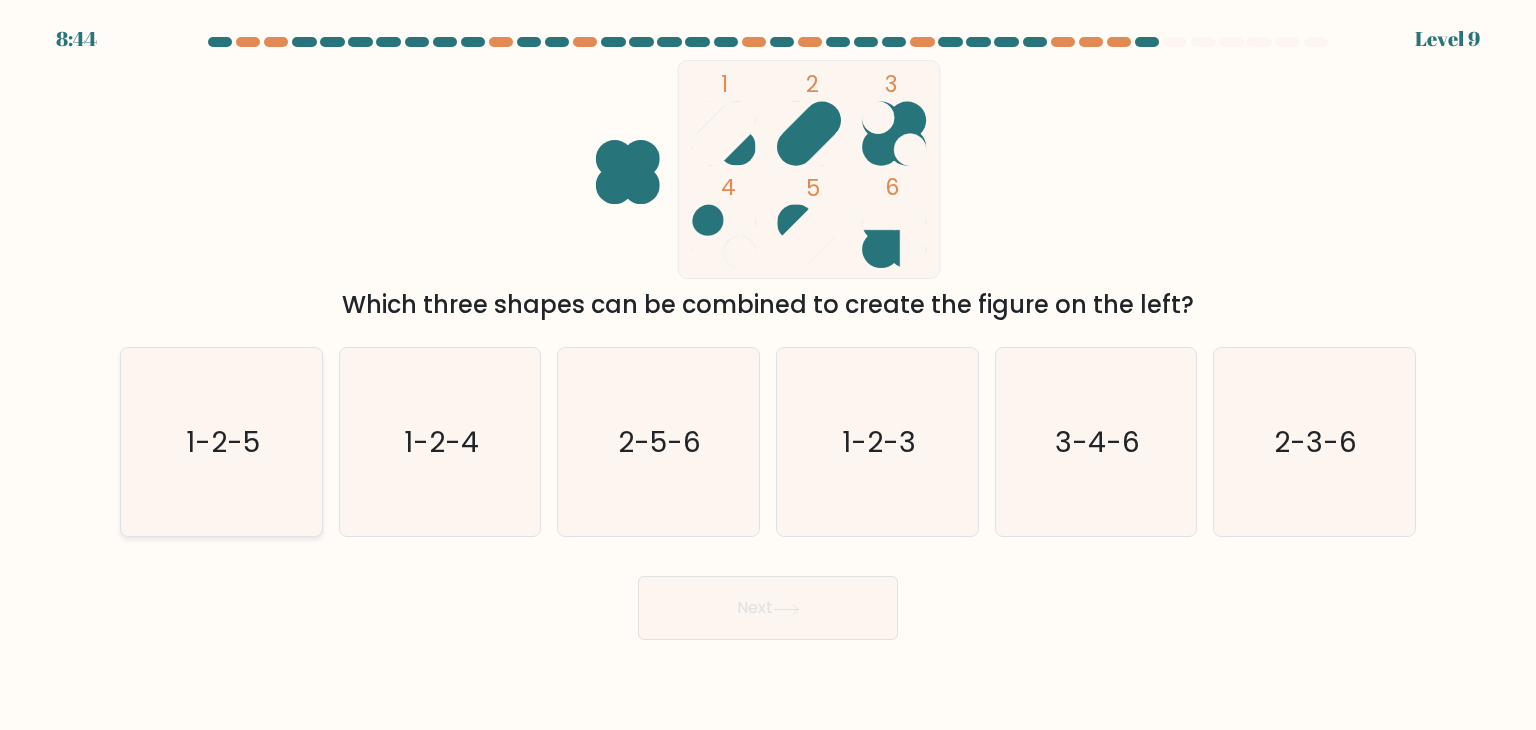 click on "1-2-5" 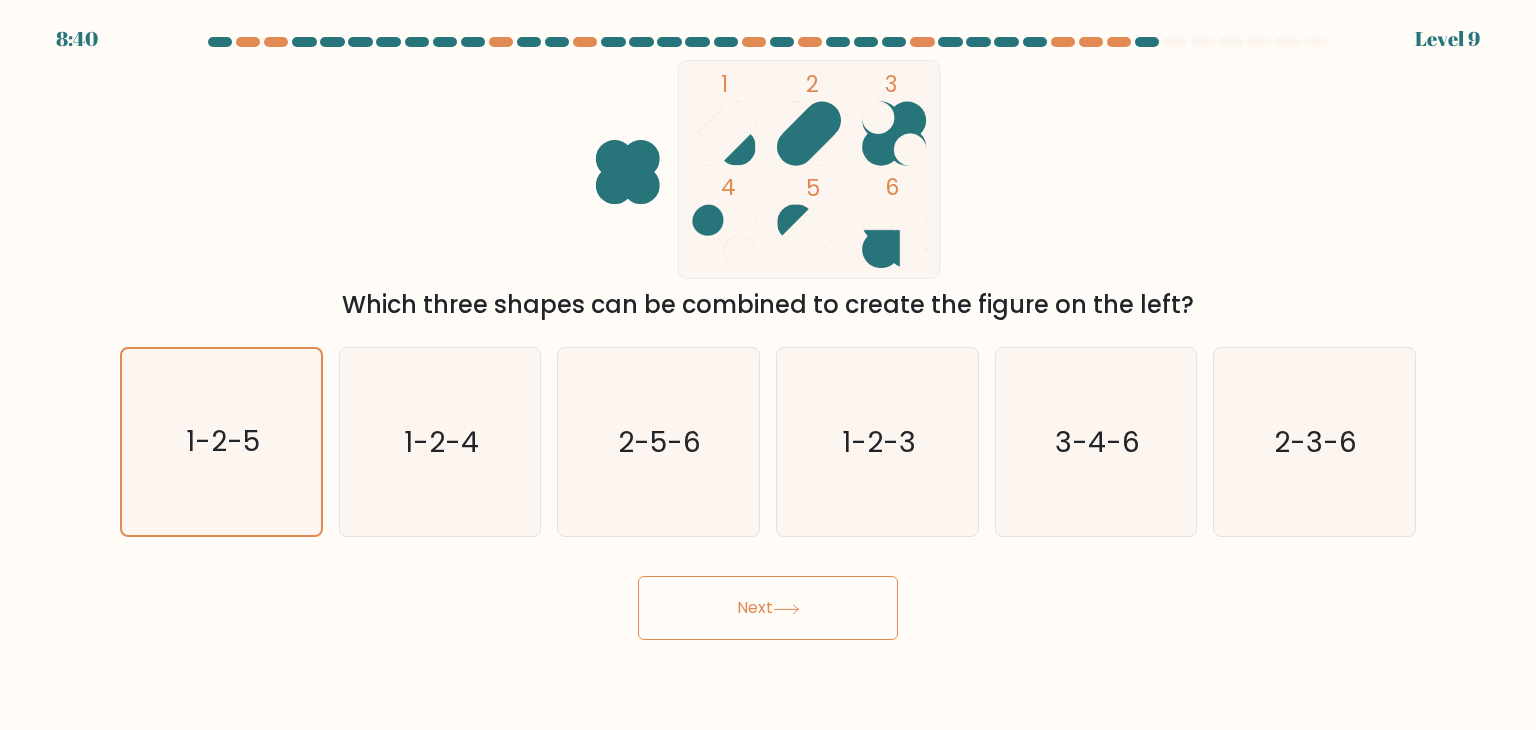 click on "Next" at bounding box center (768, 608) 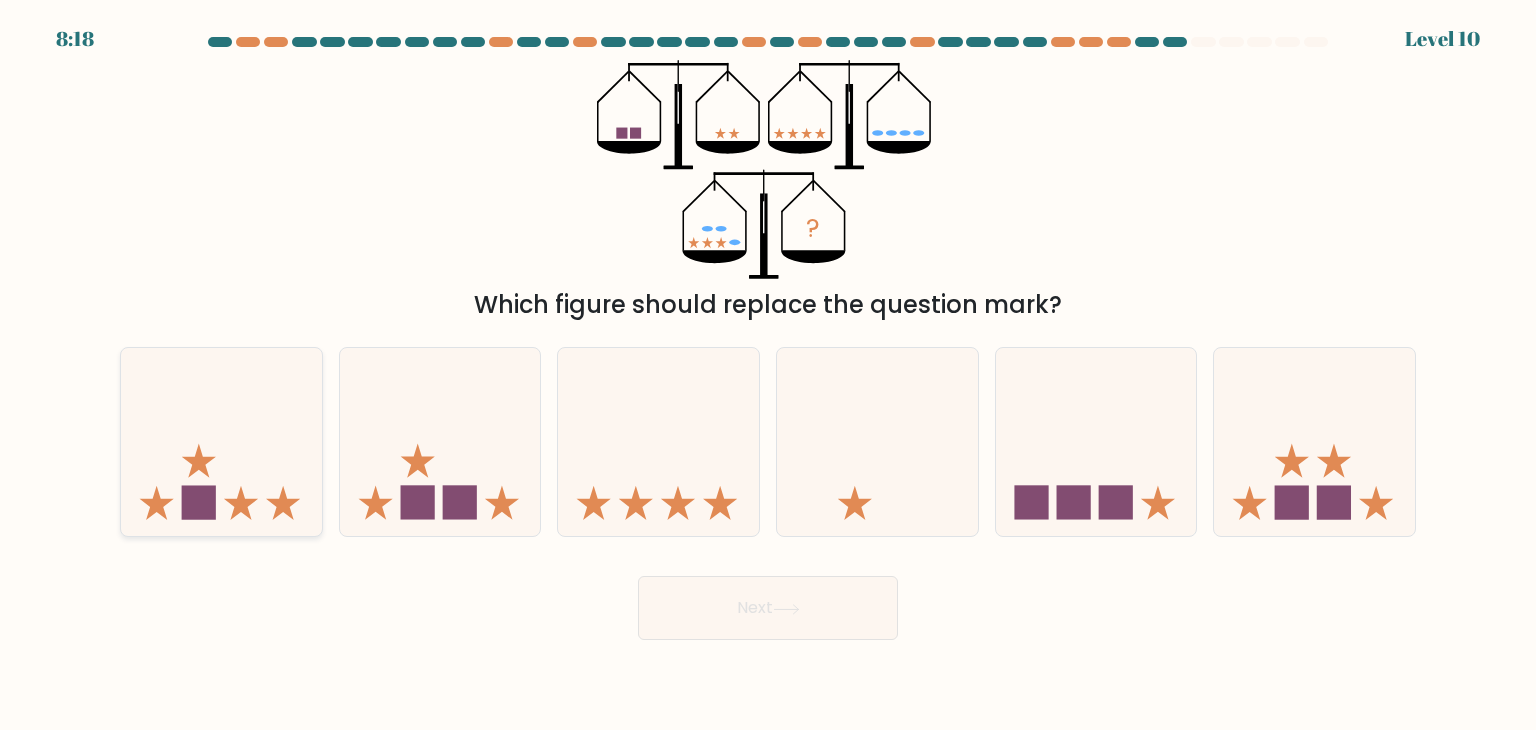 click 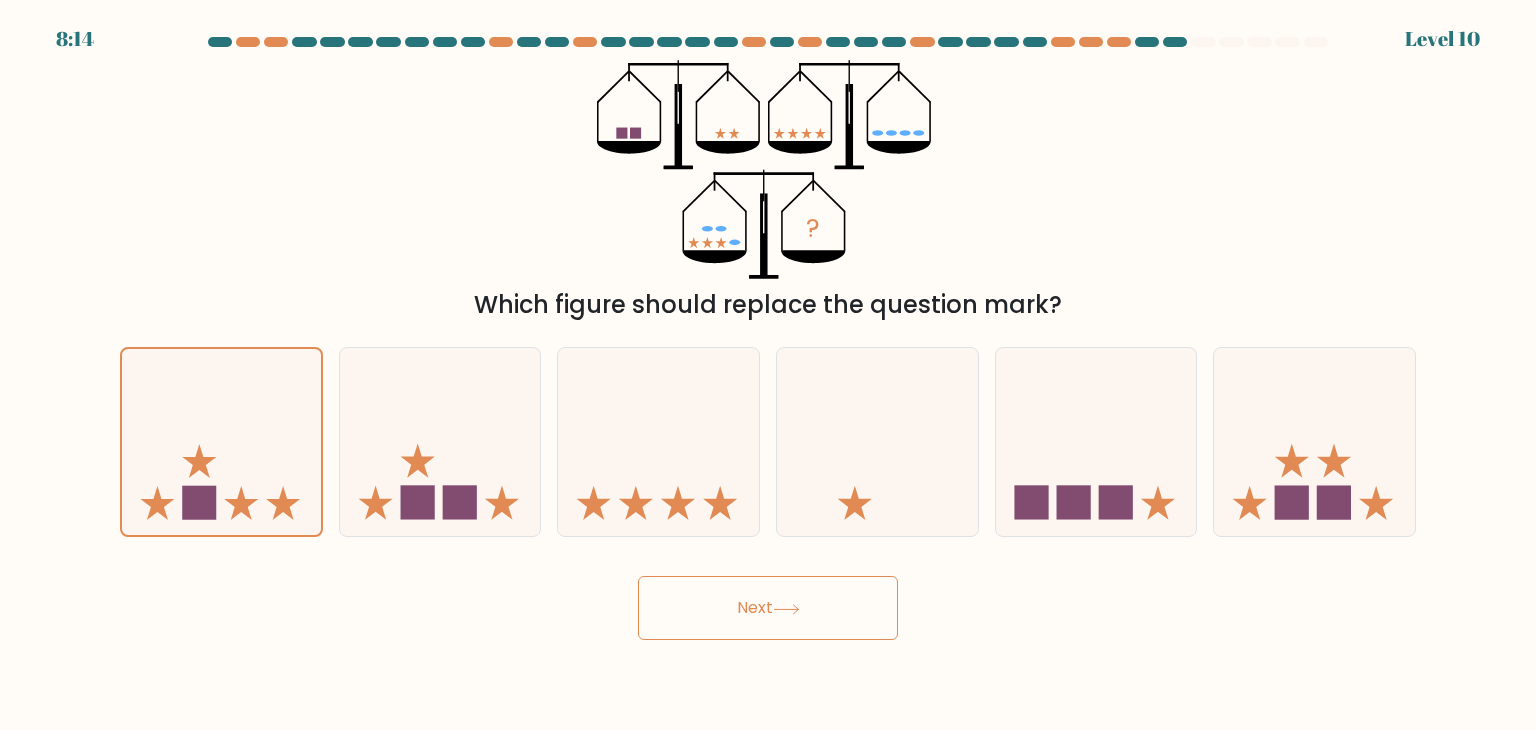click on "Next" at bounding box center [768, 608] 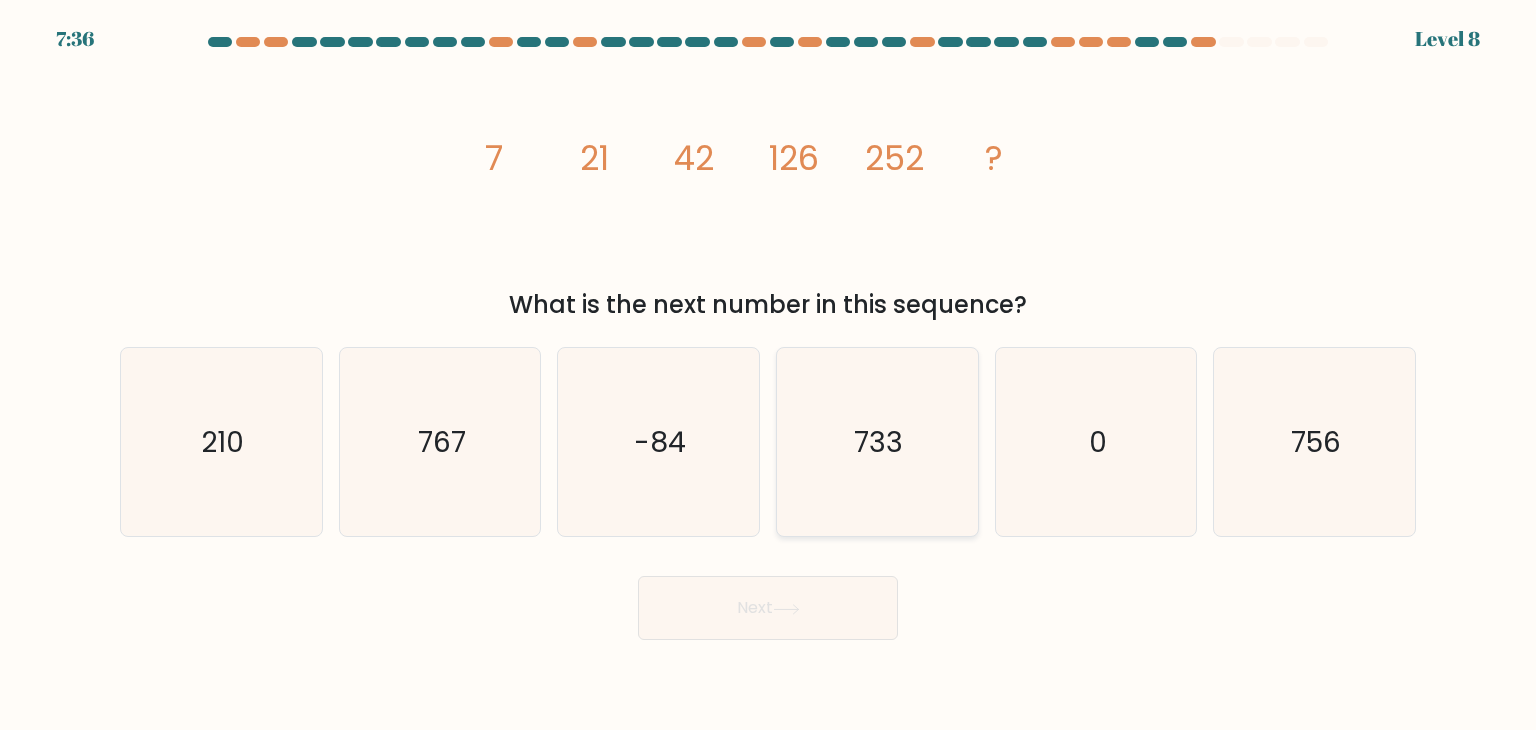 click on "733" 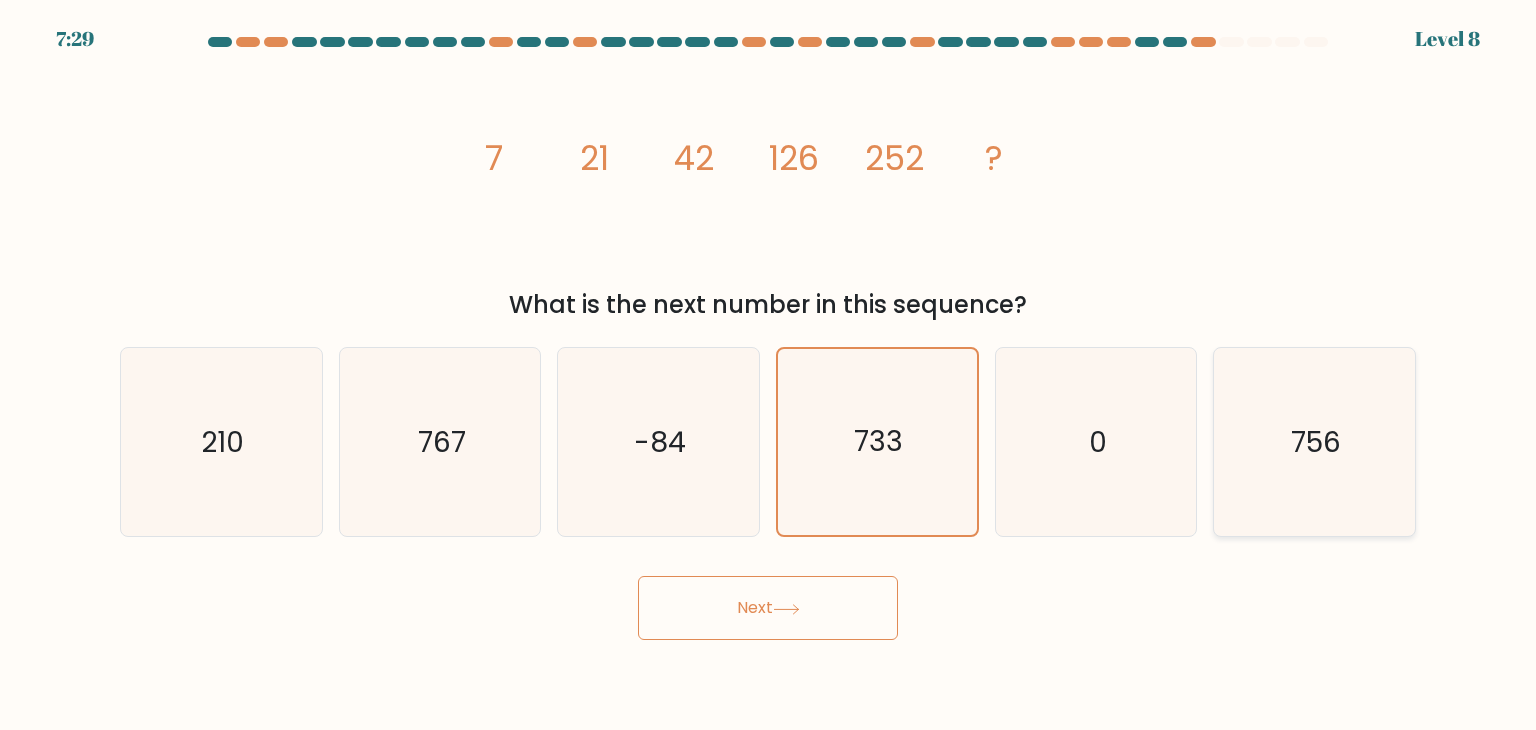 click on "756" 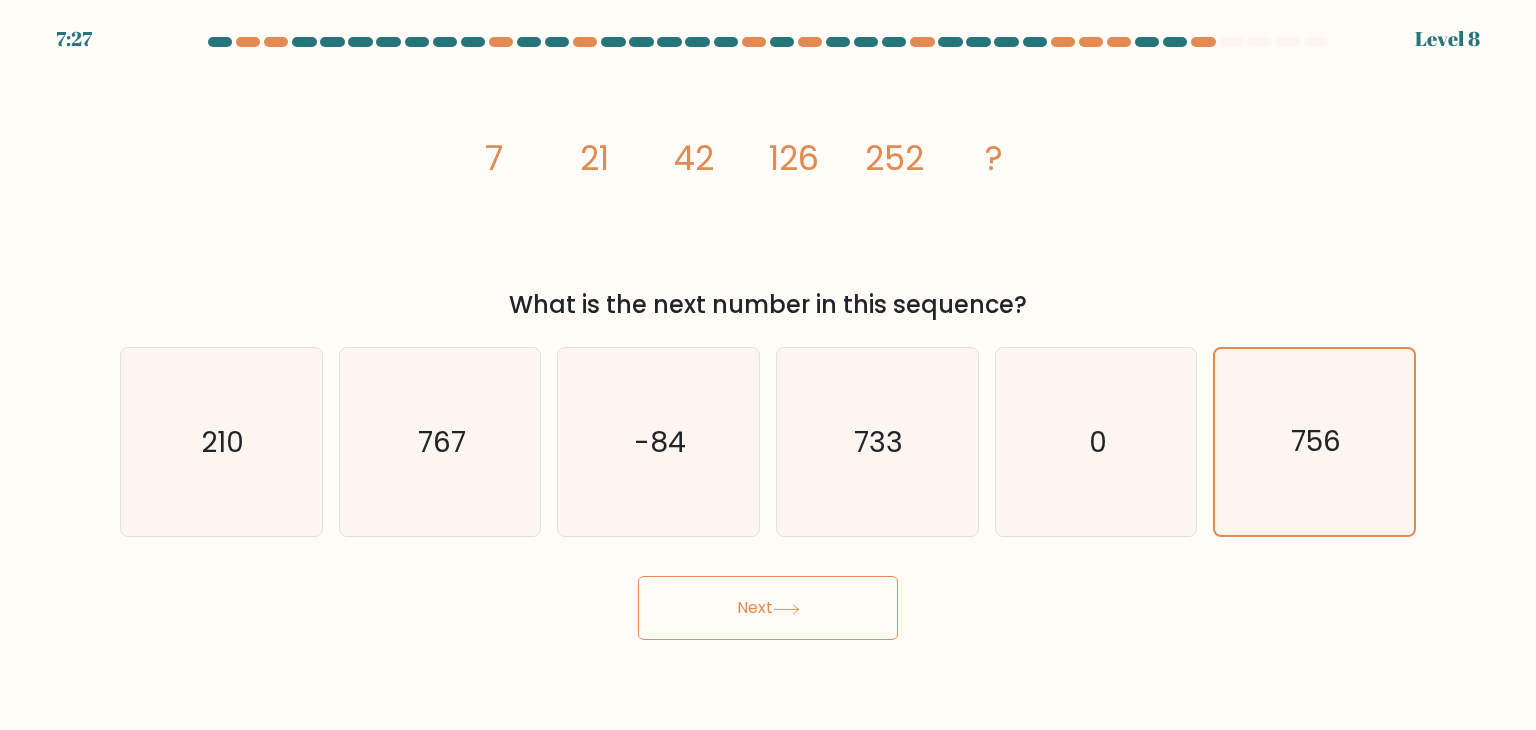 click on "Next" at bounding box center (768, 608) 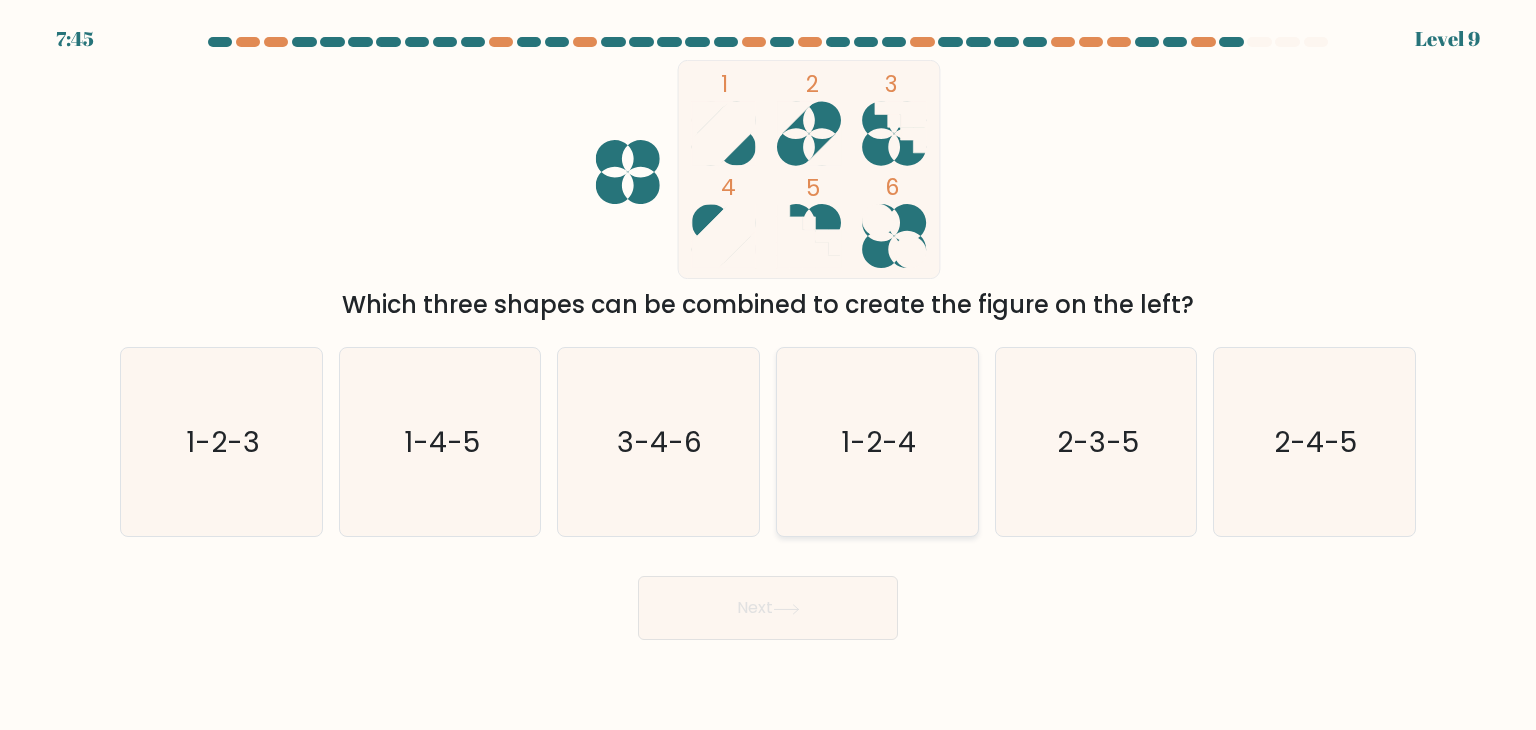 click on "1-2-4" 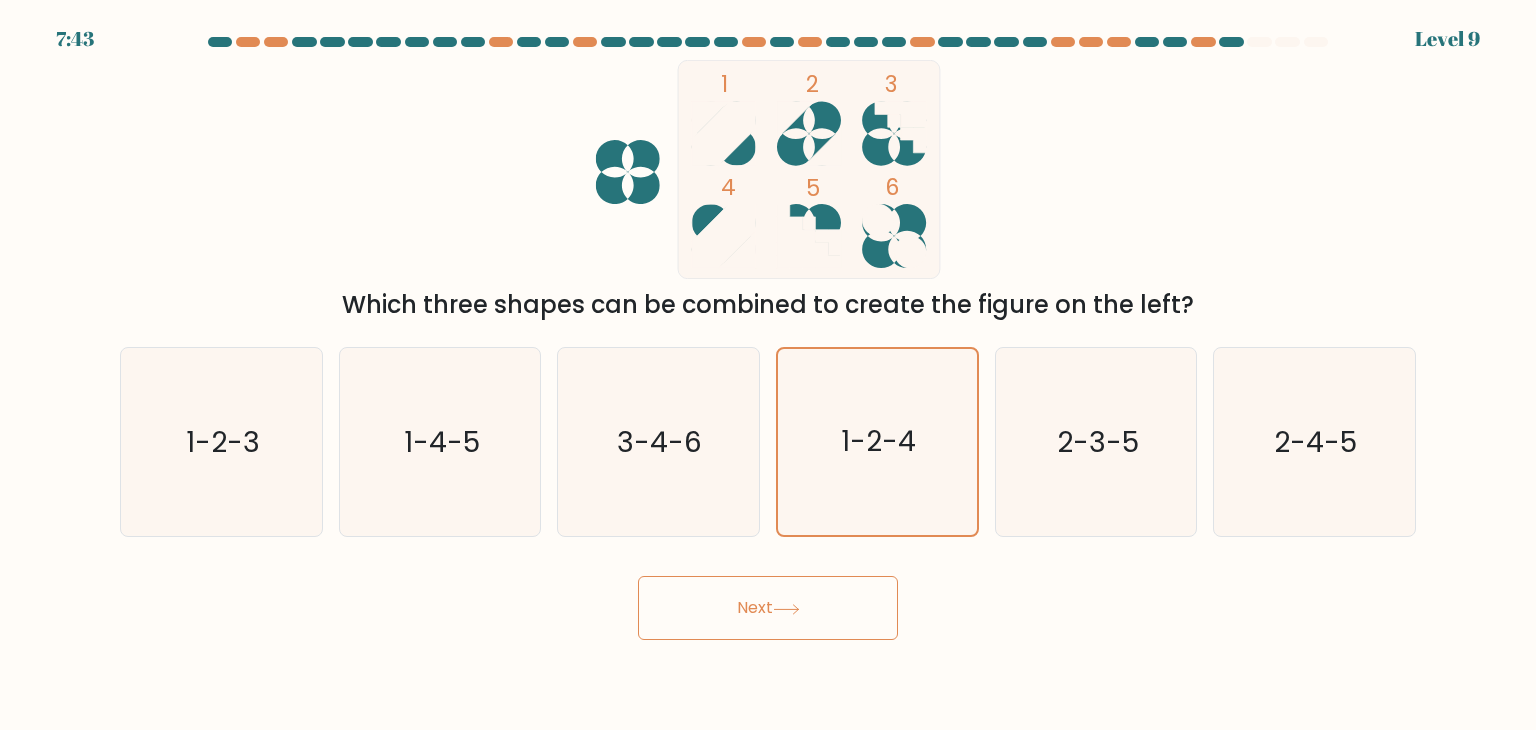 click on "Next" at bounding box center (768, 608) 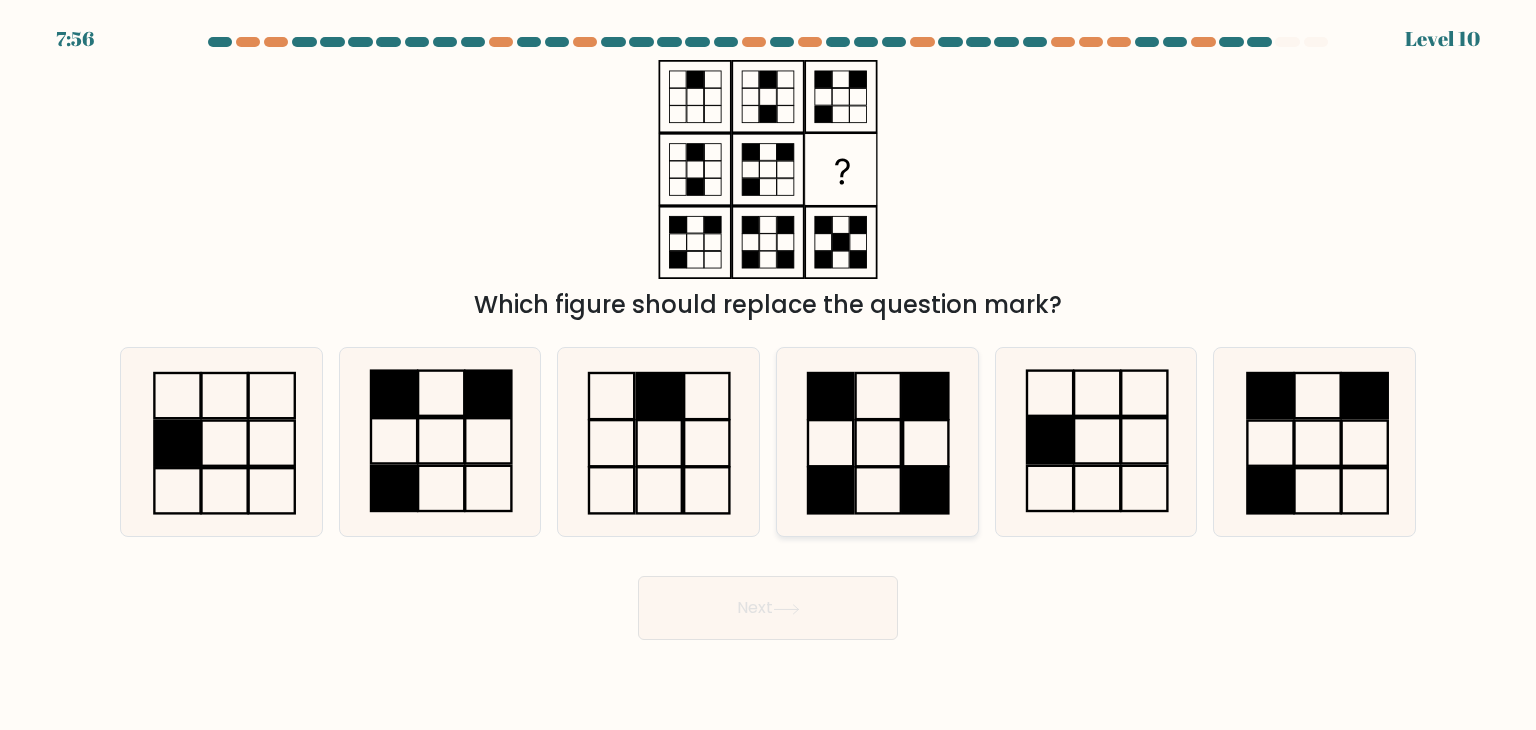 click 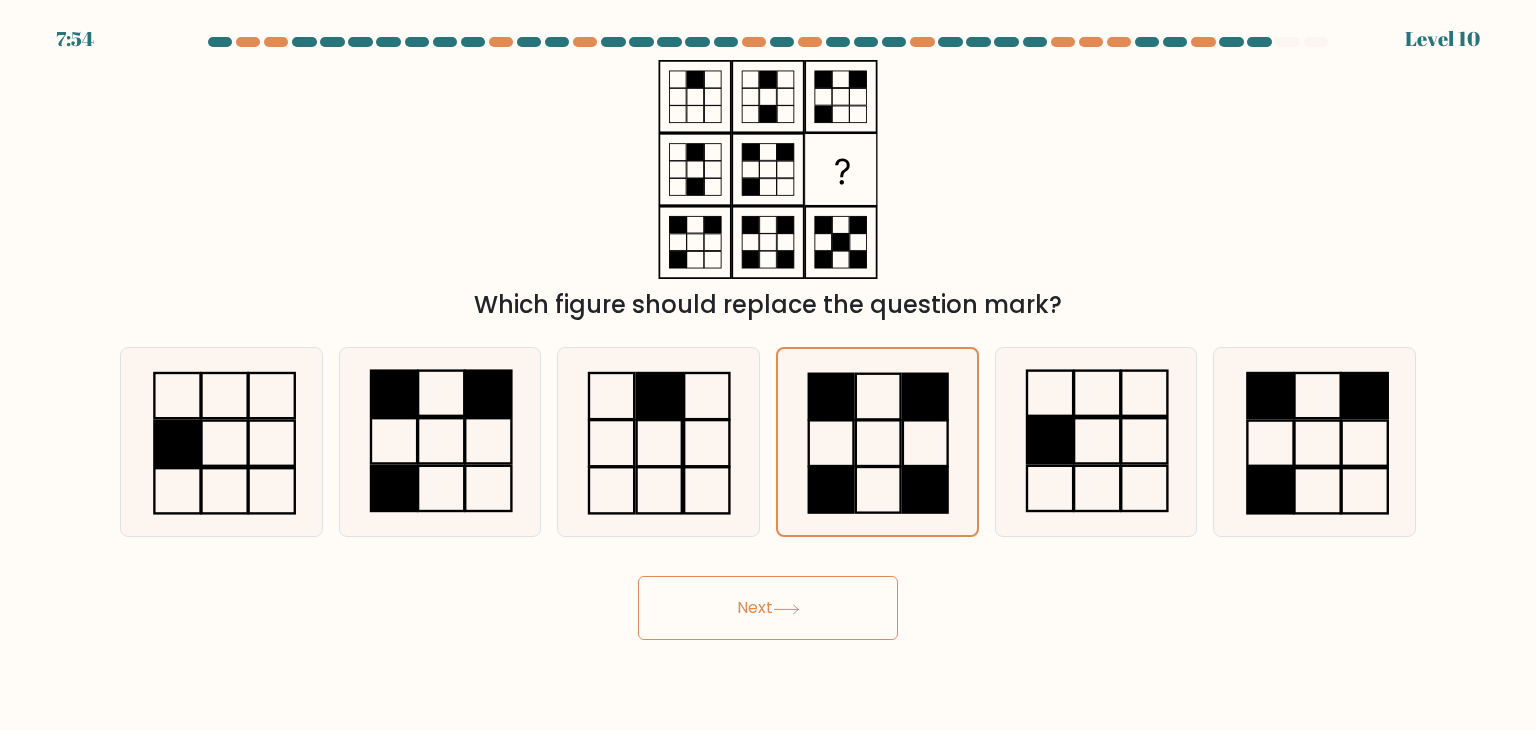 click on "Next" at bounding box center [768, 608] 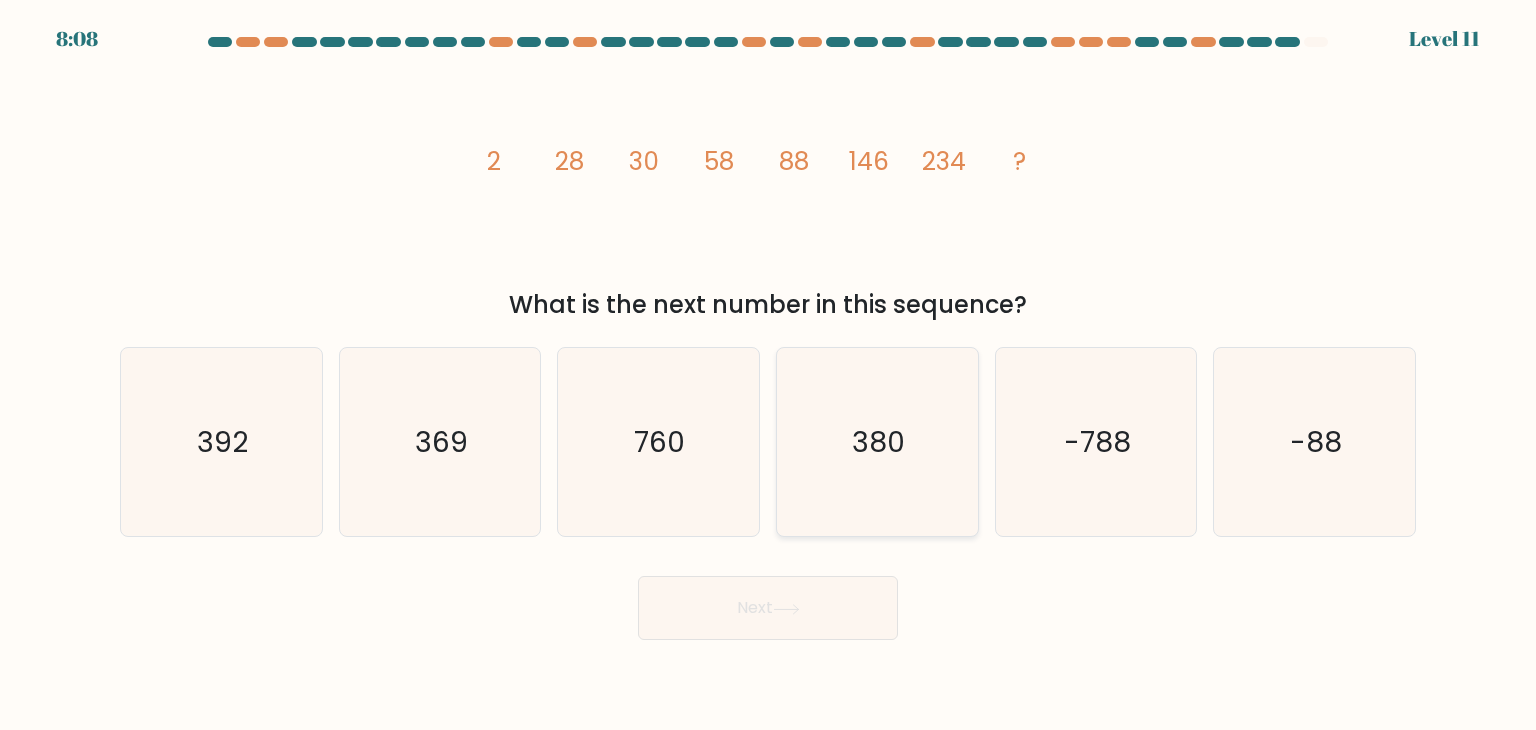 click on "380" 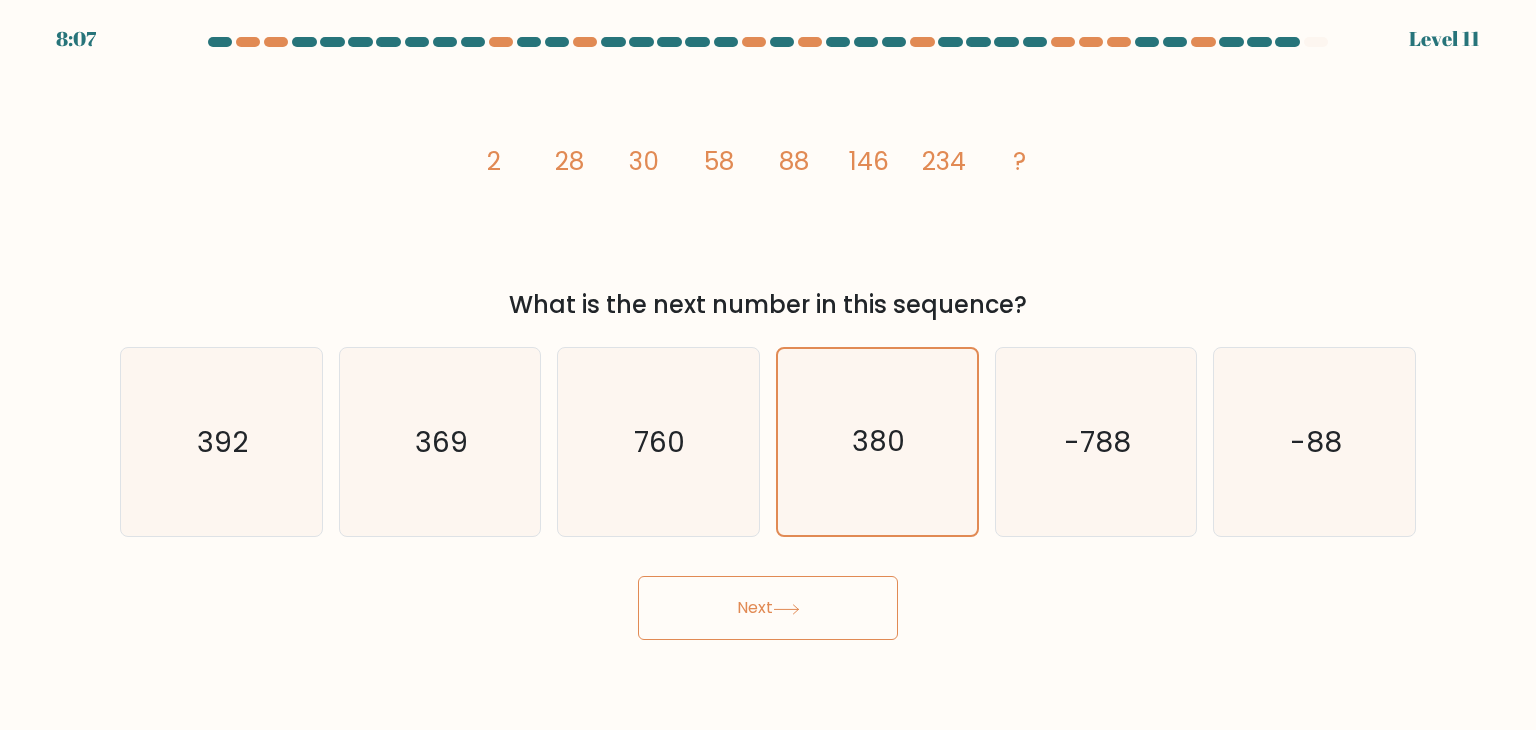 click on "Next" at bounding box center (768, 608) 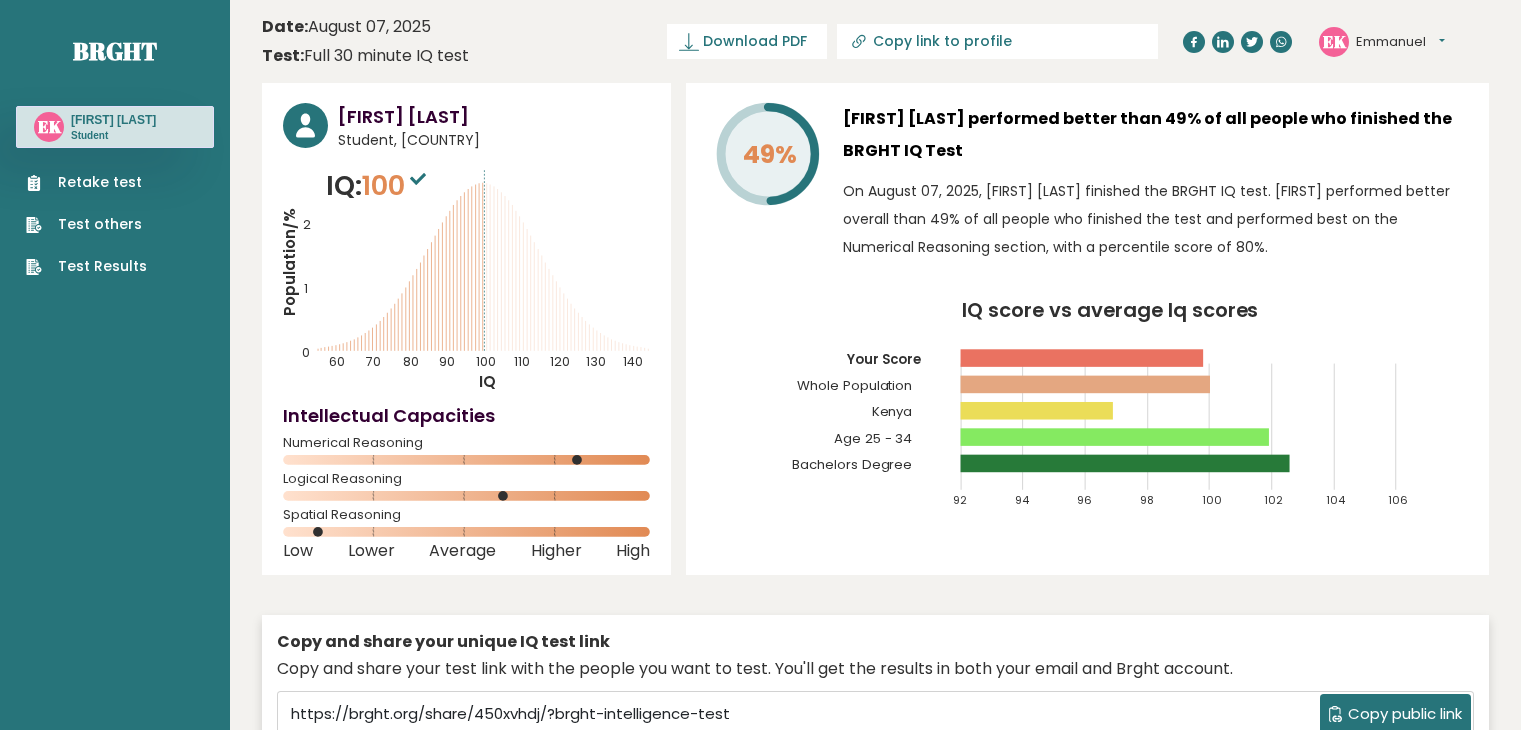 scroll, scrollTop: 0, scrollLeft: 0, axis: both 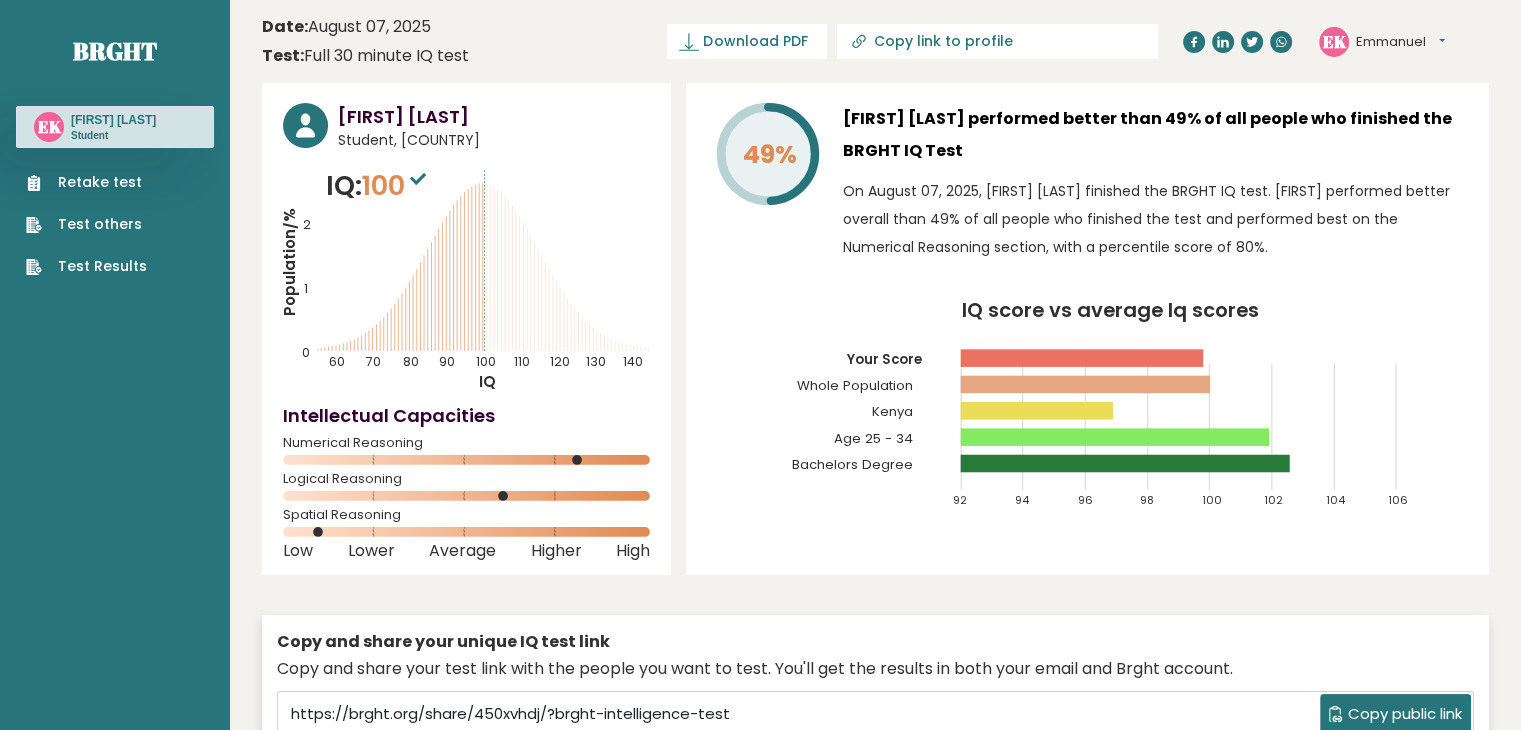 click on "49%
[FIRST] [LAST] performed better than
49% of all
people who finished the BRGHT IQ Test
On August 07, 2025, [FIRST]
[LAST] finished the BRGHT IQ test. [FIRST] performed better overall than
49% of all people who finished the test and
performed best on the
Numerical Reasoning section, with
a percentile score of 80%.
IQ score vs average Iq scores
92
94
96
98
100
102
104
106
Your Score
Whole Population" at bounding box center (1087, 329) 